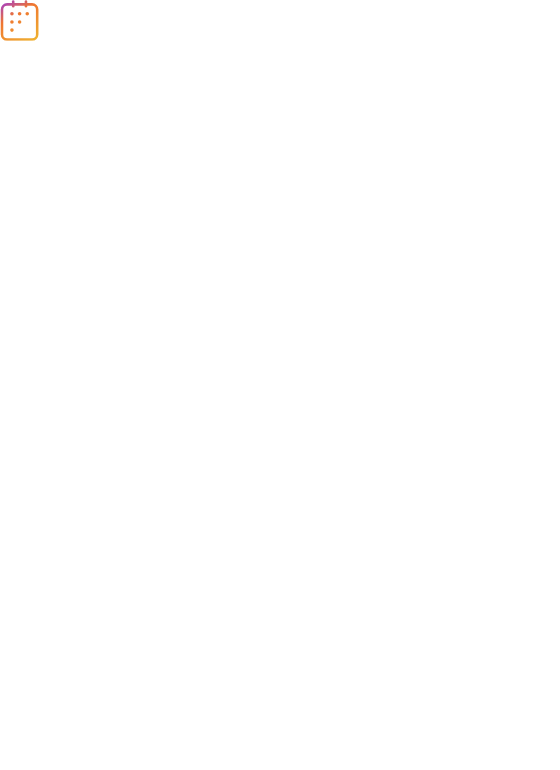 scroll, scrollTop: 0, scrollLeft: 0, axis: both 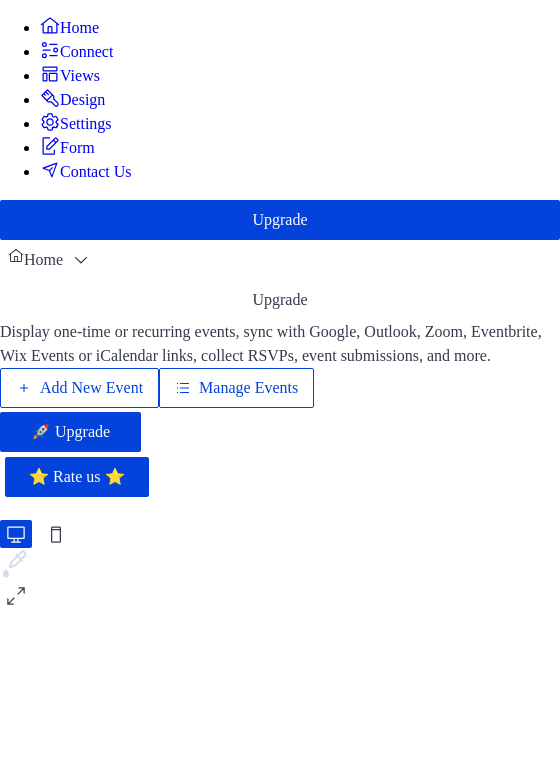 click on "Manage Events" at bounding box center [248, 388] 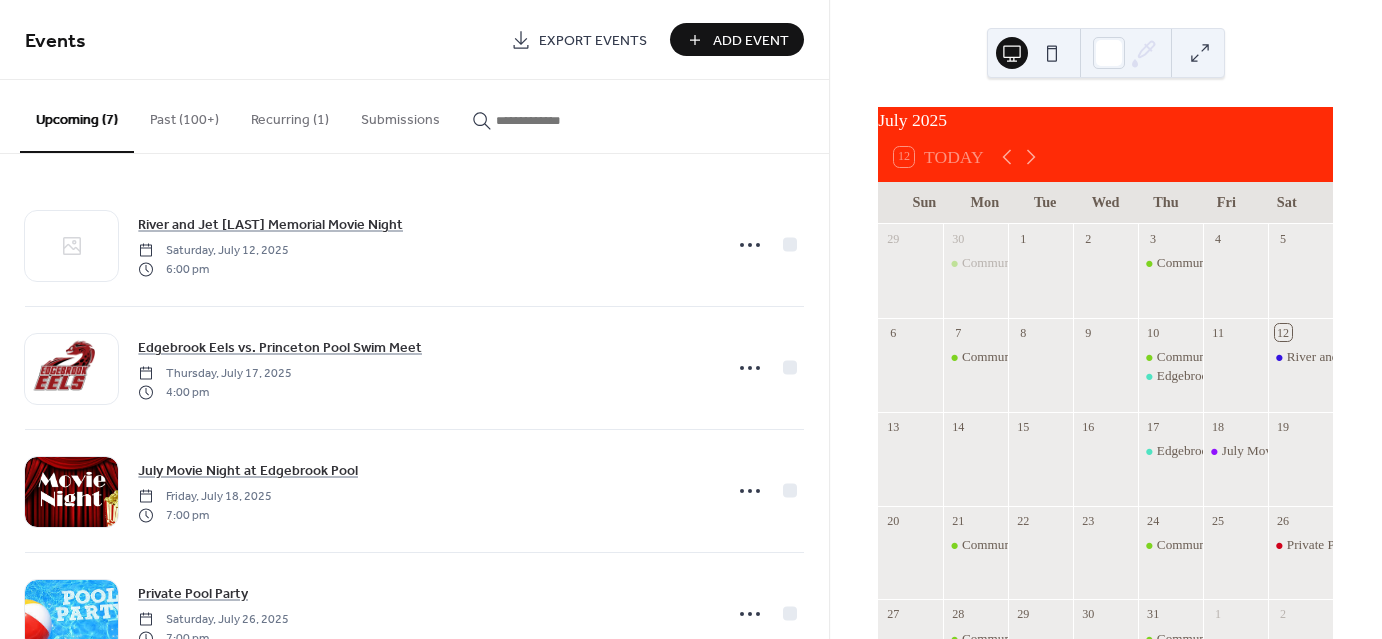 scroll, scrollTop: 0, scrollLeft: 0, axis: both 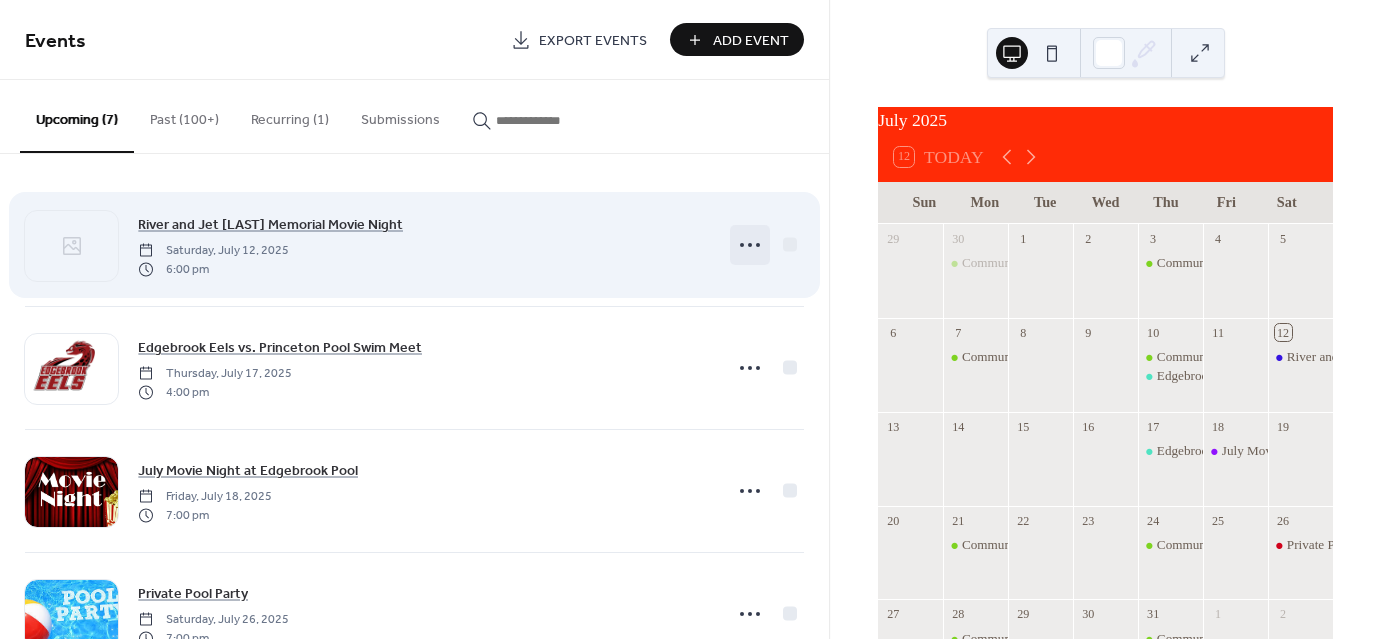 click 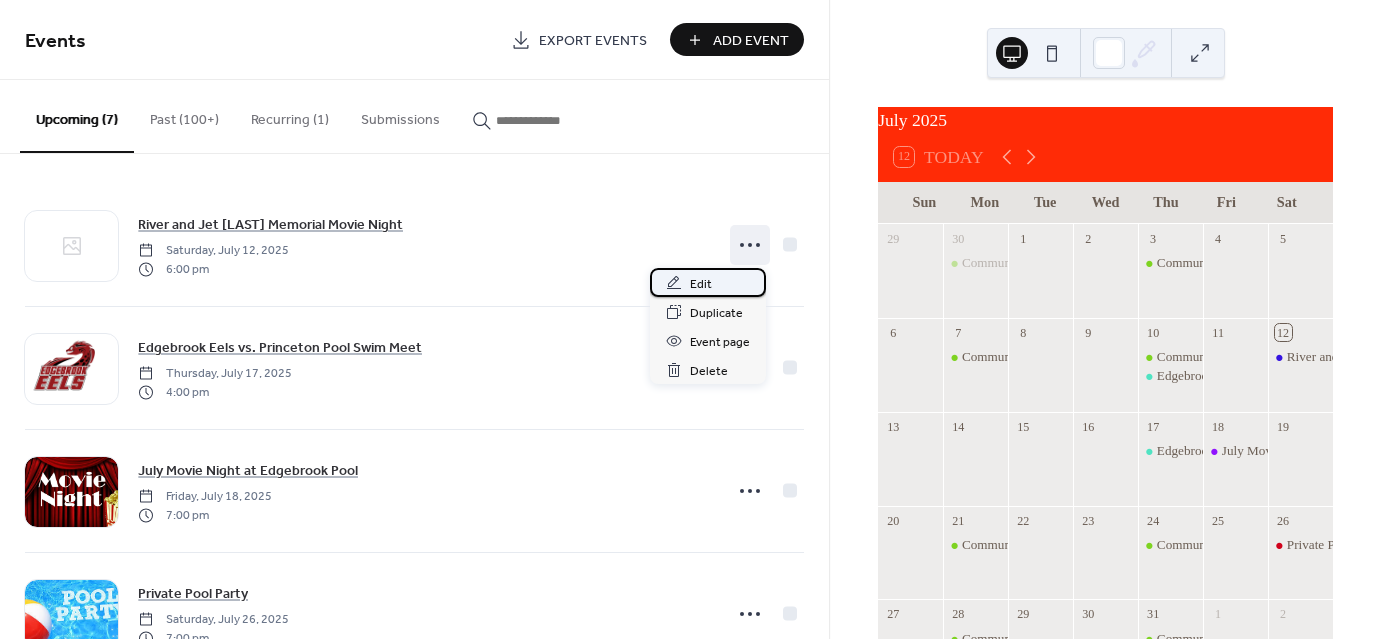 click on "Edit" at bounding box center [701, 284] 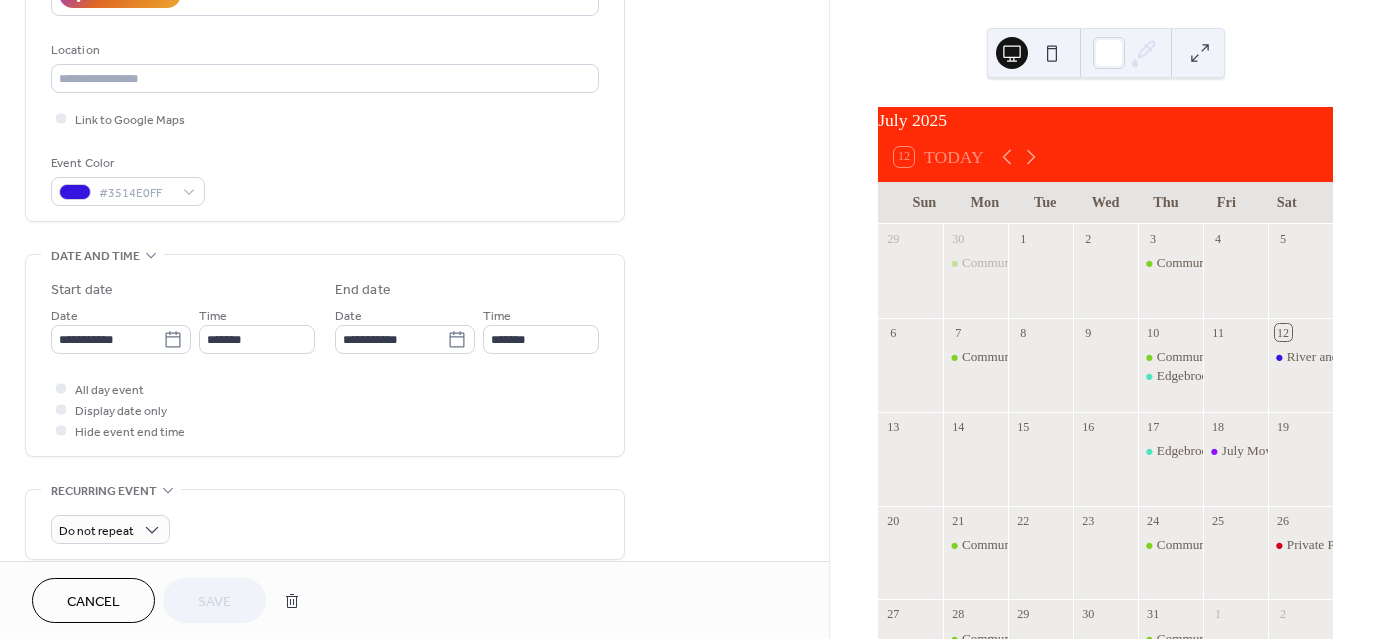 scroll, scrollTop: 400, scrollLeft: 0, axis: vertical 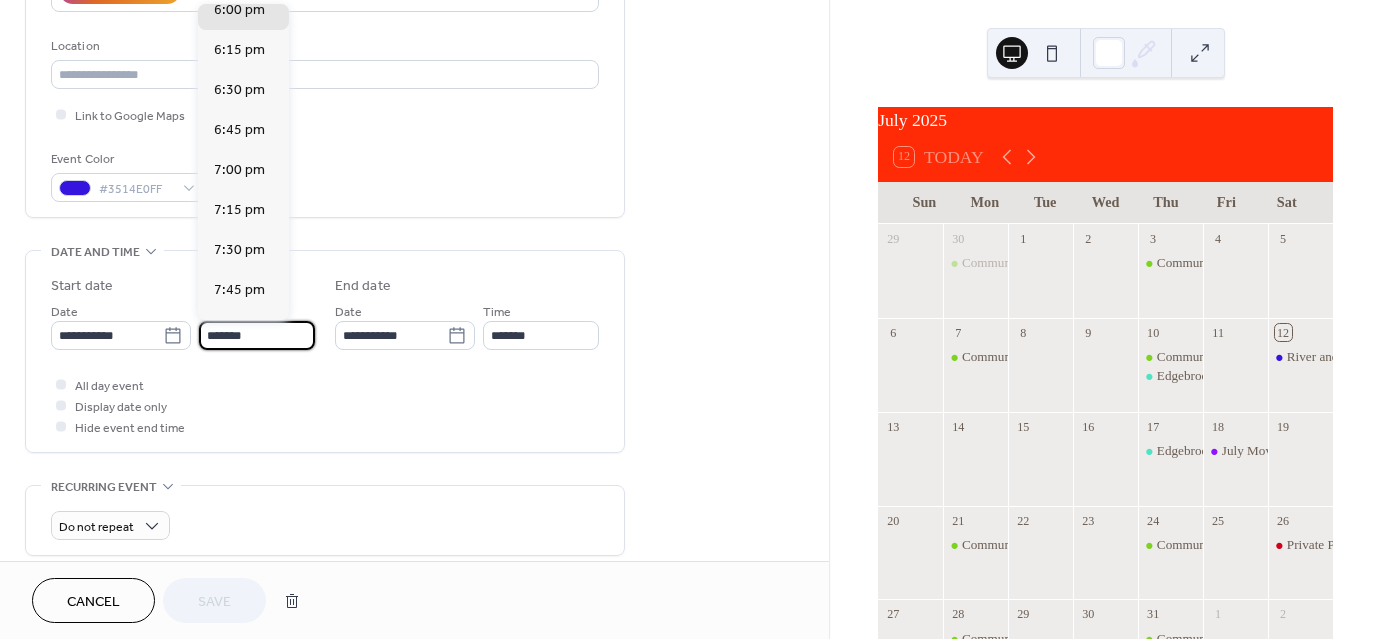 click on "*******" at bounding box center [257, 335] 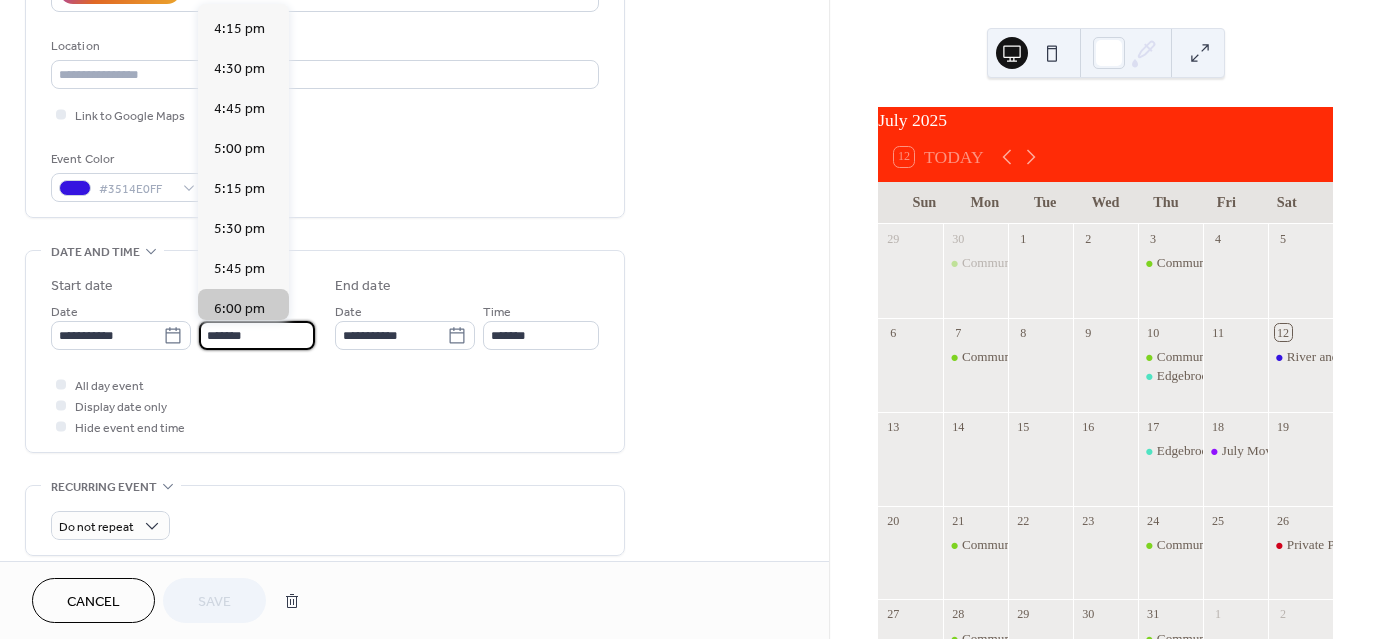 scroll, scrollTop: 2594, scrollLeft: 0, axis: vertical 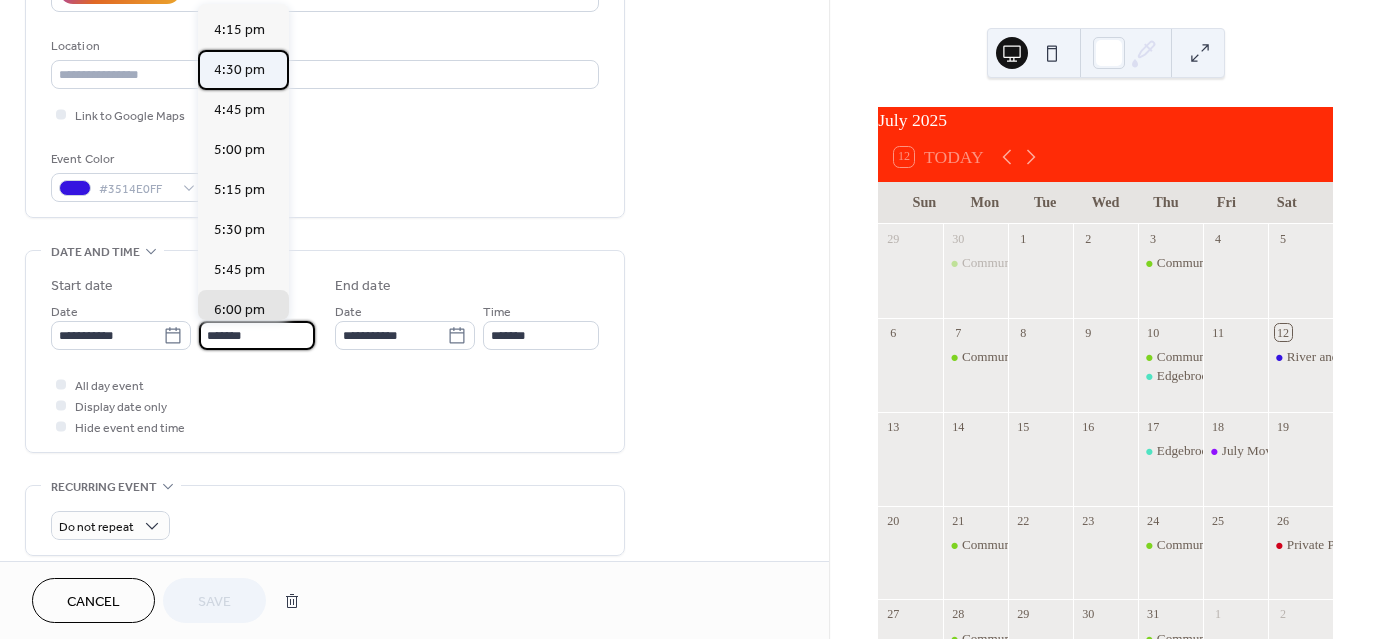 click on "4:30 pm" at bounding box center [239, 70] 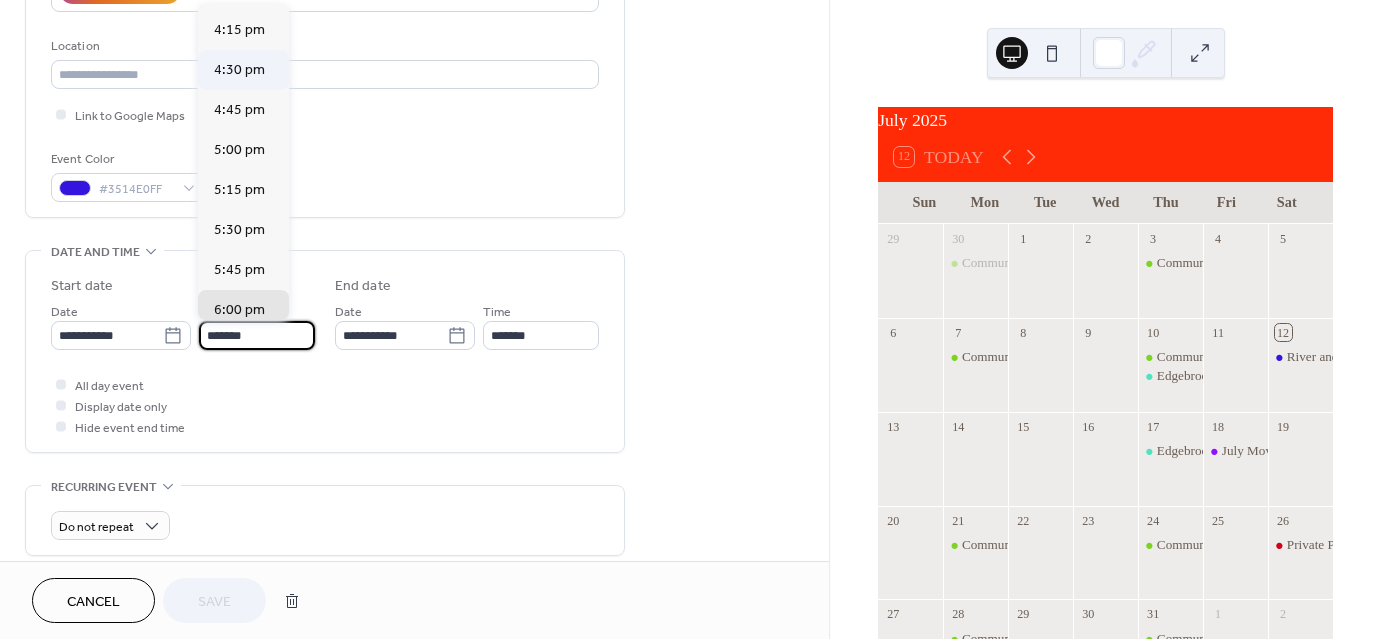 type on "*******" 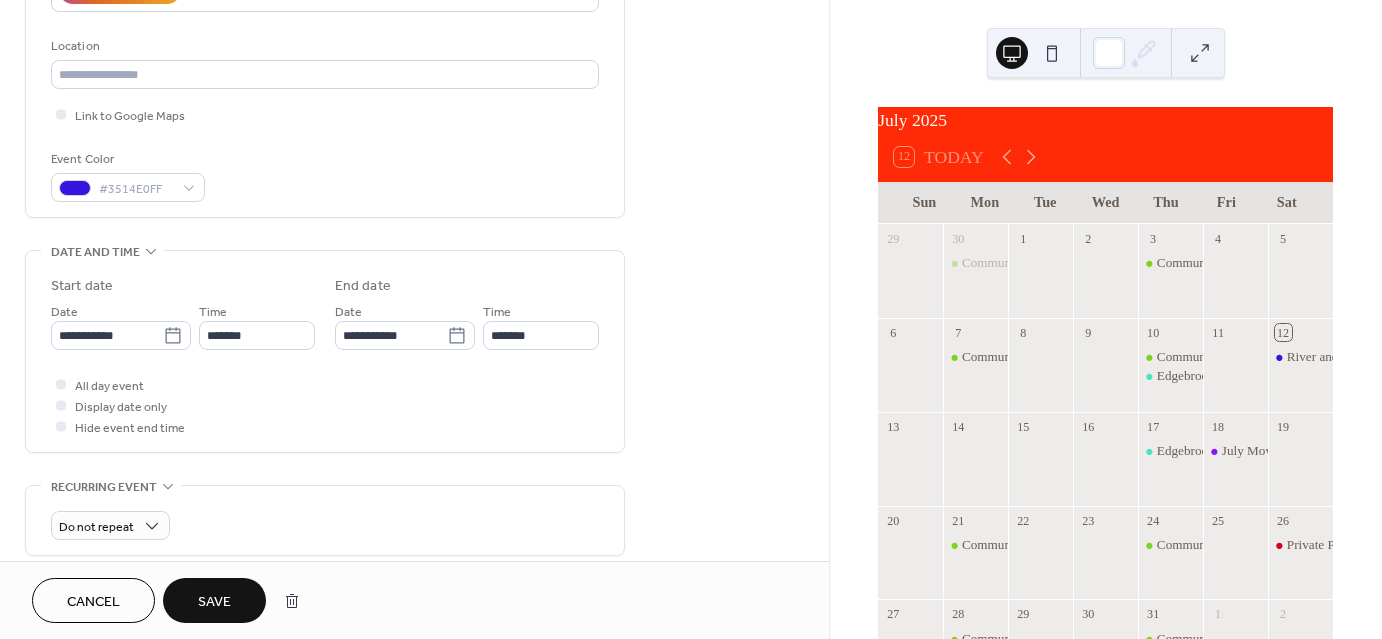 click on "Save" at bounding box center [214, 600] 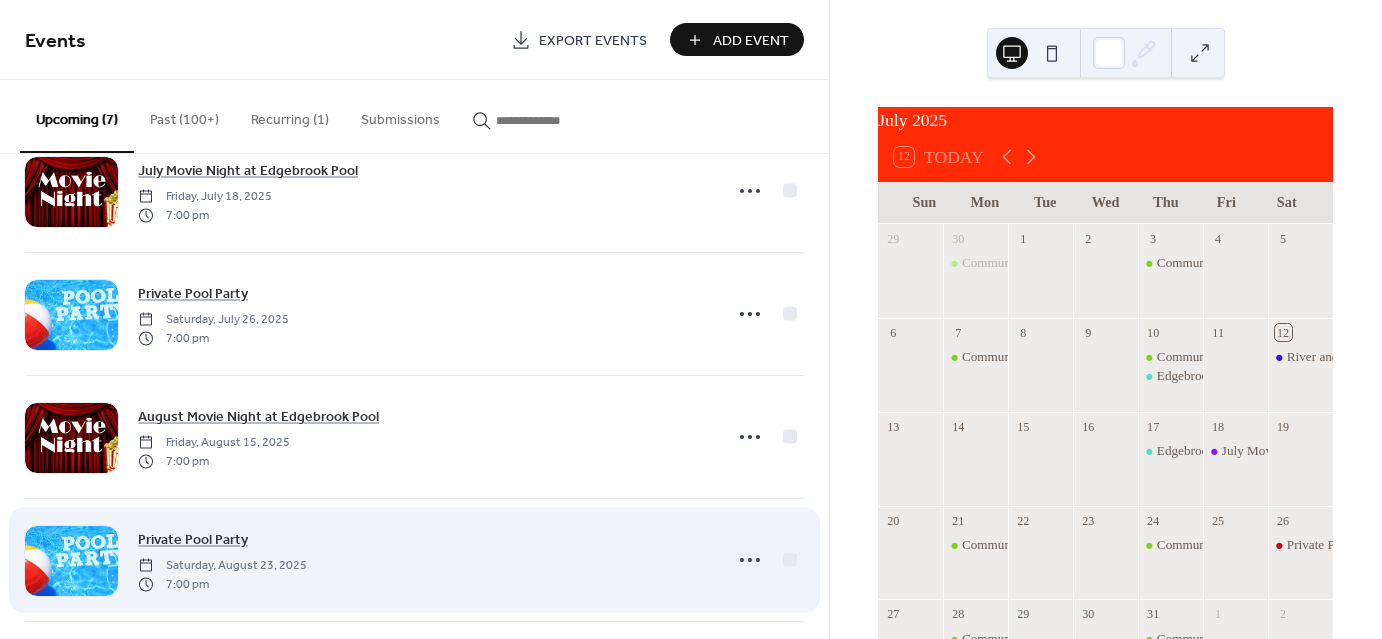 scroll, scrollTop: 400, scrollLeft: 0, axis: vertical 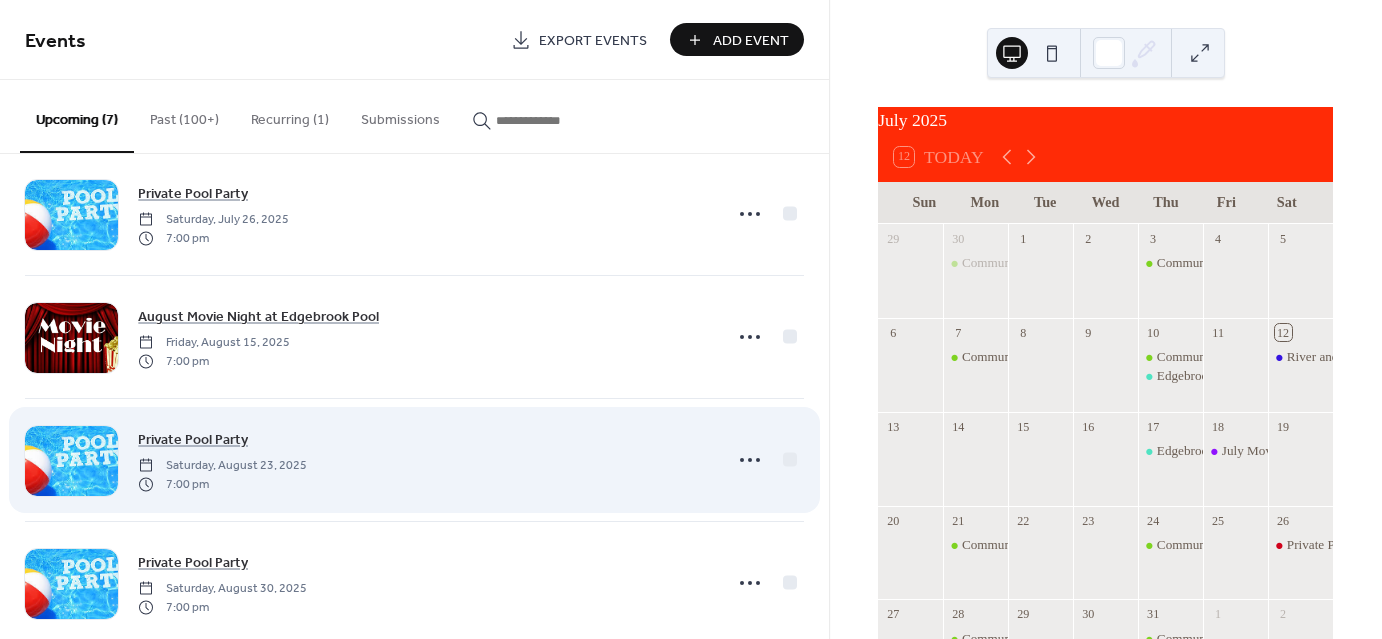 click on "Private Pool Party Saturday, August 23, 2025 7:00 pm" at bounding box center (424, 460) 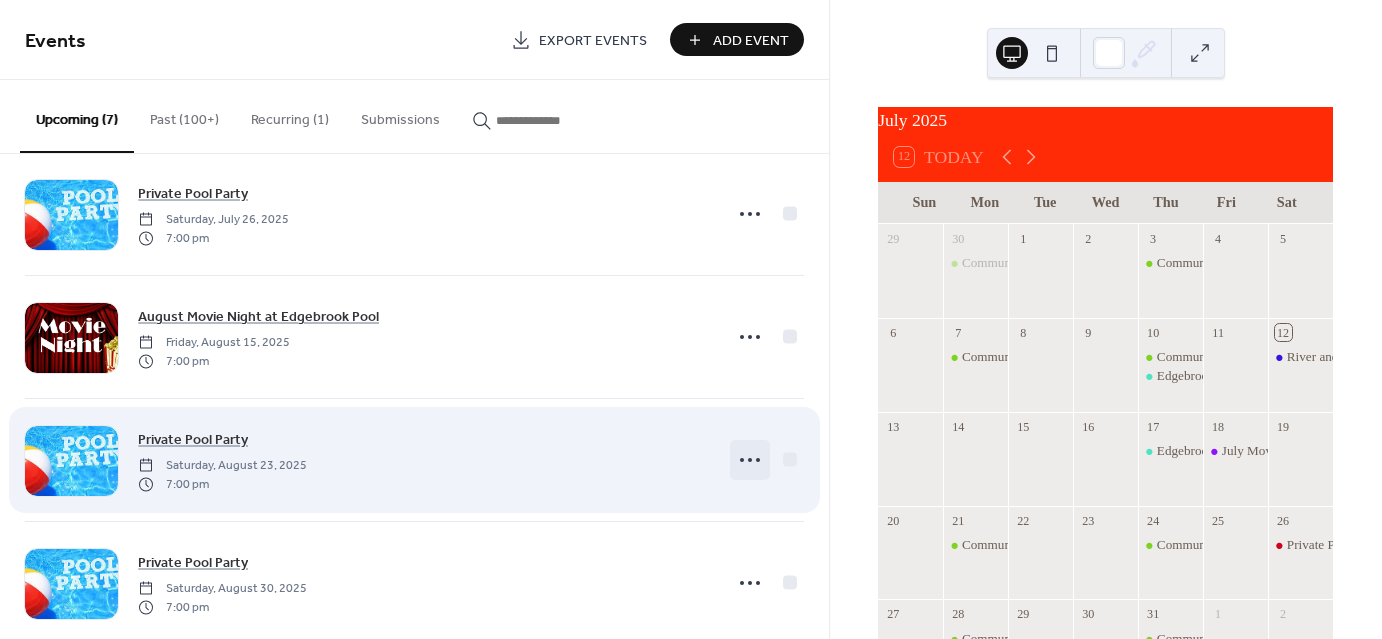 click 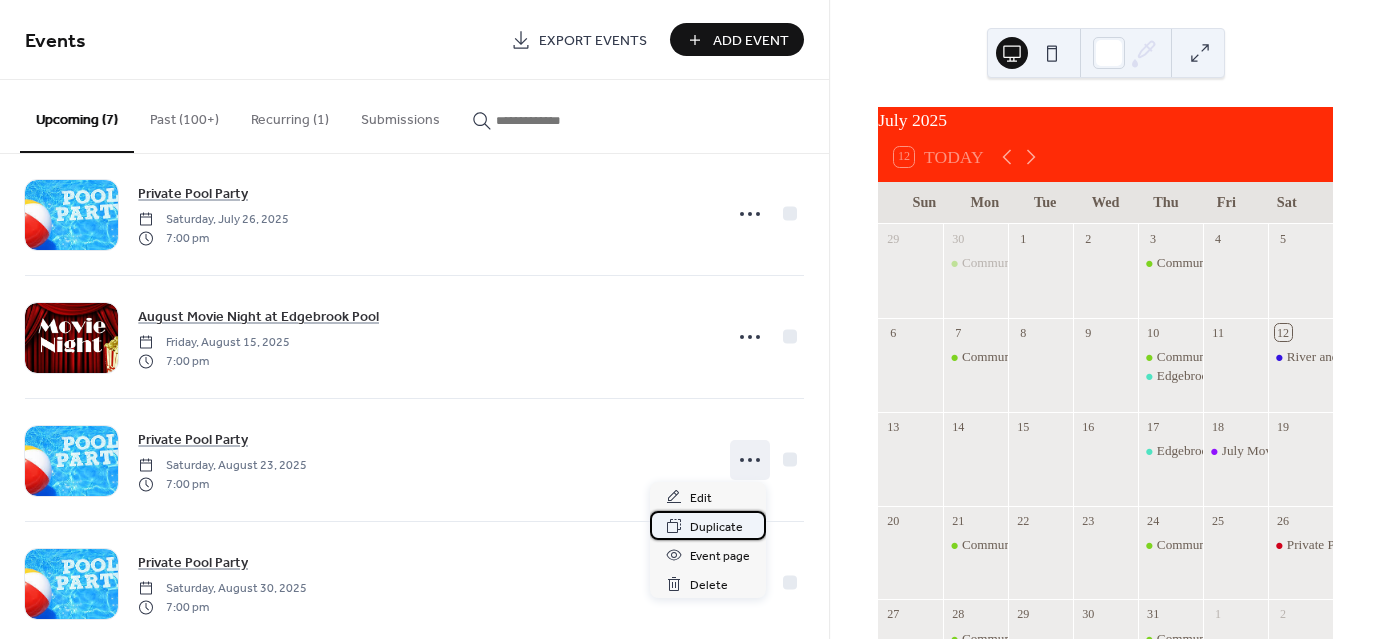 click on "Duplicate" at bounding box center (716, 527) 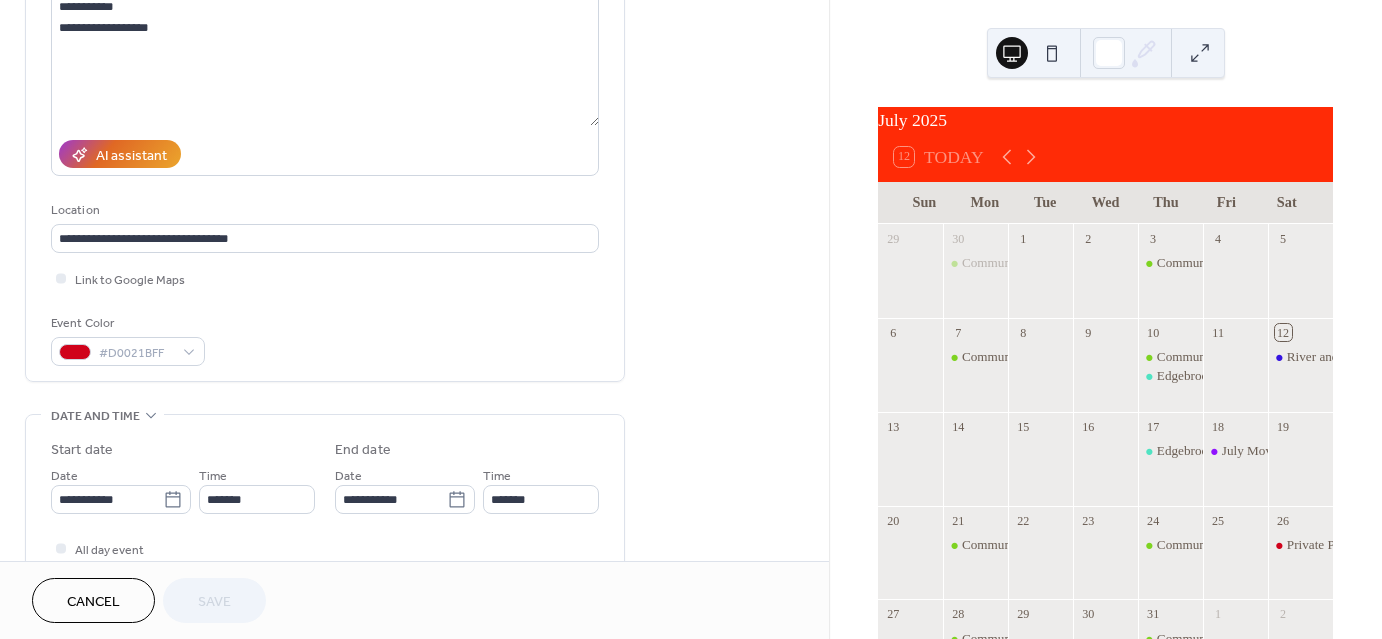 scroll, scrollTop: 300, scrollLeft: 0, axis: vertical 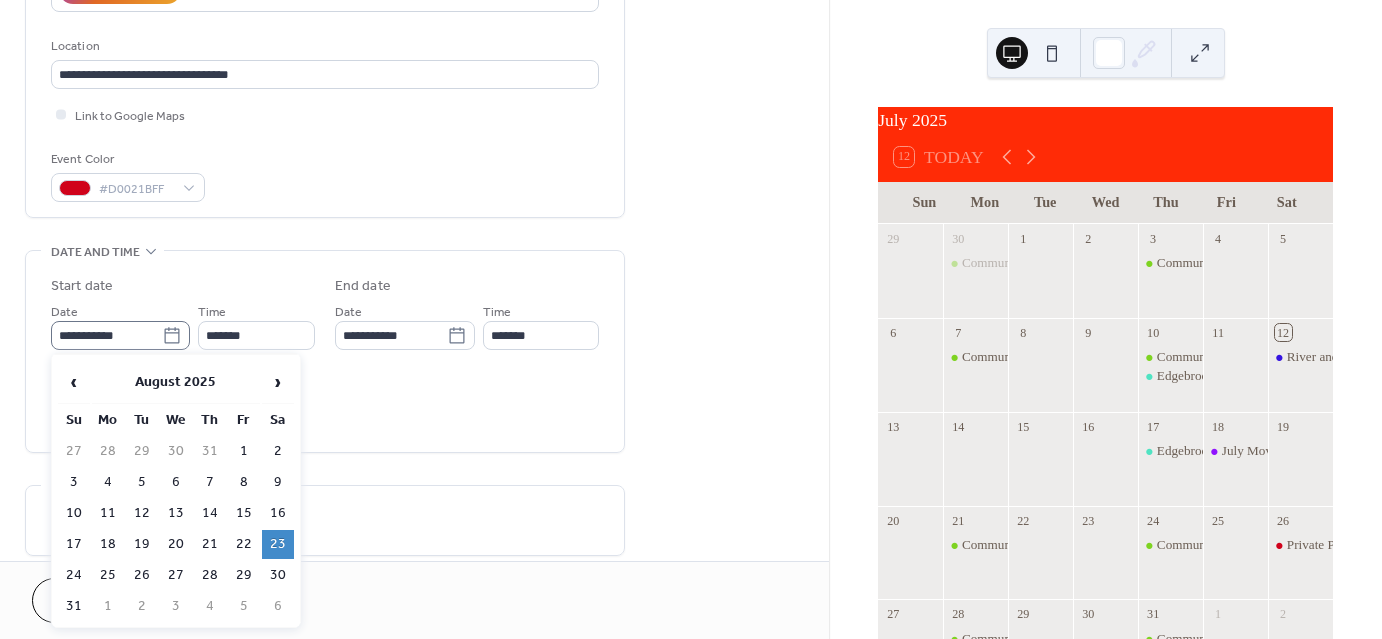 click 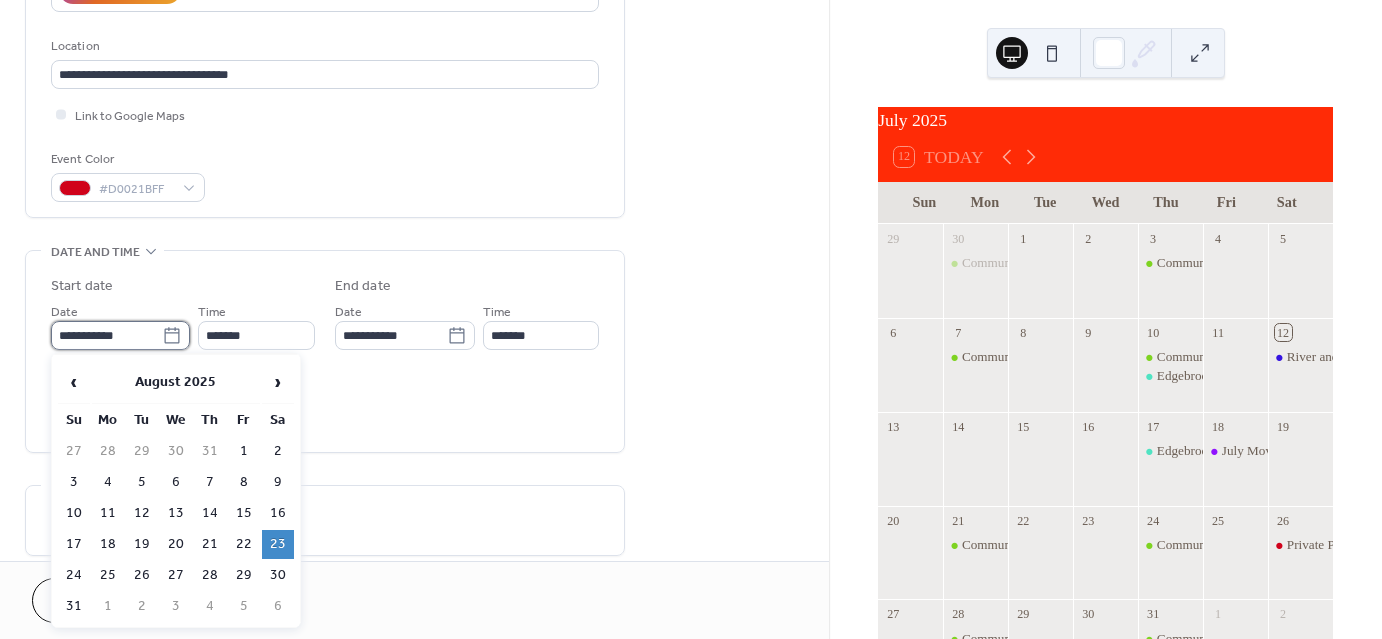 click on "**********" at bounding box center (106, 335) 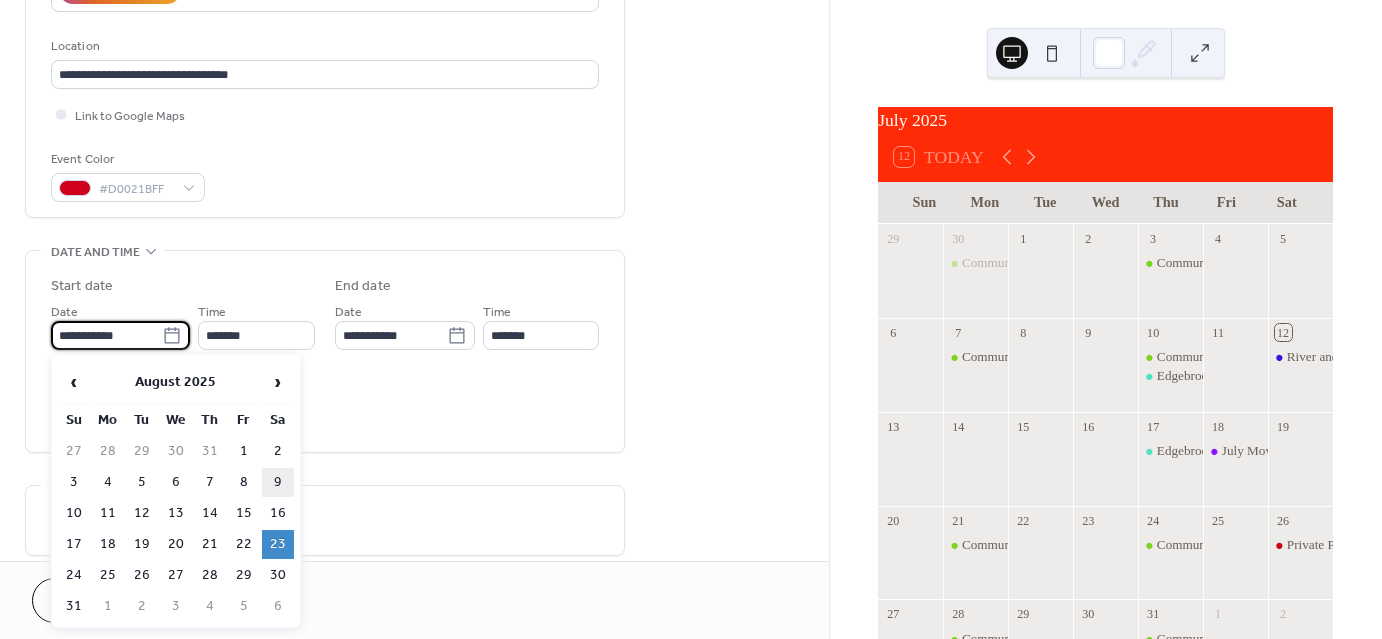 click on "9" at bounding box center (278, 482) 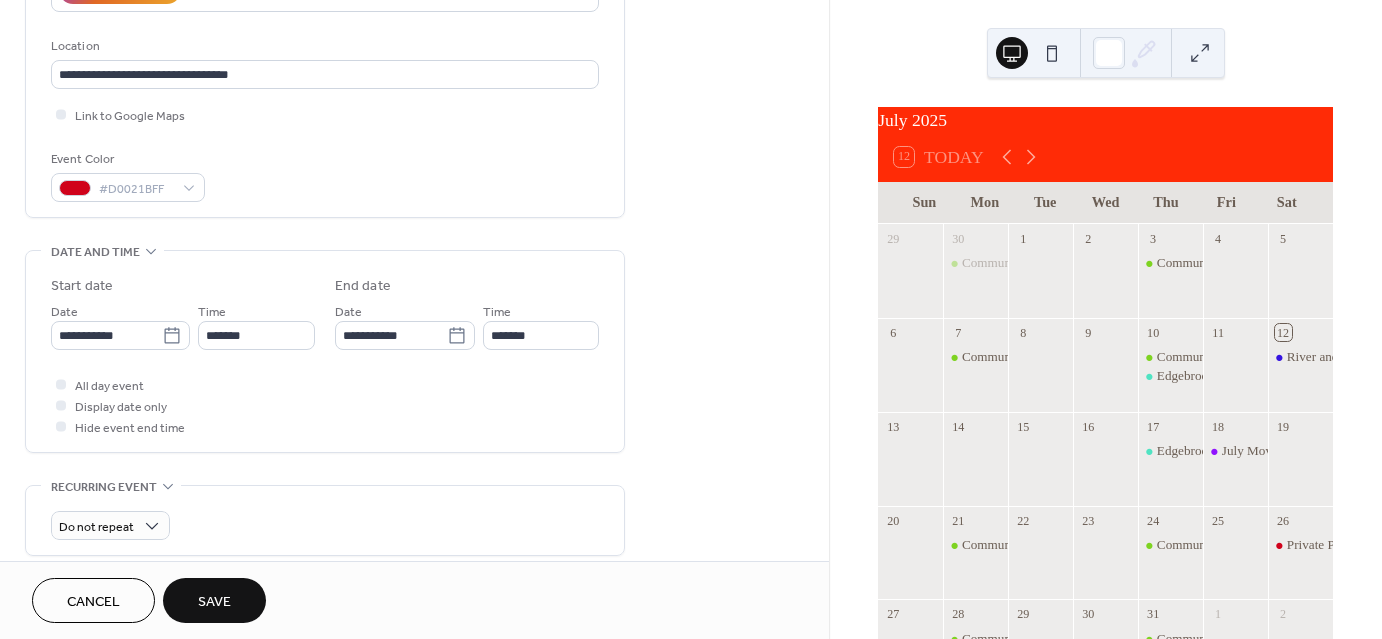 scroll, scrollTop: 0, scrollLeft: 0, axis: both 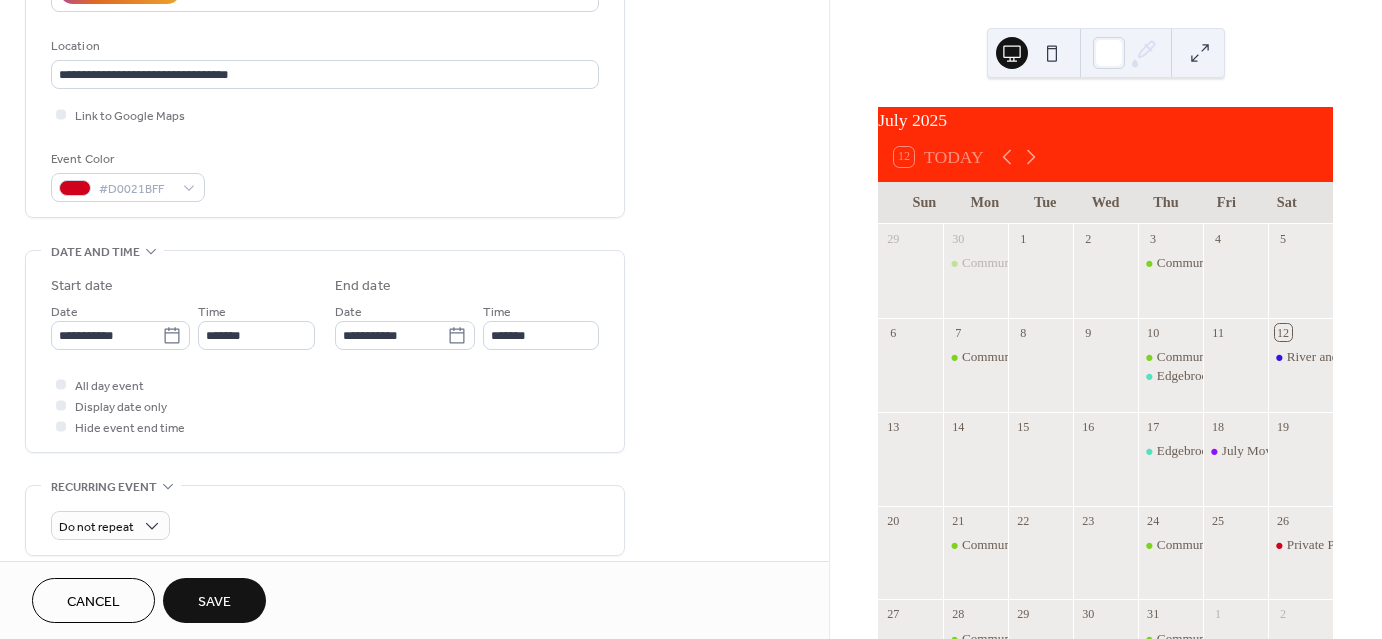 click on "Save" at bounding box center [214, 602] 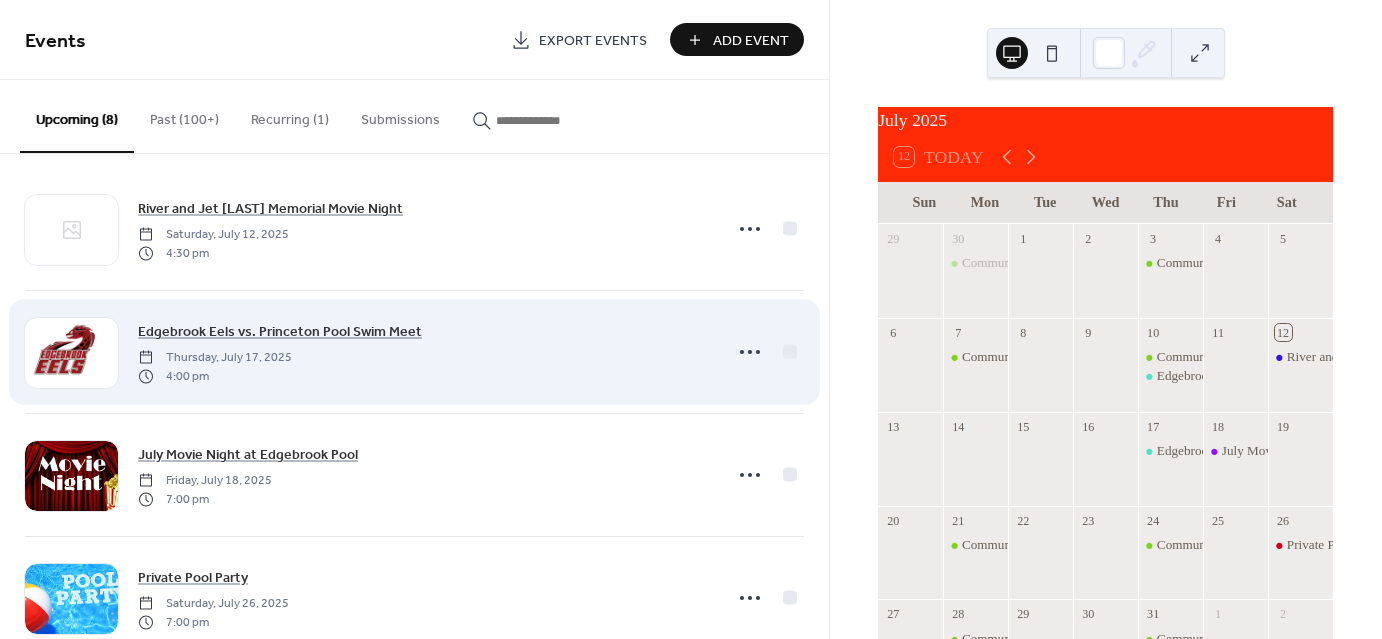 scroll, scrollTop: 0, scrollLeft: 0, axis: both 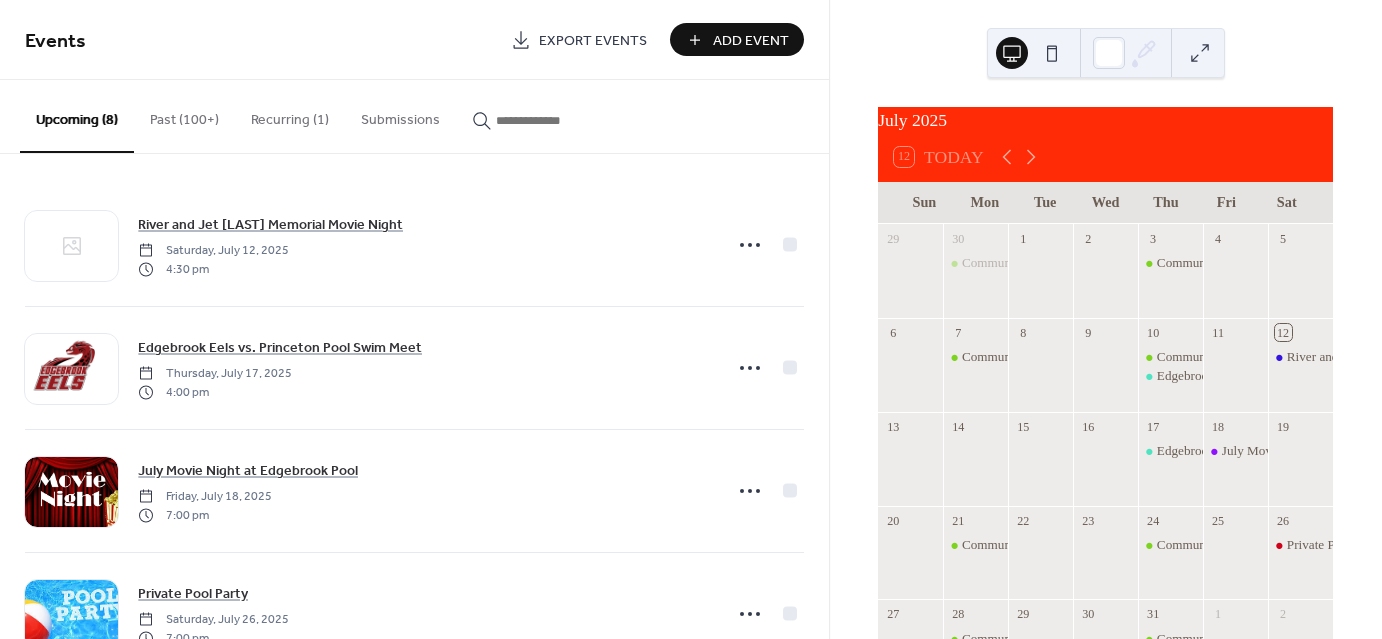 click on "Recurring  (1)" at bounding box center [290, 115] 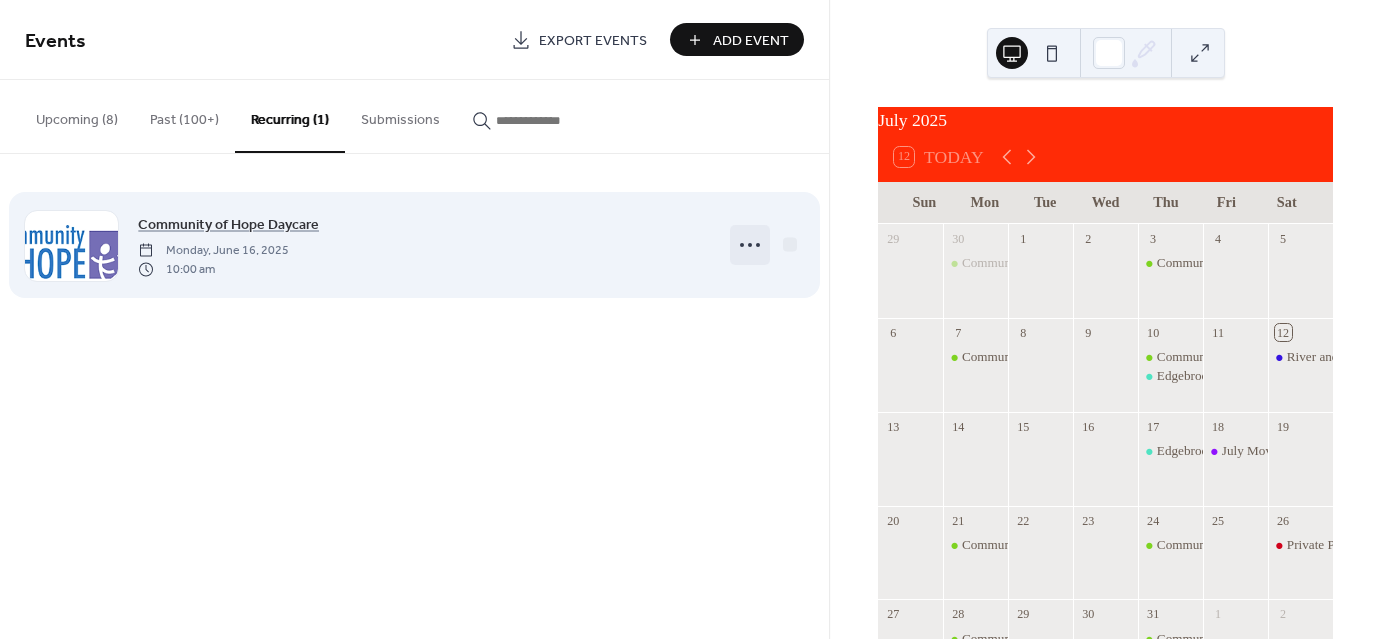 click 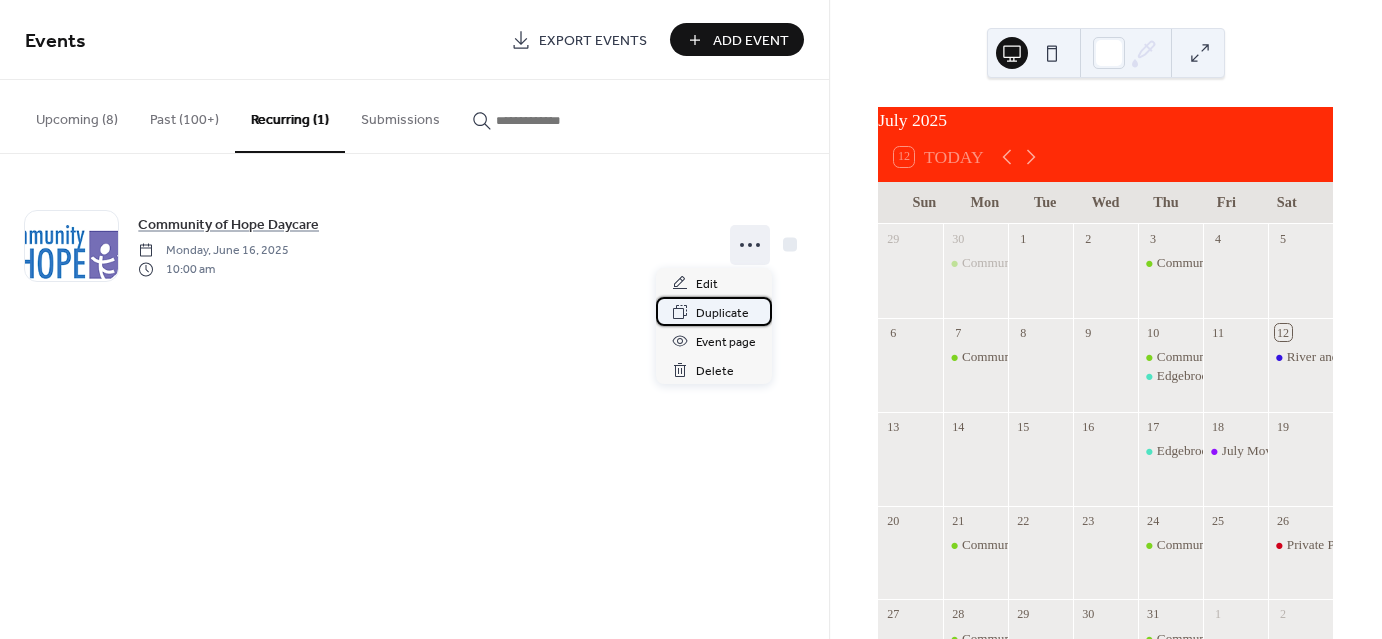 click on "Duplicate" at bounding box center [722, 313] 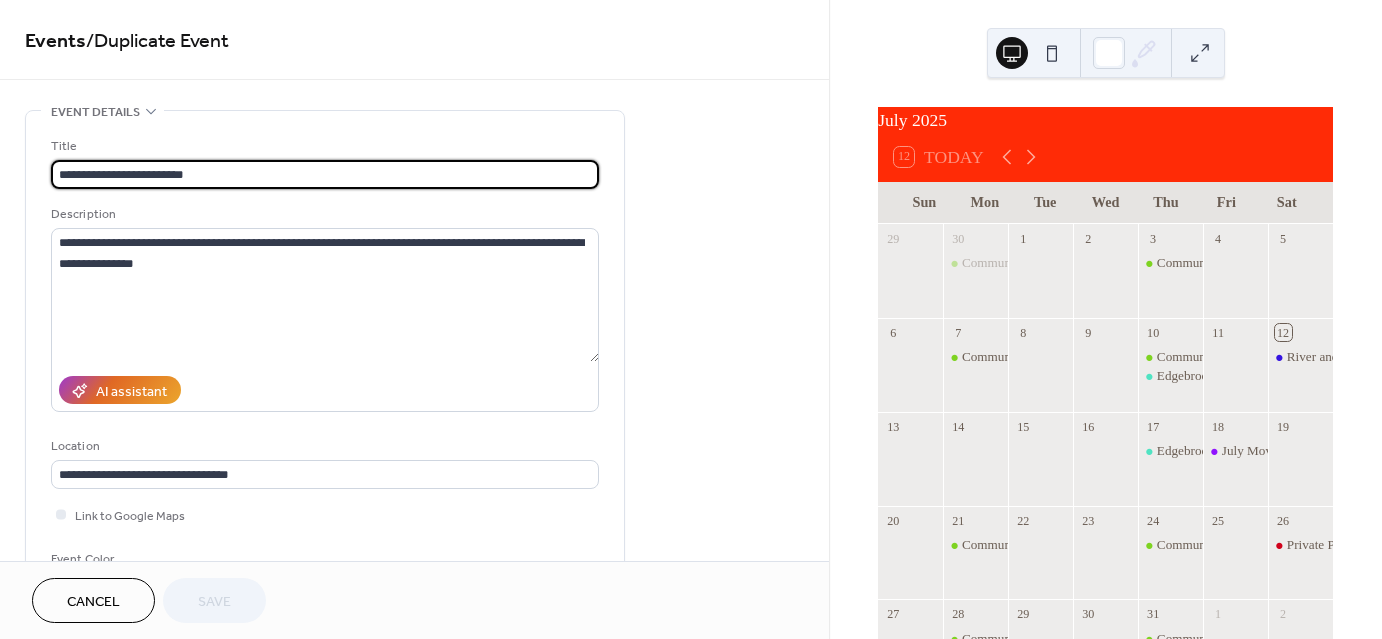 type on "**********" 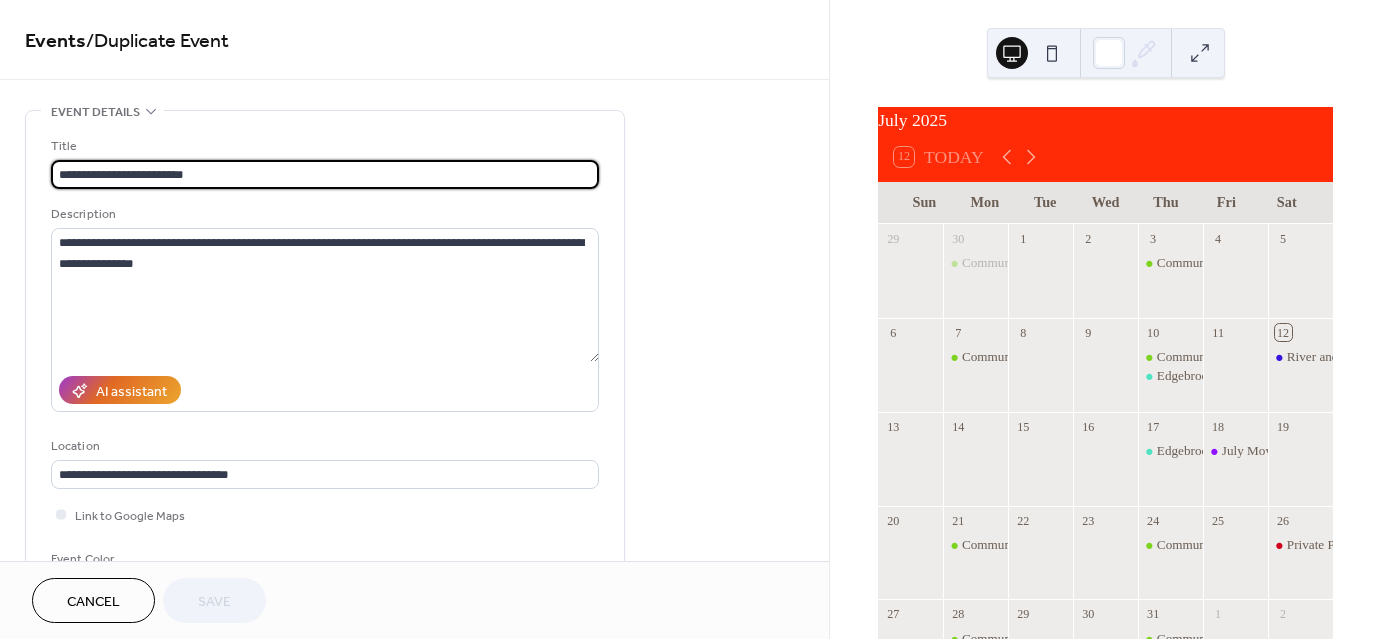 drag, startPoint x: 164, startPoint y: 166, endPoint x: -29, endPoint y: 168, distance: 193.01036 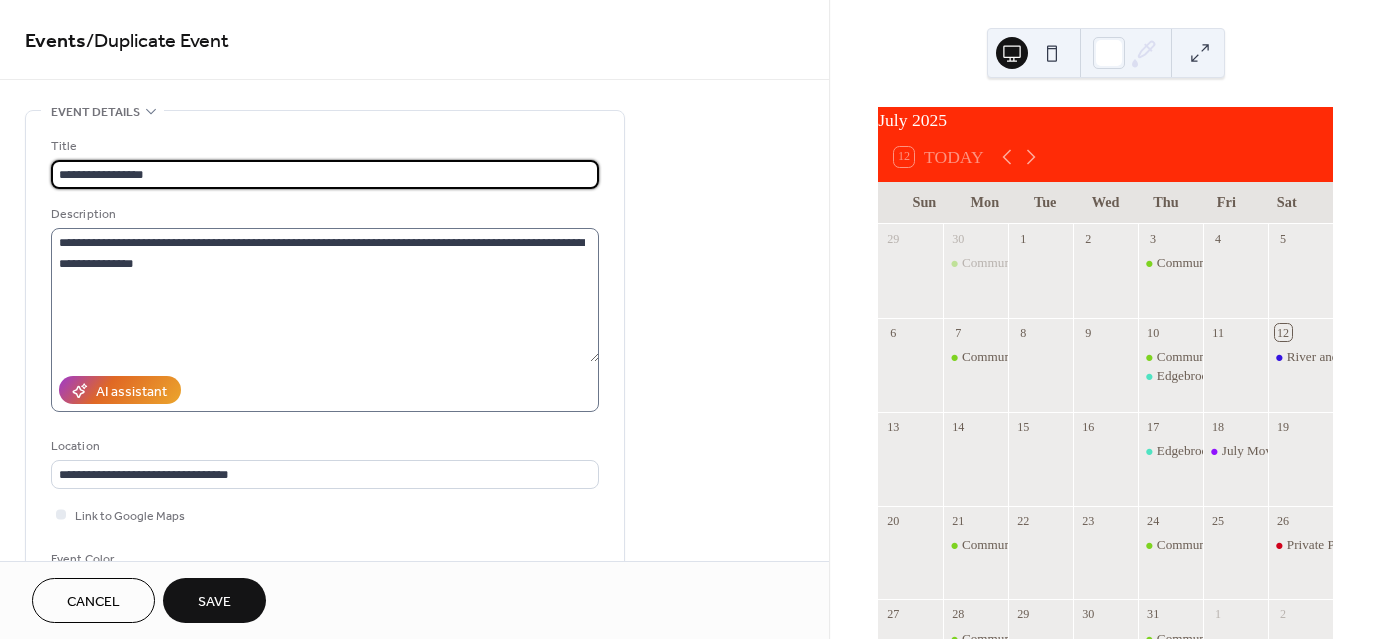 type on "**********" 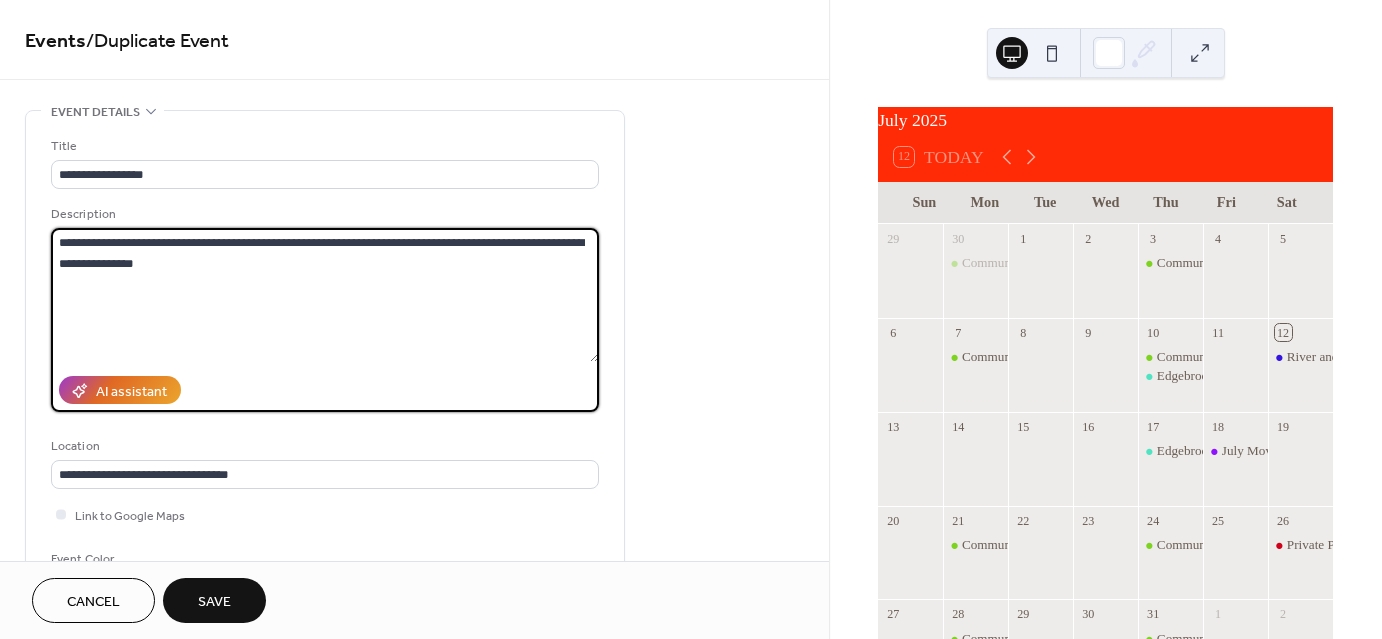 click on "**********" at bounding box center (325, 295) 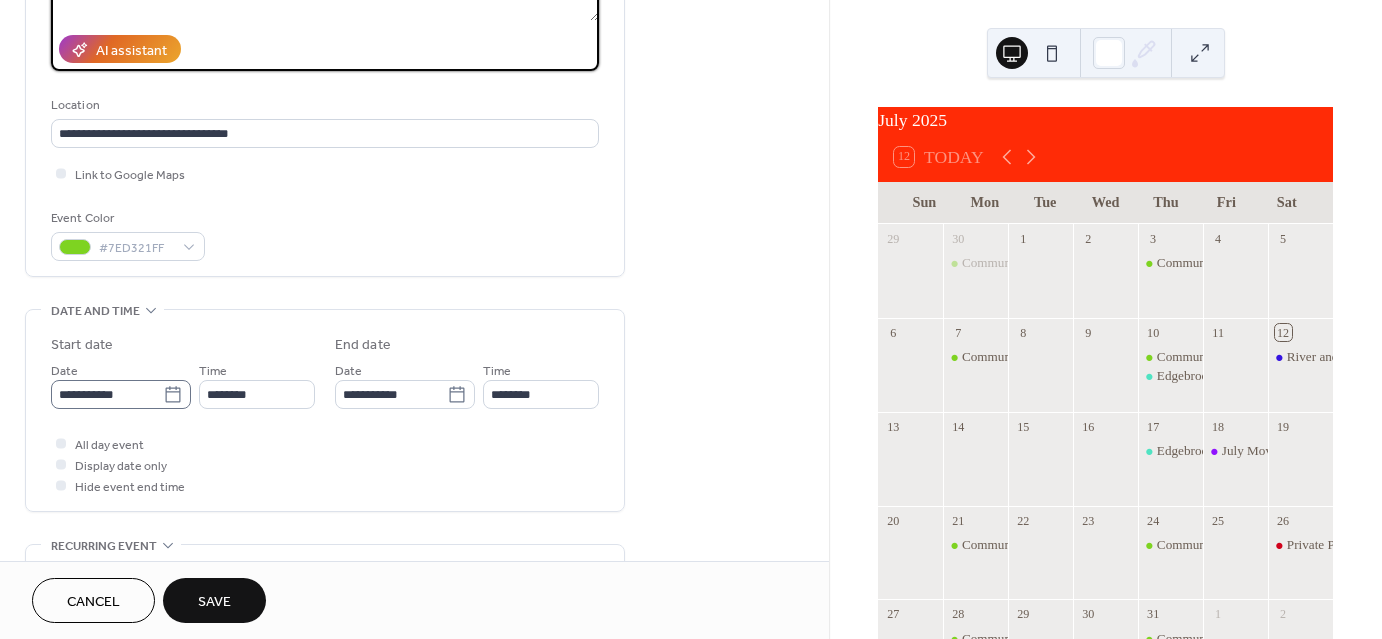 scroll, scrollTop: 400, scrollLeft: 0, axis: vertical 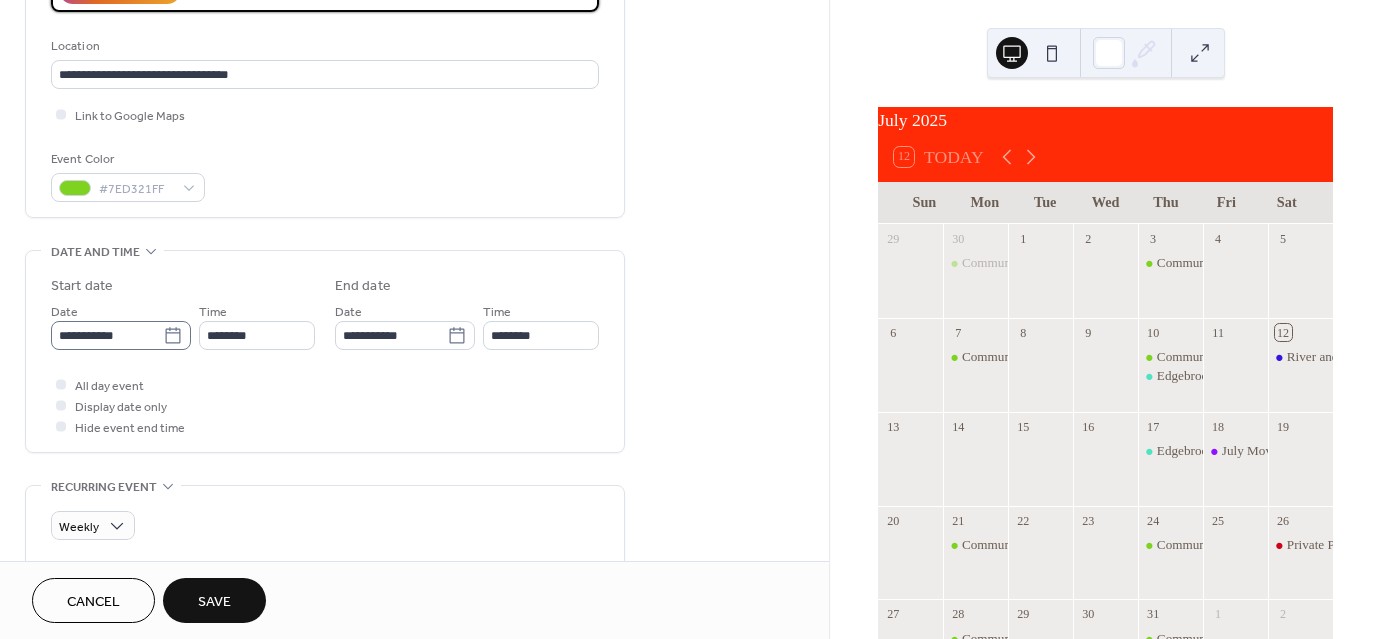 type on "**********" 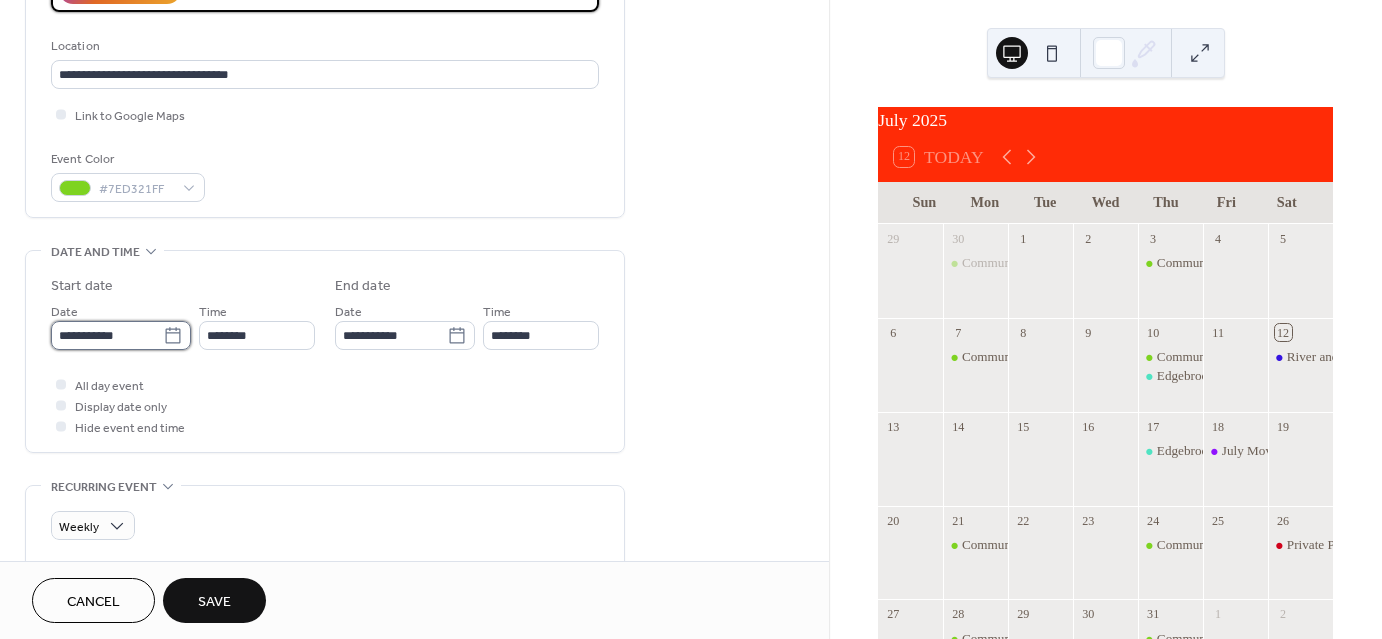 click on "**********" at bounding box center [107, 335] 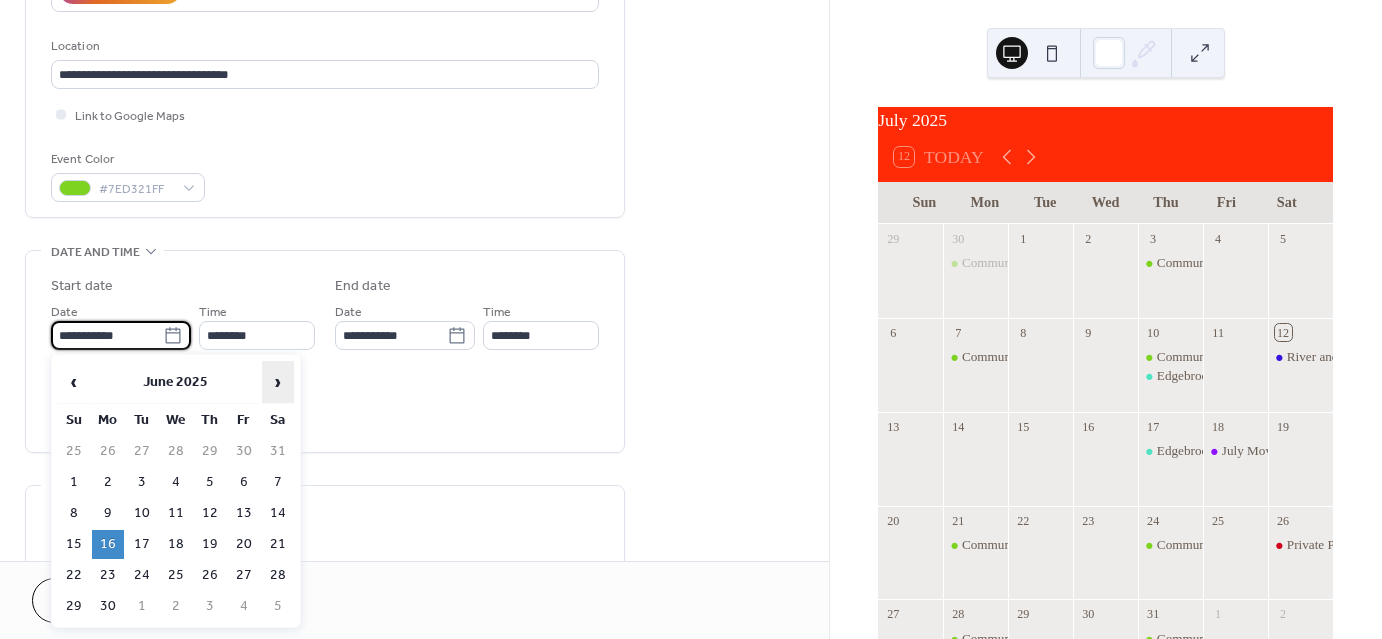 click on "›" at bounding box center (278, 382) 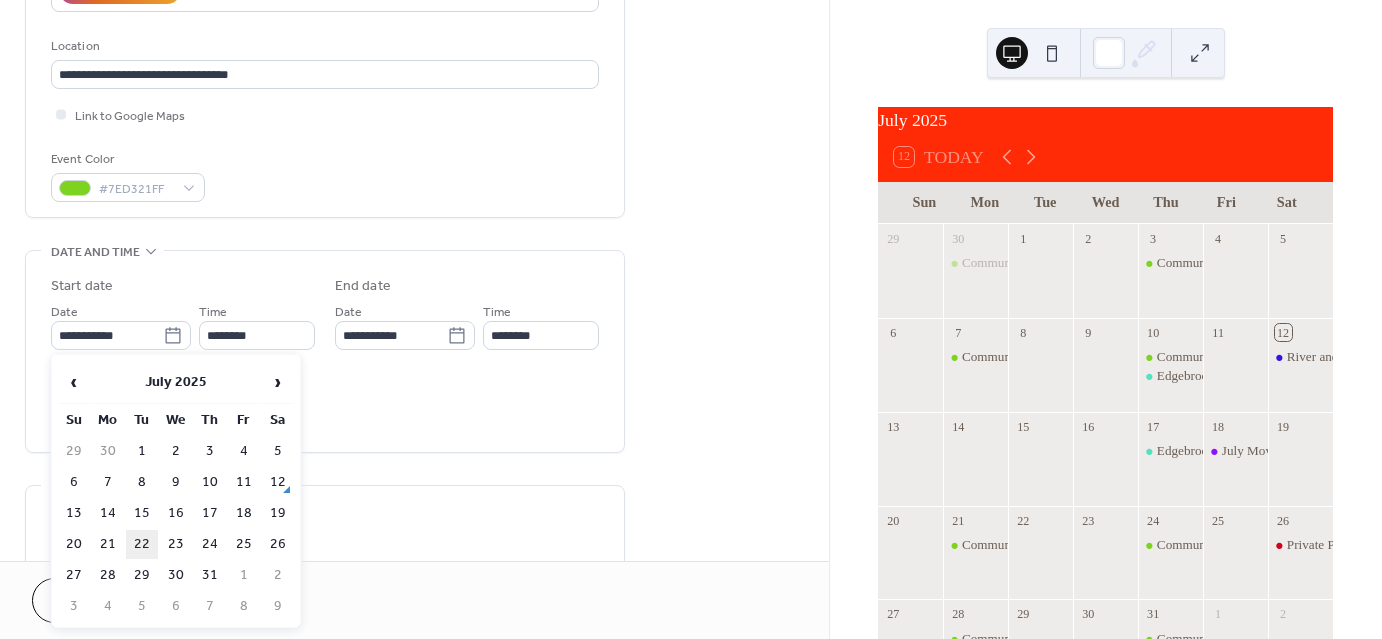 click on "22" at bounding box center [142, 544] 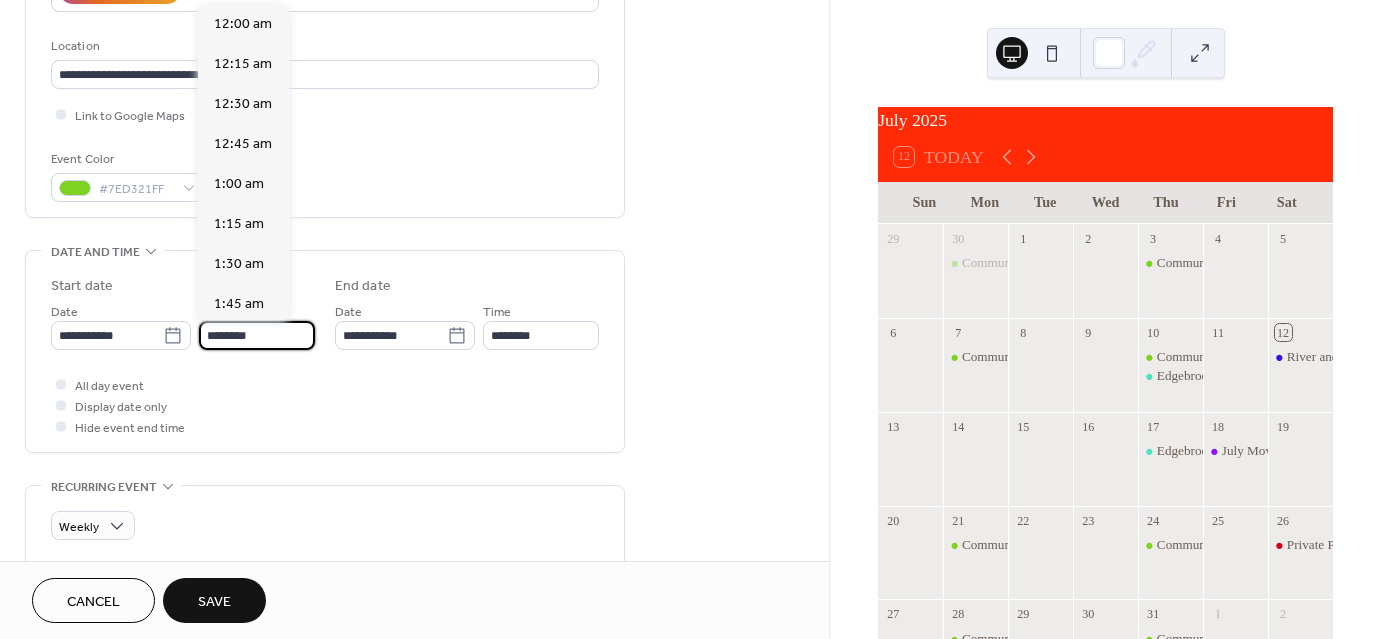 click on "********" at bounding box center [257, 335] 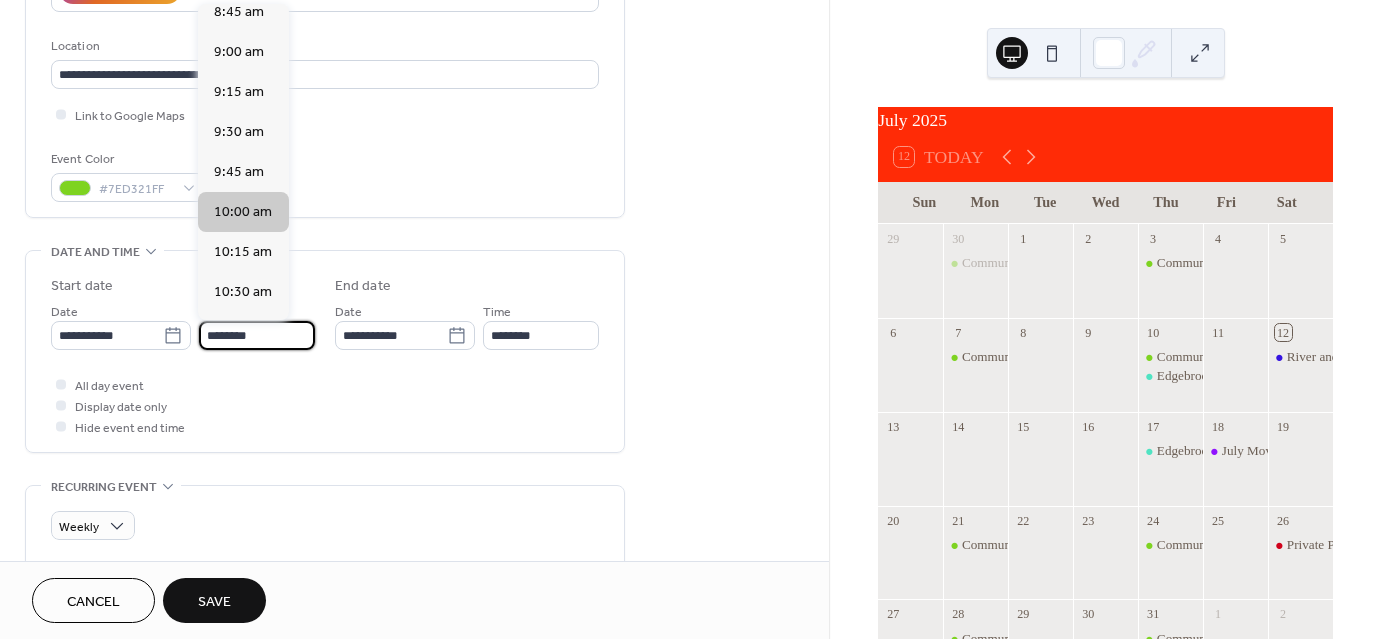 scroll, scrollTop: 1408, scrollLeft: 0, axis: vertical 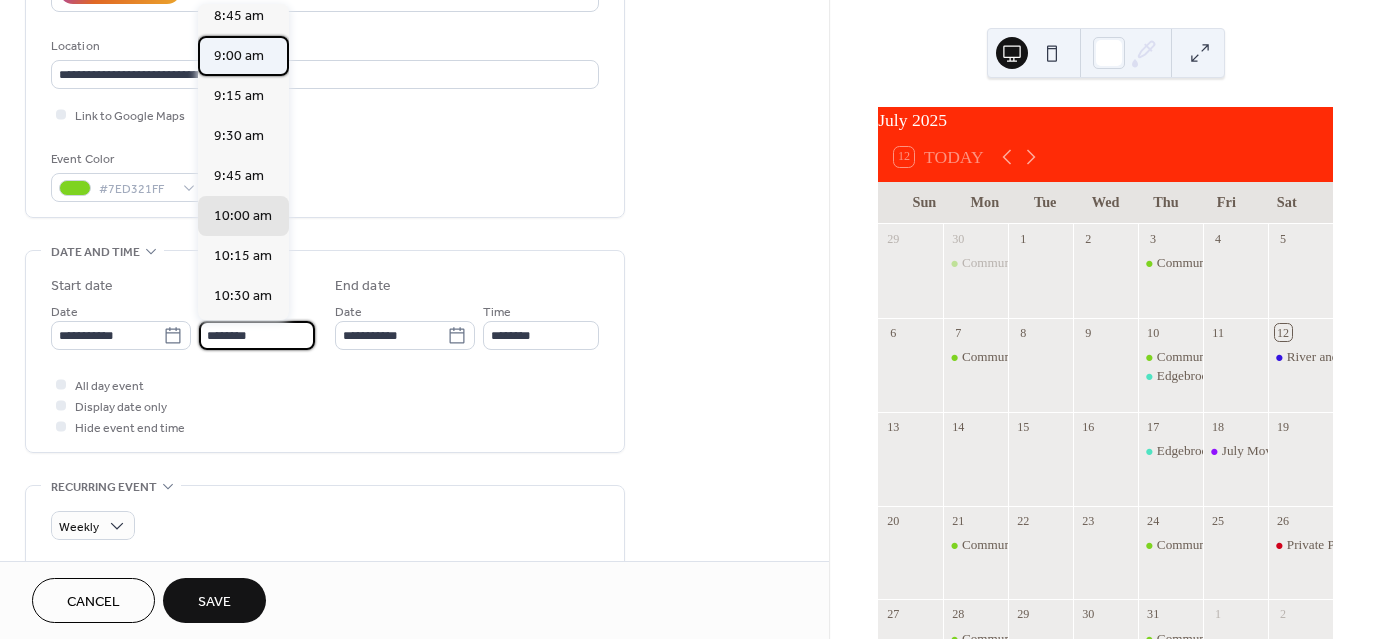 click on "9:00 am" at bounding box center [239, 56] 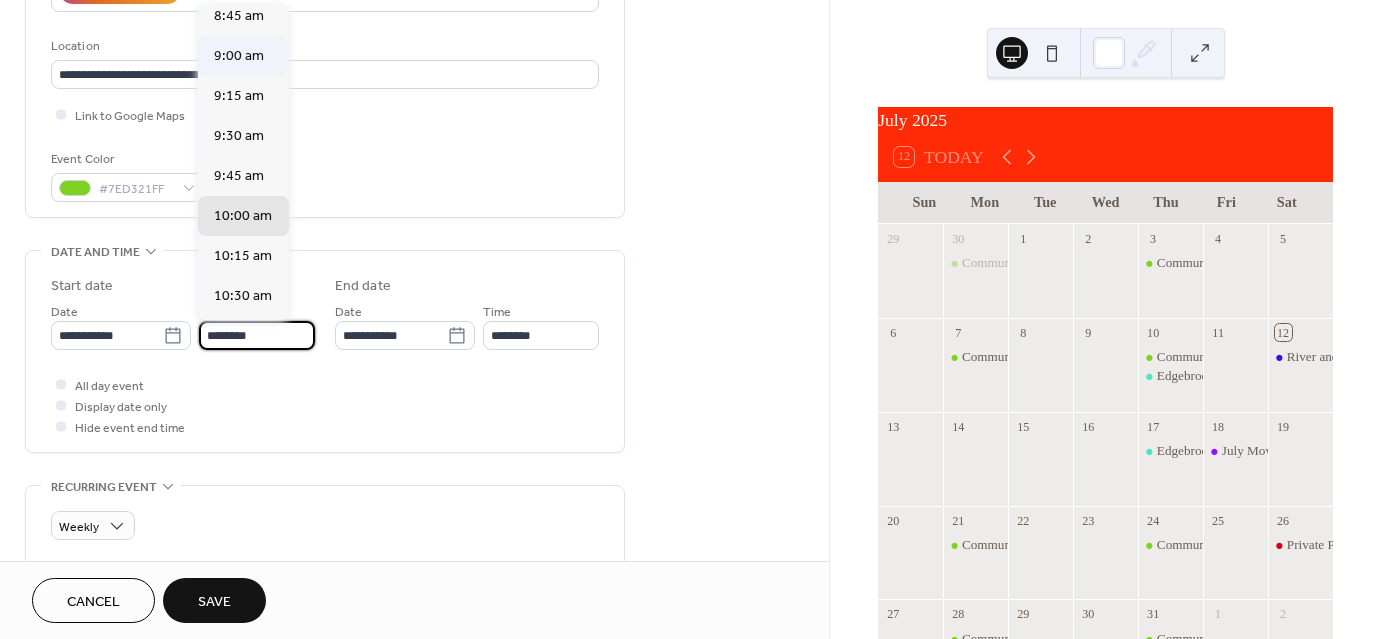 type on "*******" 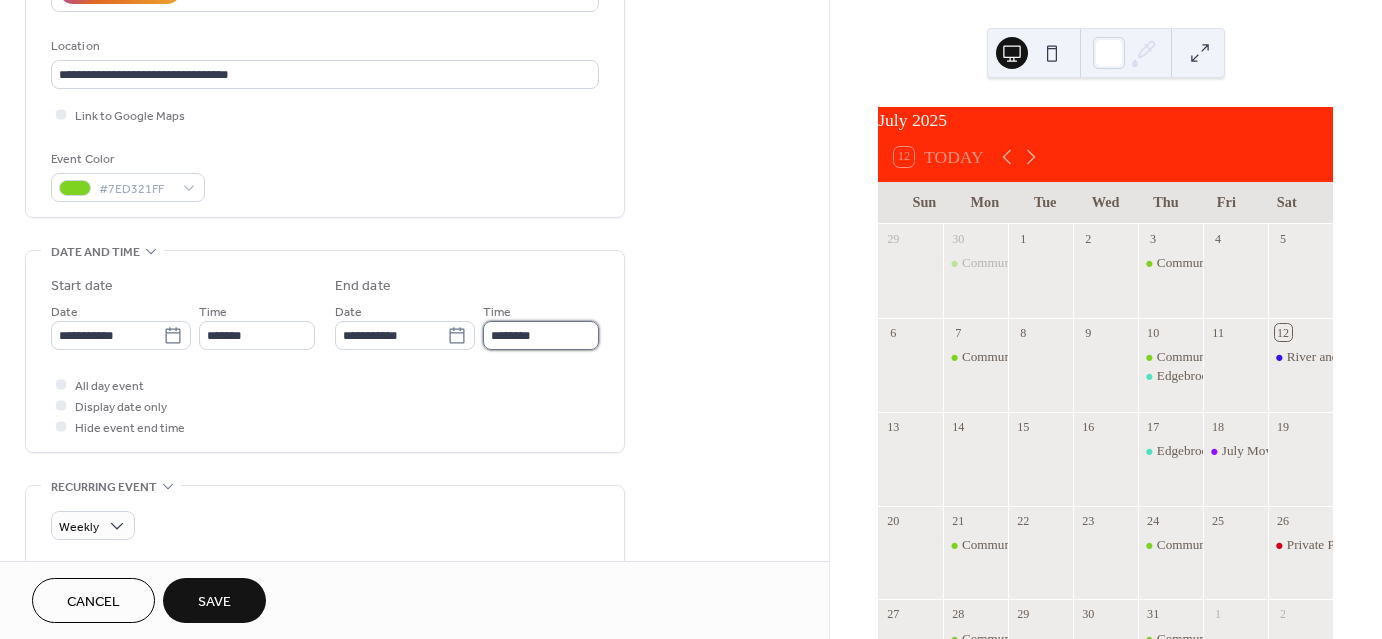 click on "********" at bounding box center [541, 335] 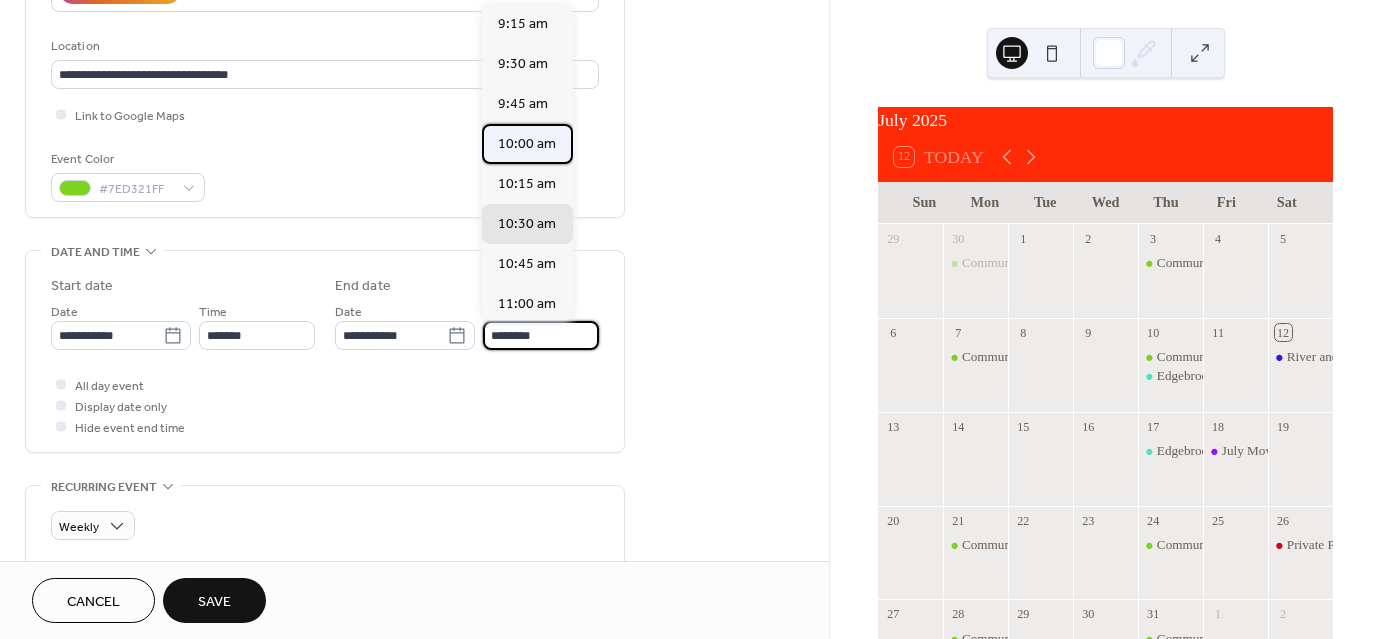 click on "10:00 am" at bounding box center (527, 144) 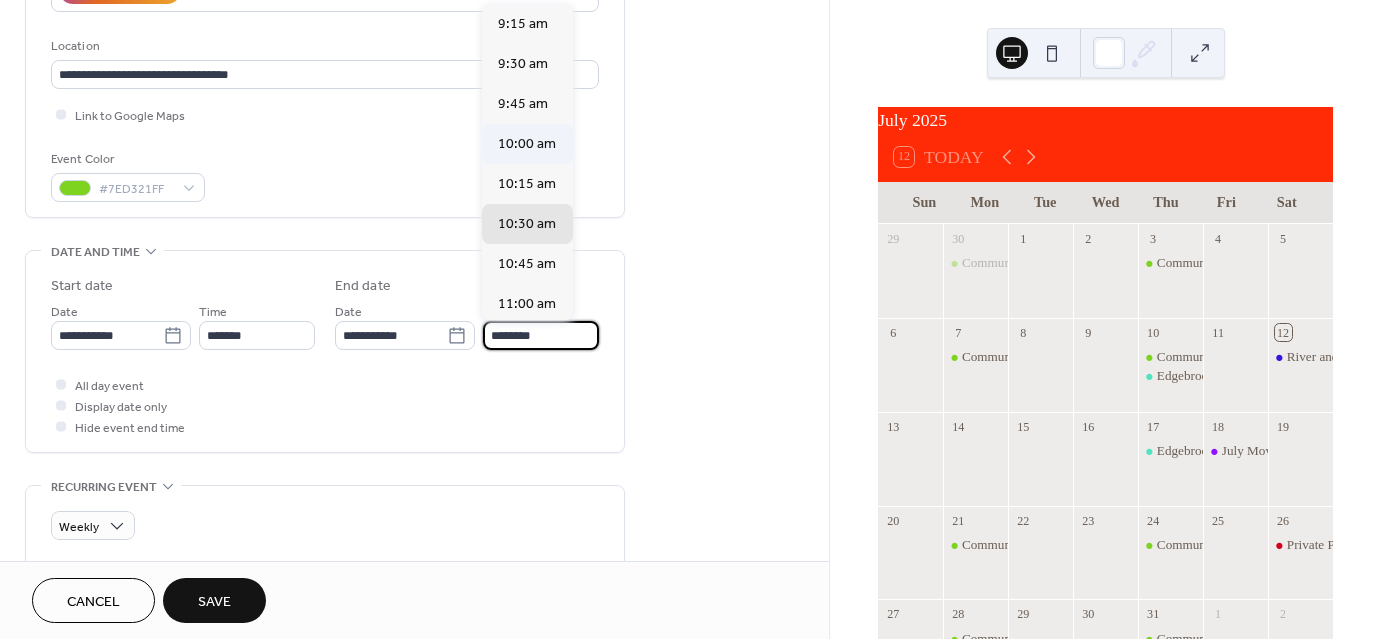 type on "********" 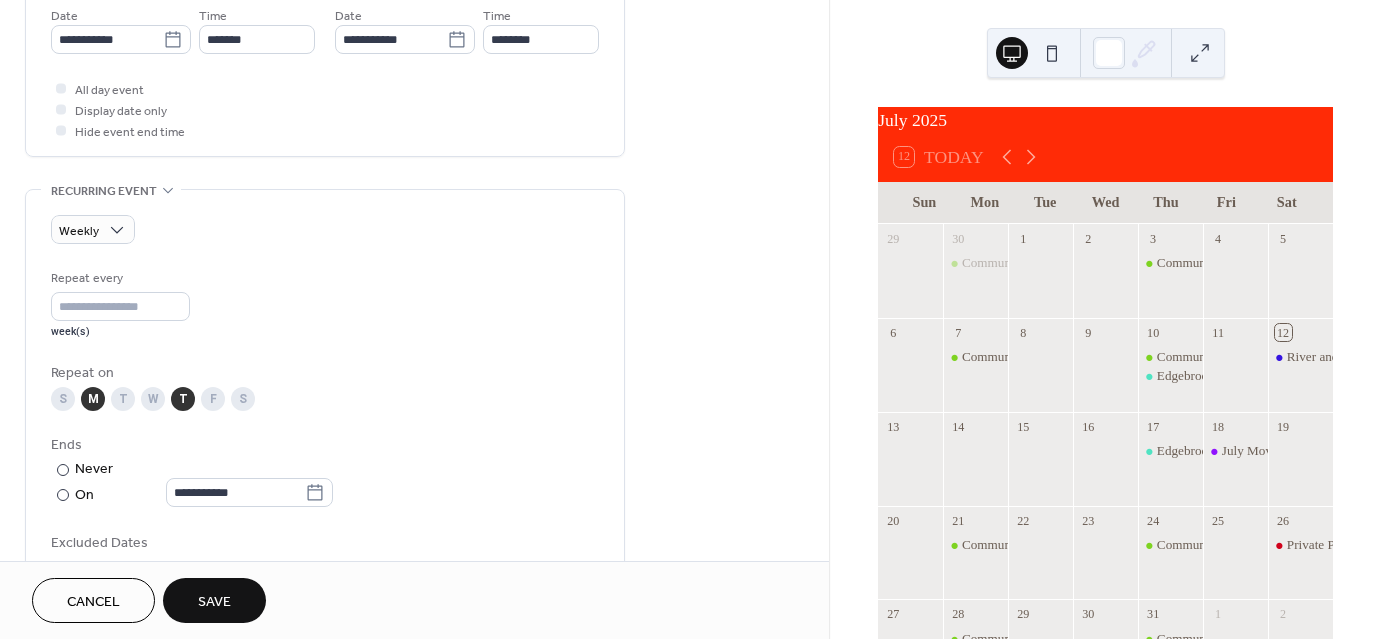 scroll, scrollTop: 700, scrollLeft: 0, axis: vertical 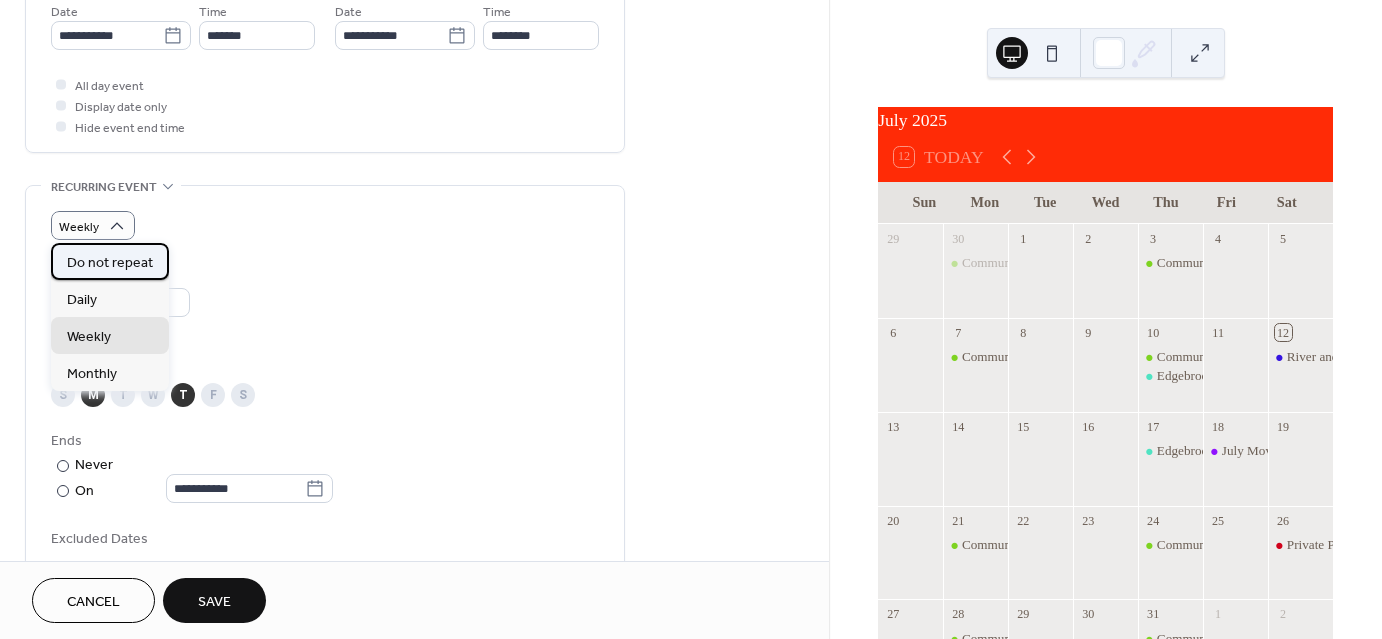 click on "Do not repeat" at bounding box center [110, 263] 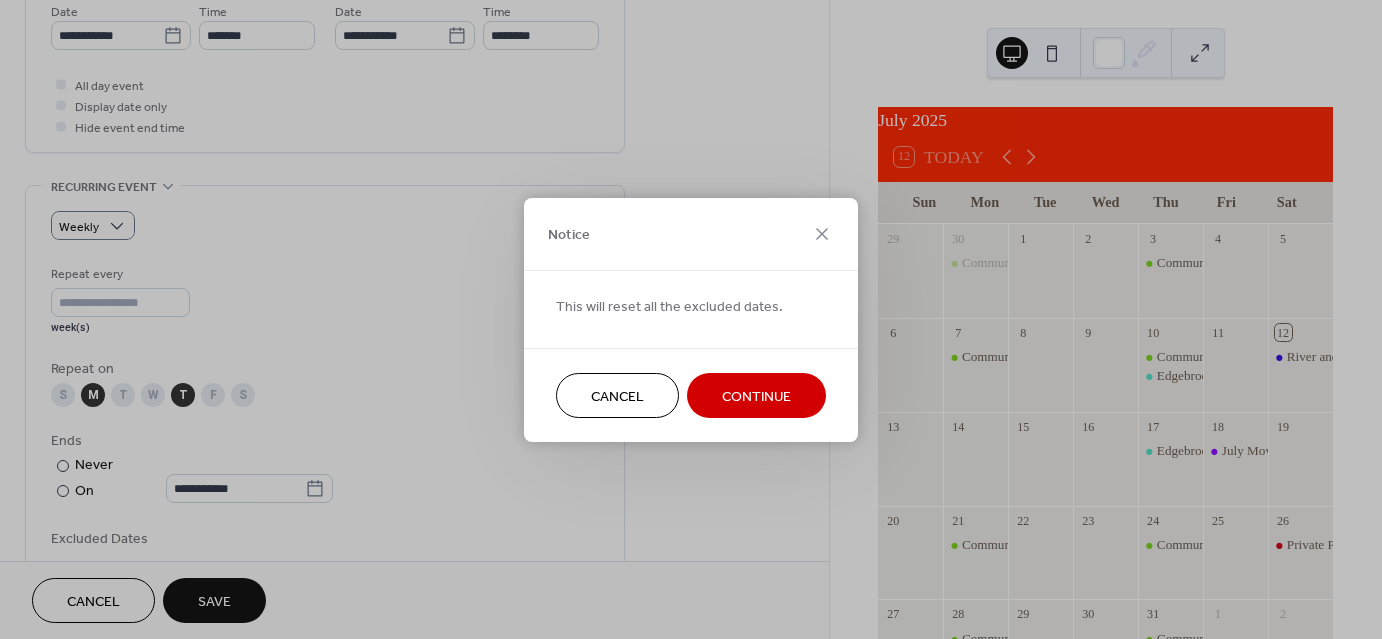 click on "Continue" at bounding box center [756, 396] 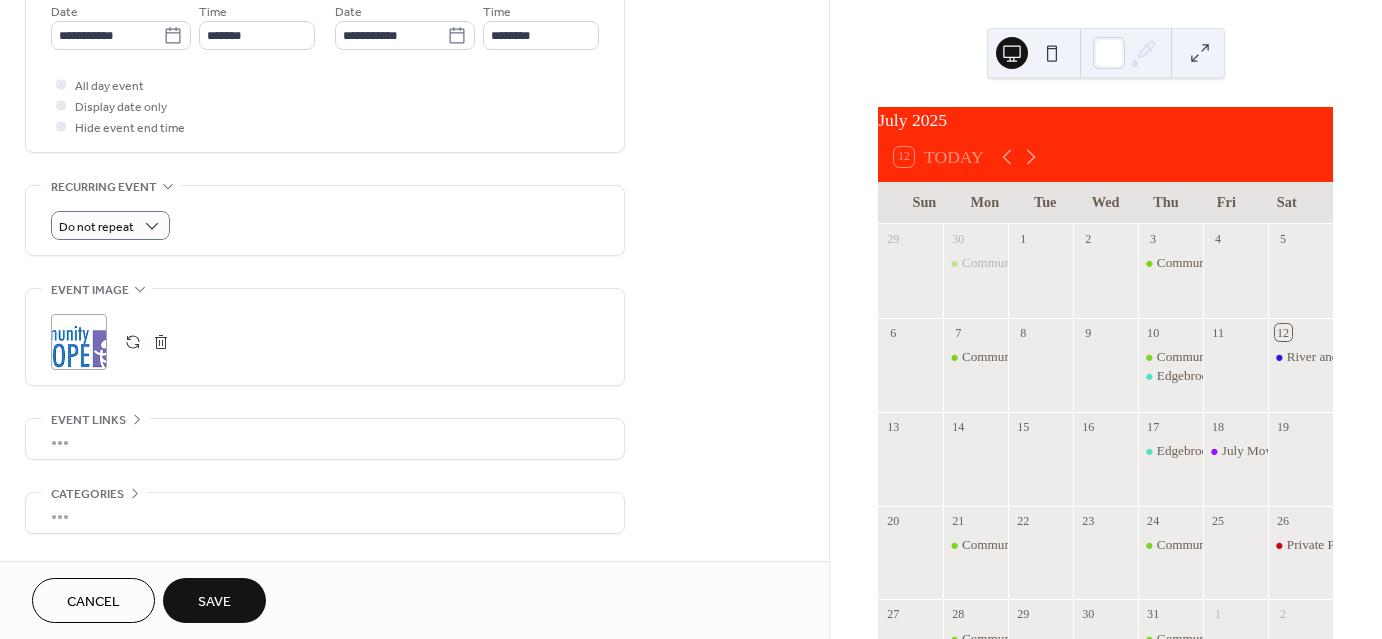 click at bounding box center [161, 342] 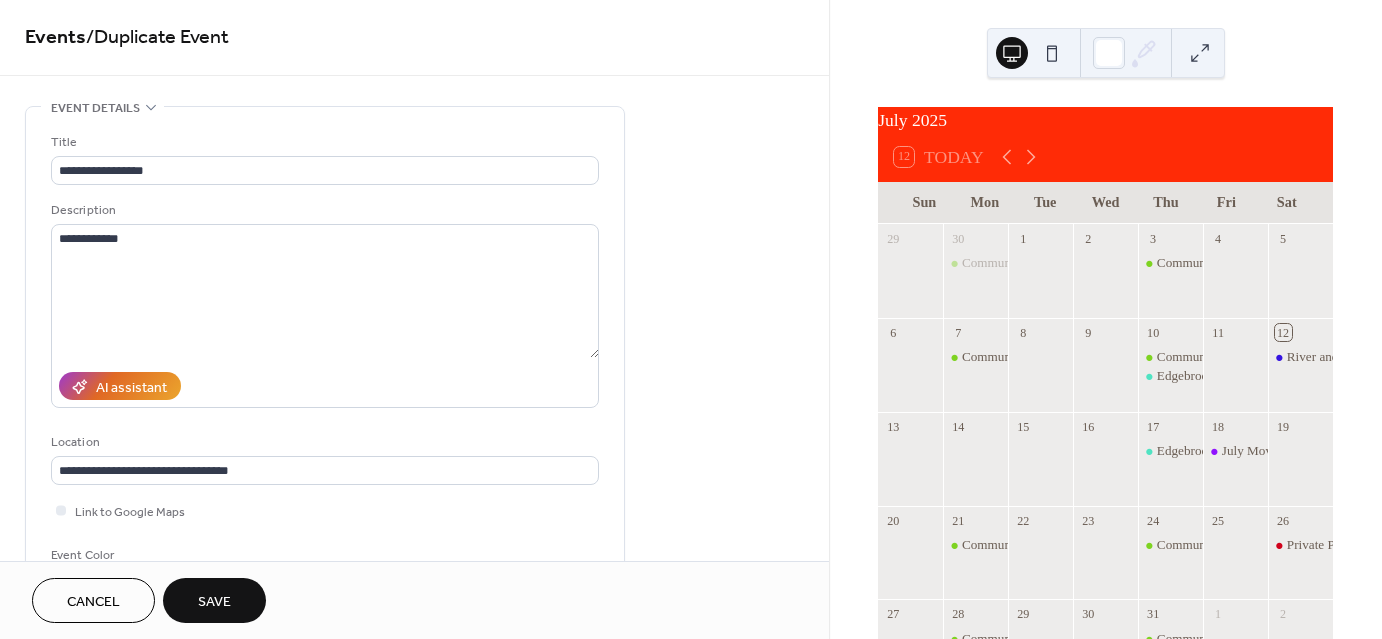 scroll, scrollTop: 0, scrollLeft: 0, axis: both 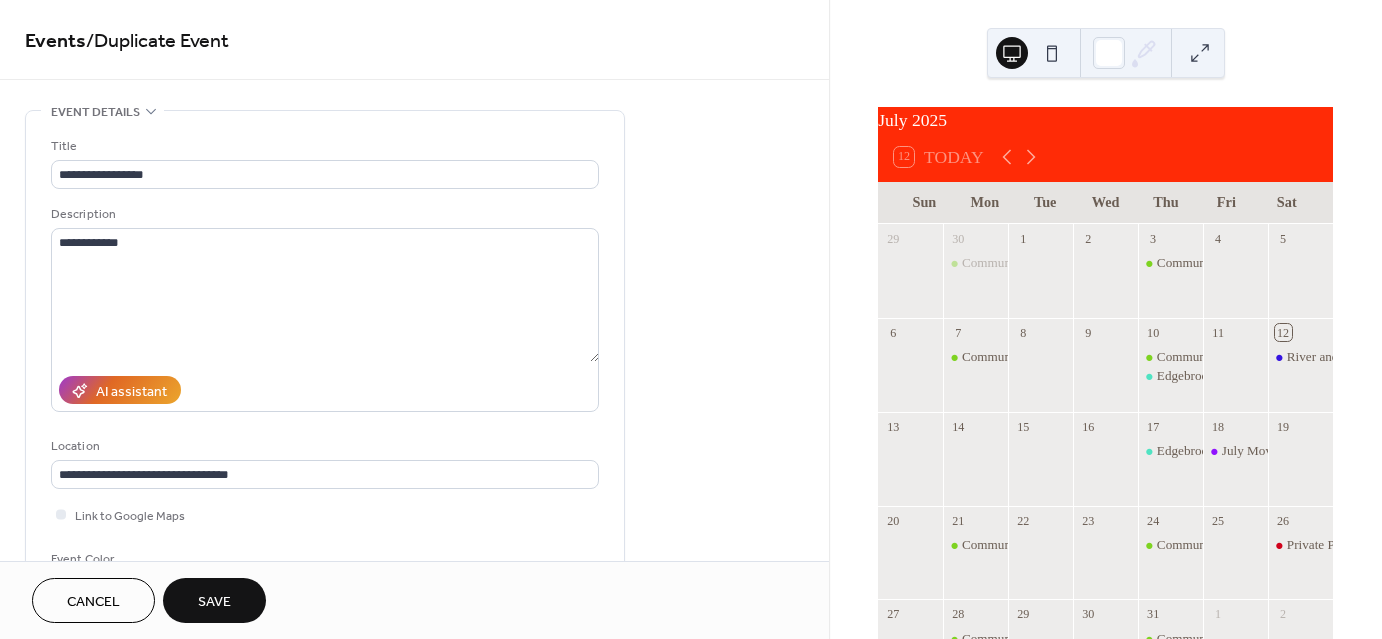 click on "Save" at bounding box center (214, 602) 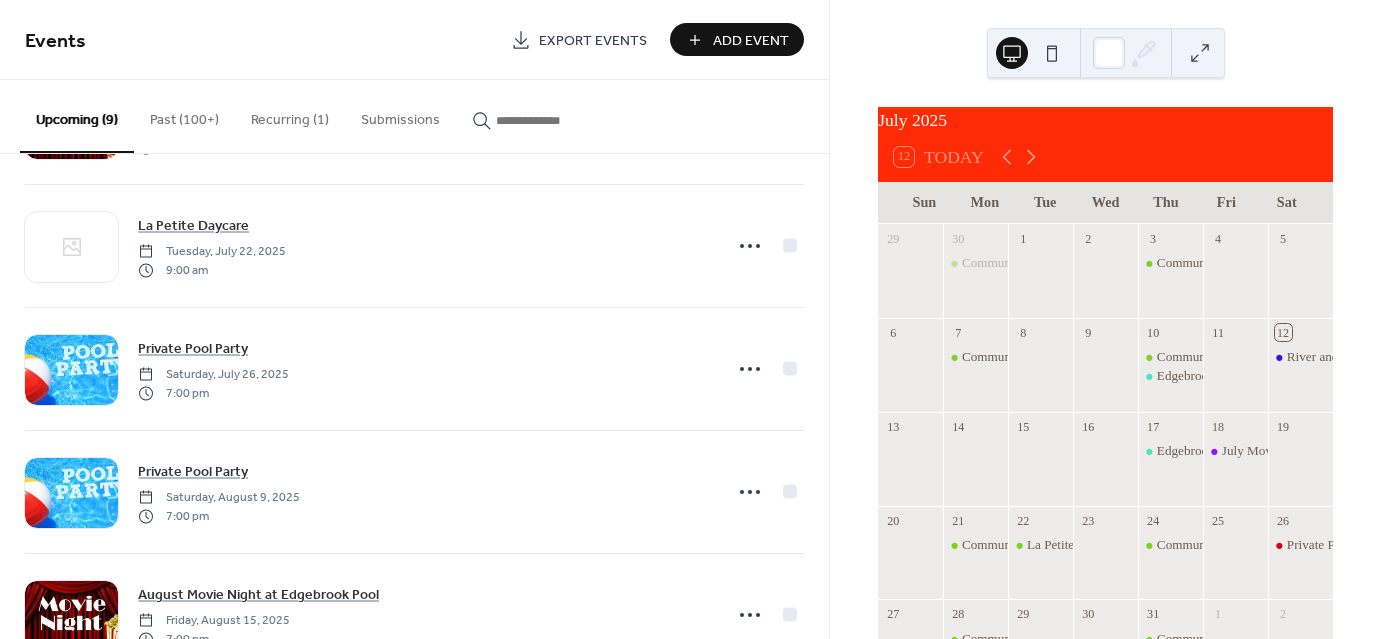 scroll, scrollTop: 400, scrollLeft: 0, axis: vertical 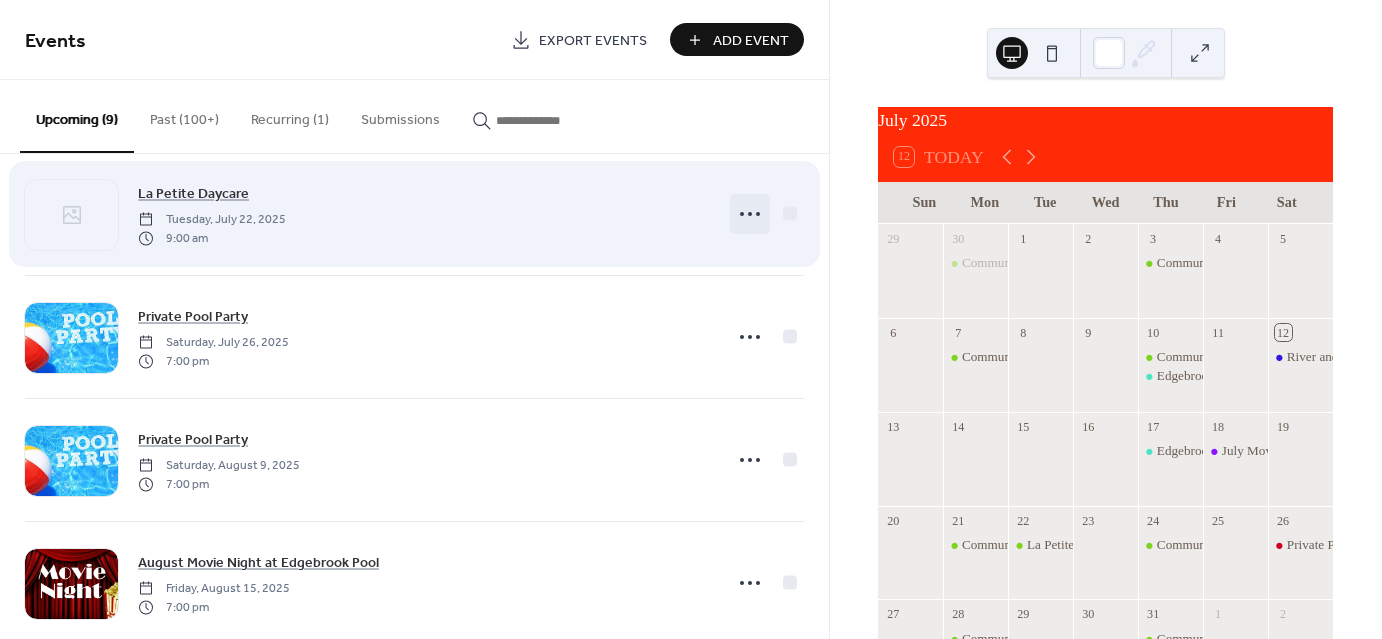 click 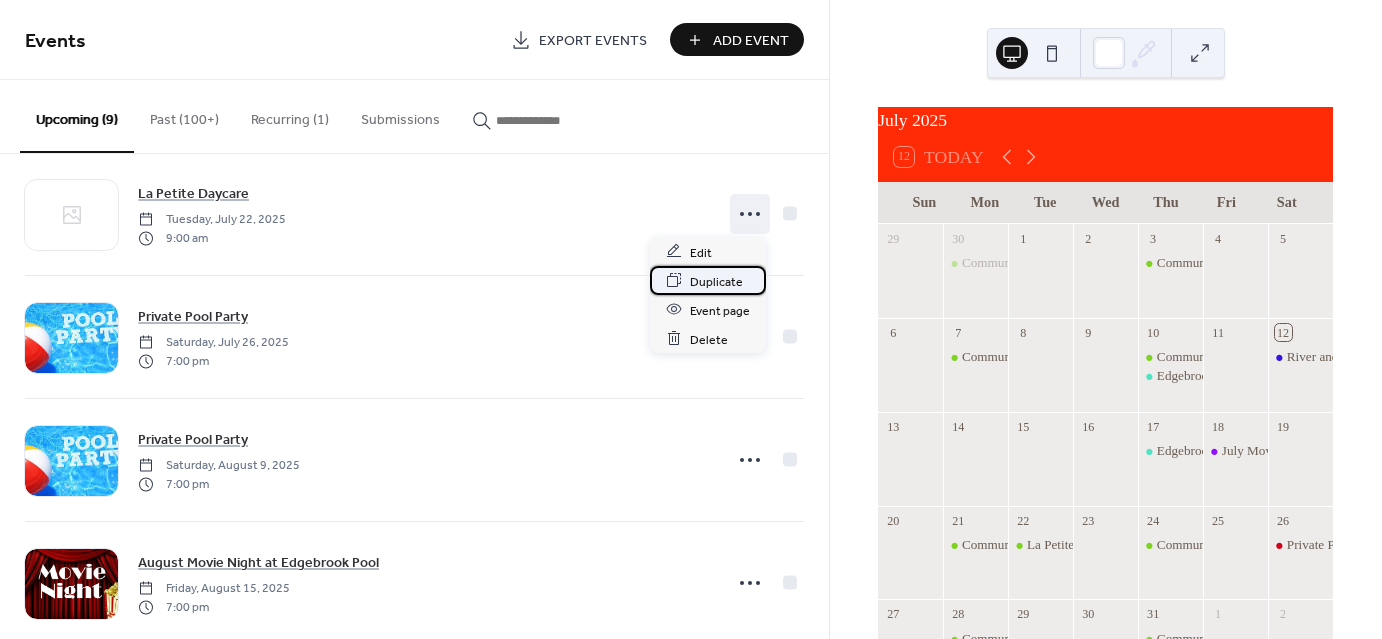 click on "Duplicate" at bounding box center [716, 281] 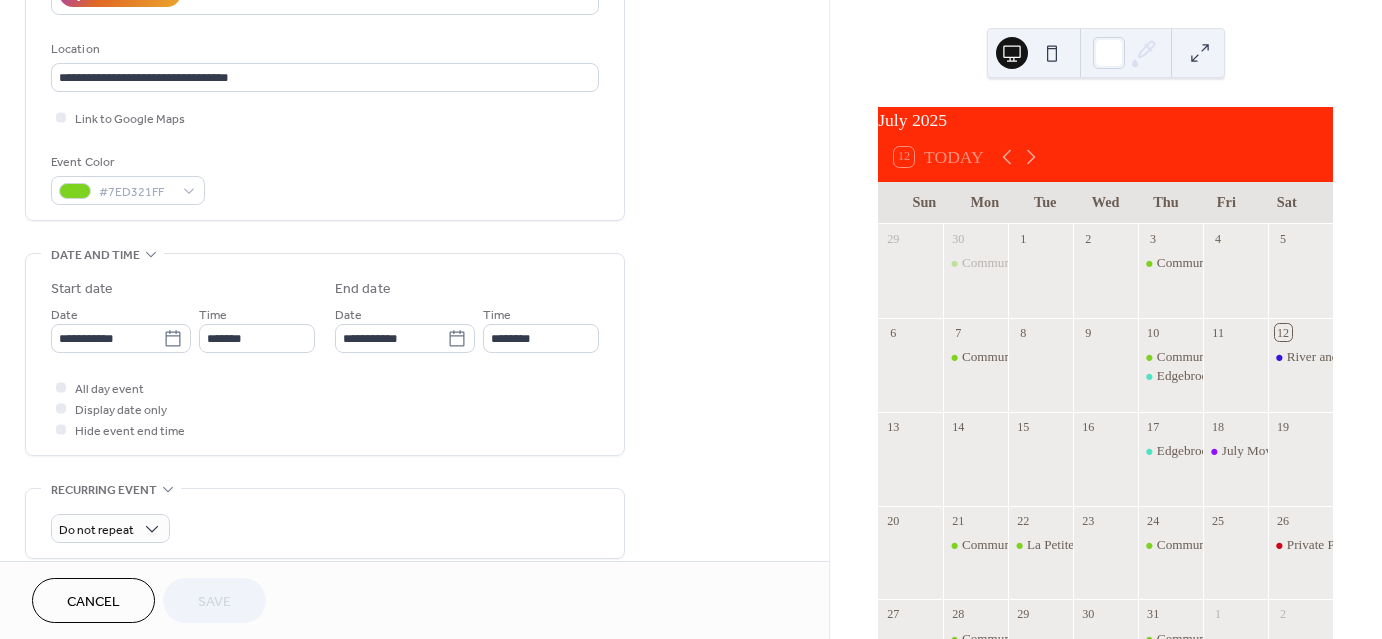 scroll, scrollTop: 400, scrollLeft: 0, axis: vertical 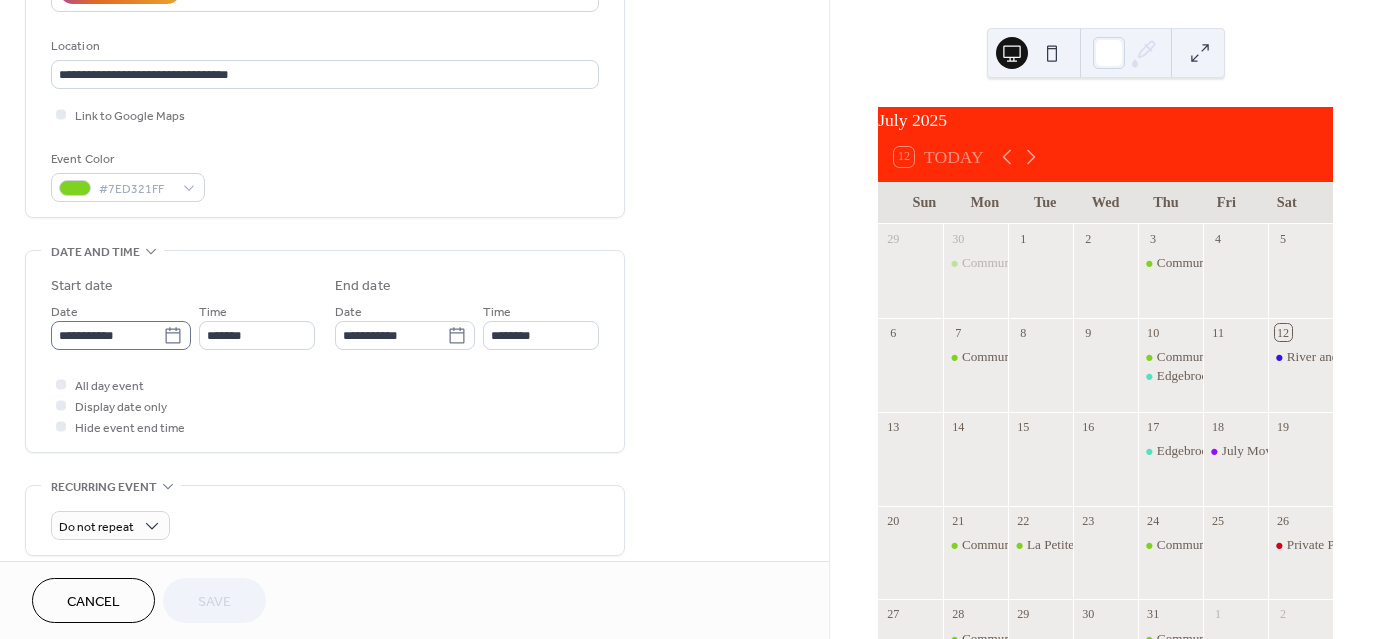 click 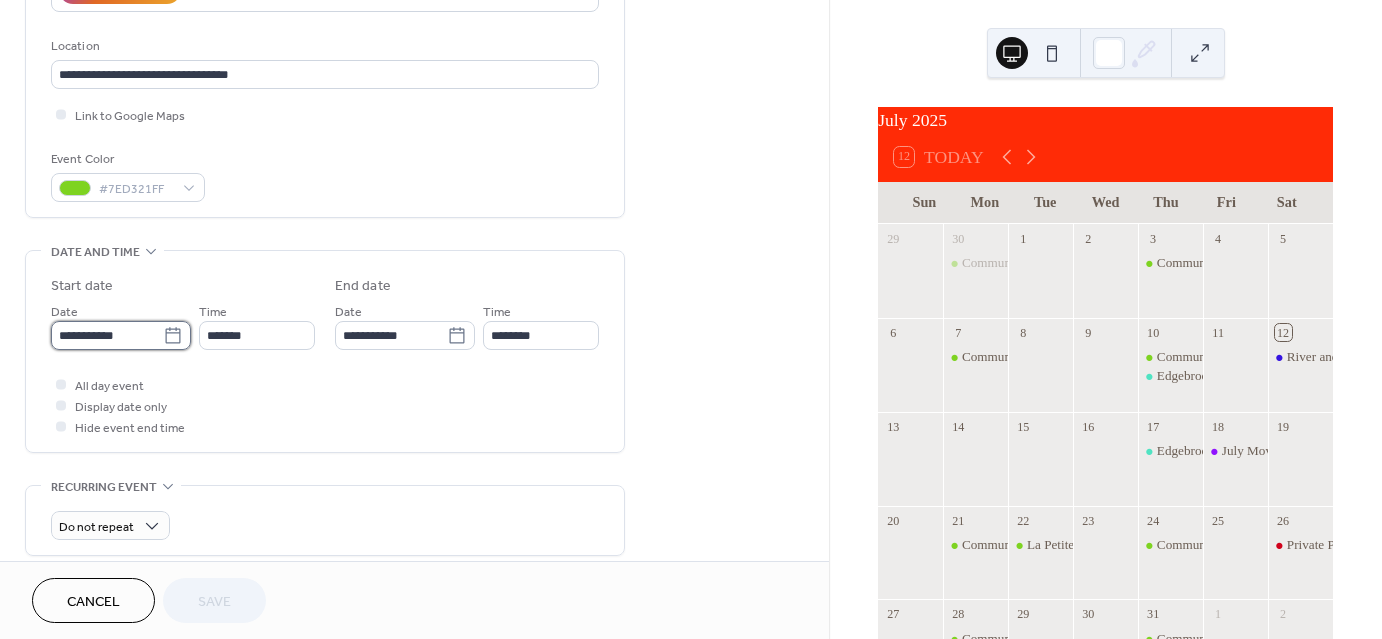 click on "**********" at bounding box center [107, 335] 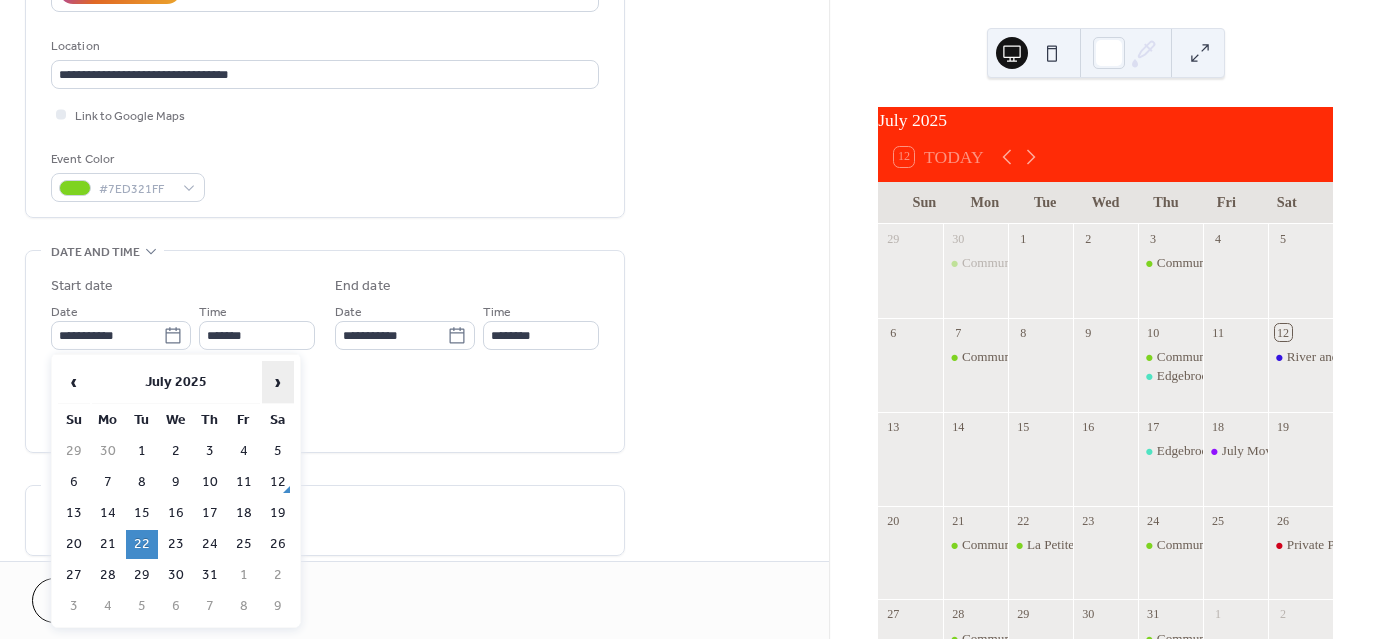 click on "›" at bounding box center [278, 382] 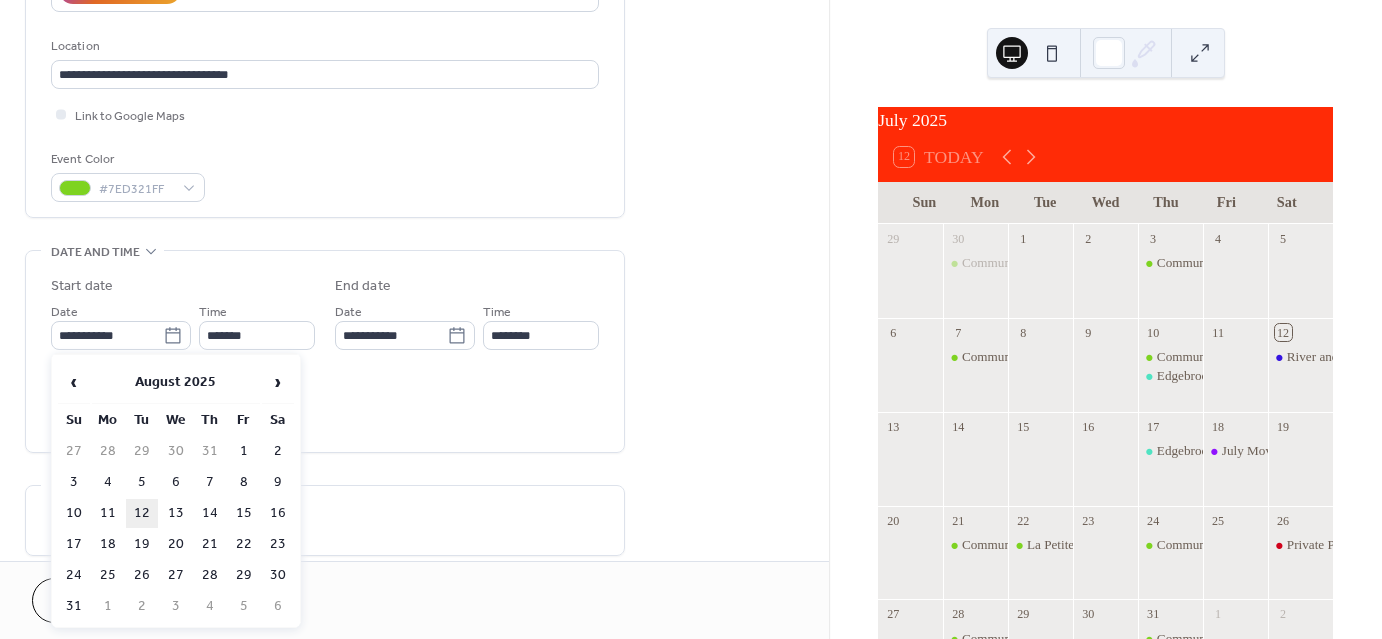 click on "12" at bounding box center [142, 513] 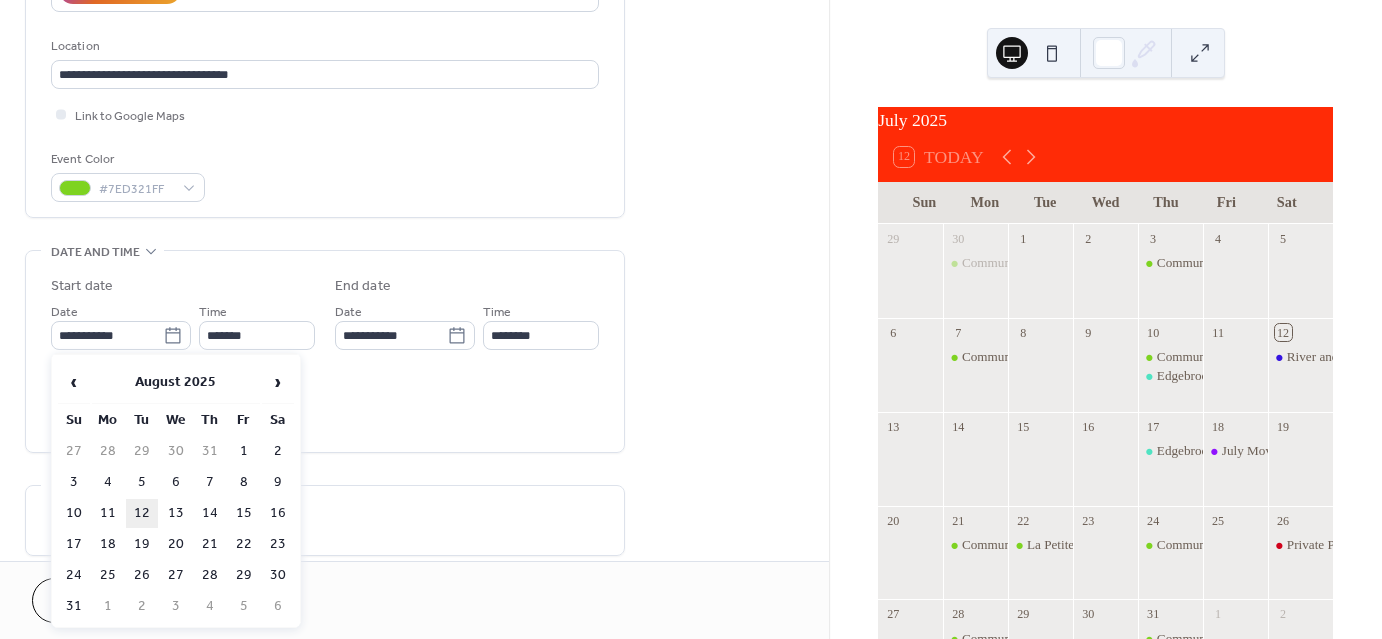 type on "**********" 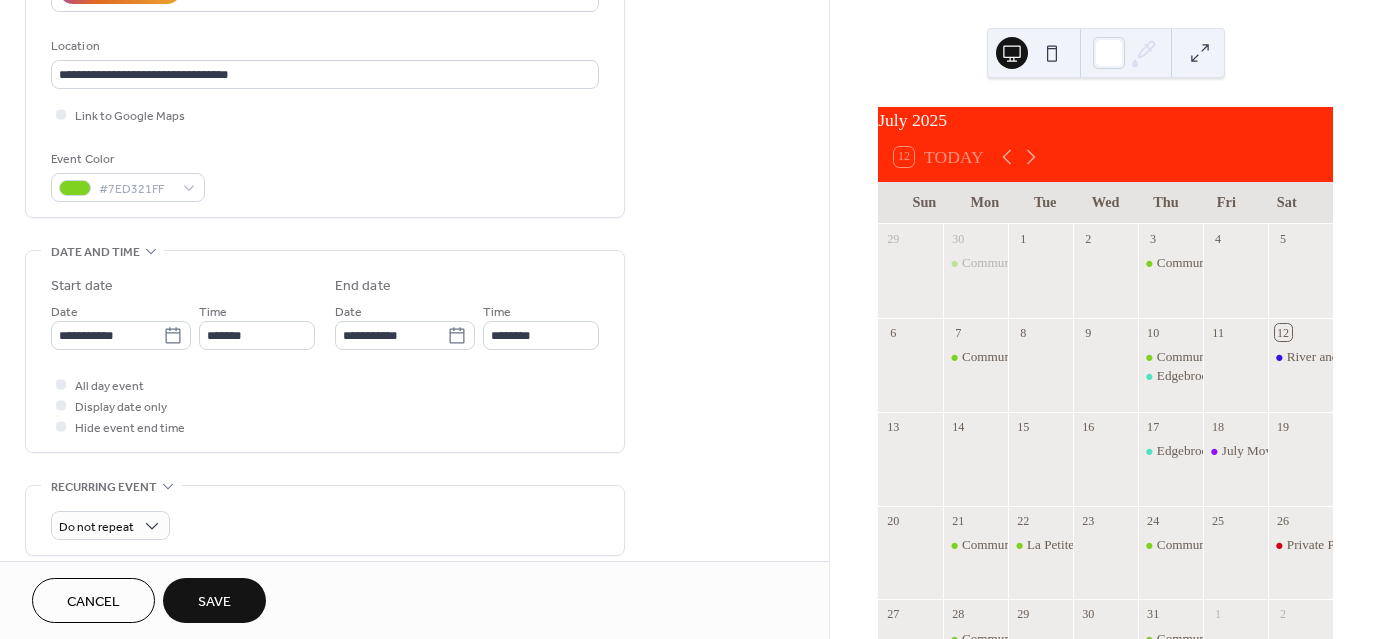 click on "Save" at bounding box center [214, 602] 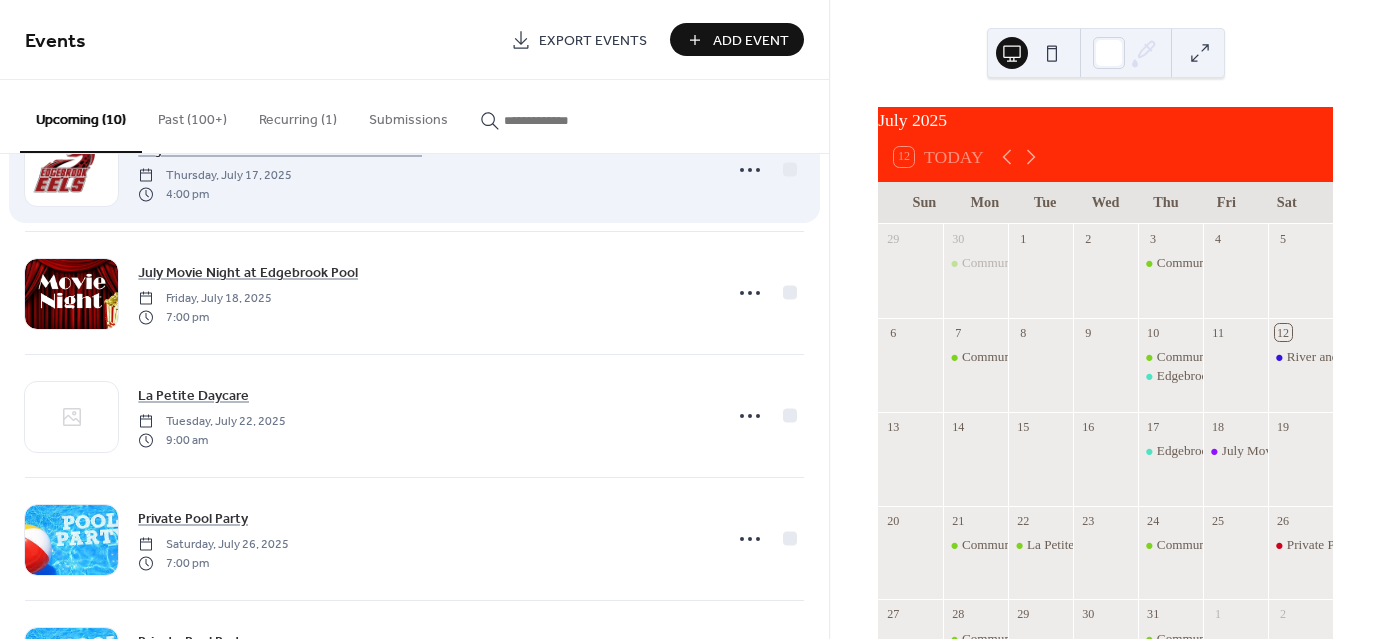 scroll, scrollTop: 200, scrollLeft: 0, axis: vertical 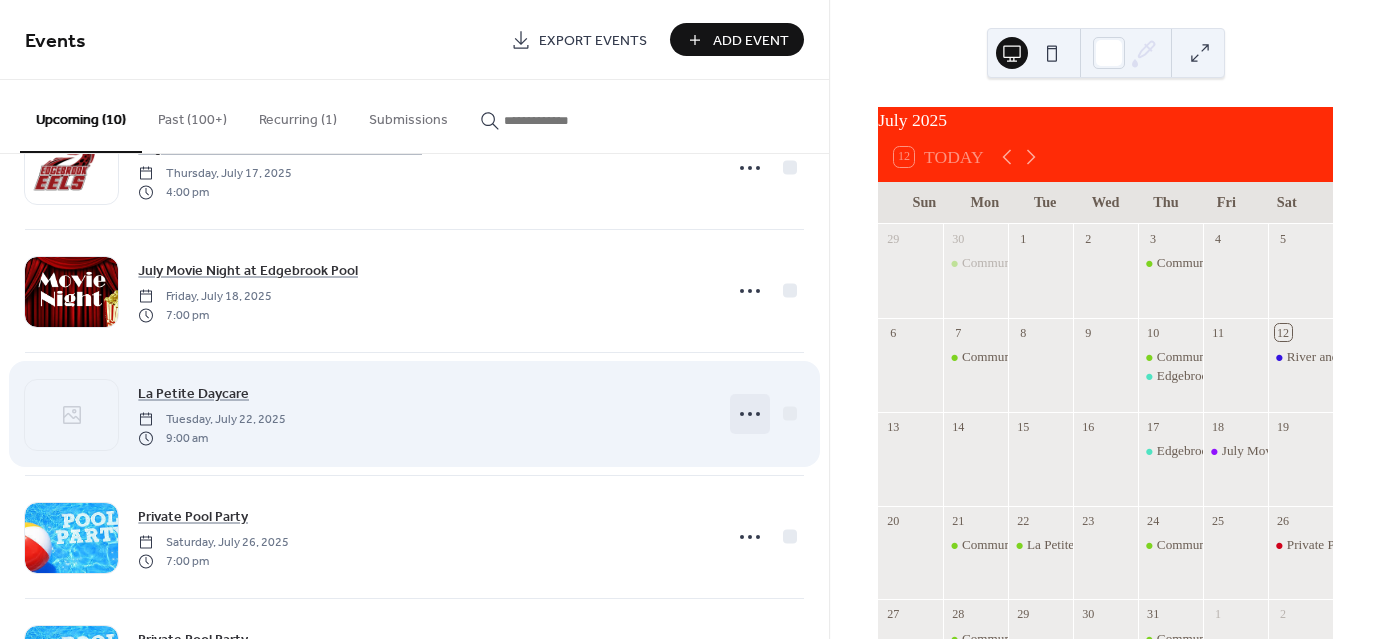 click 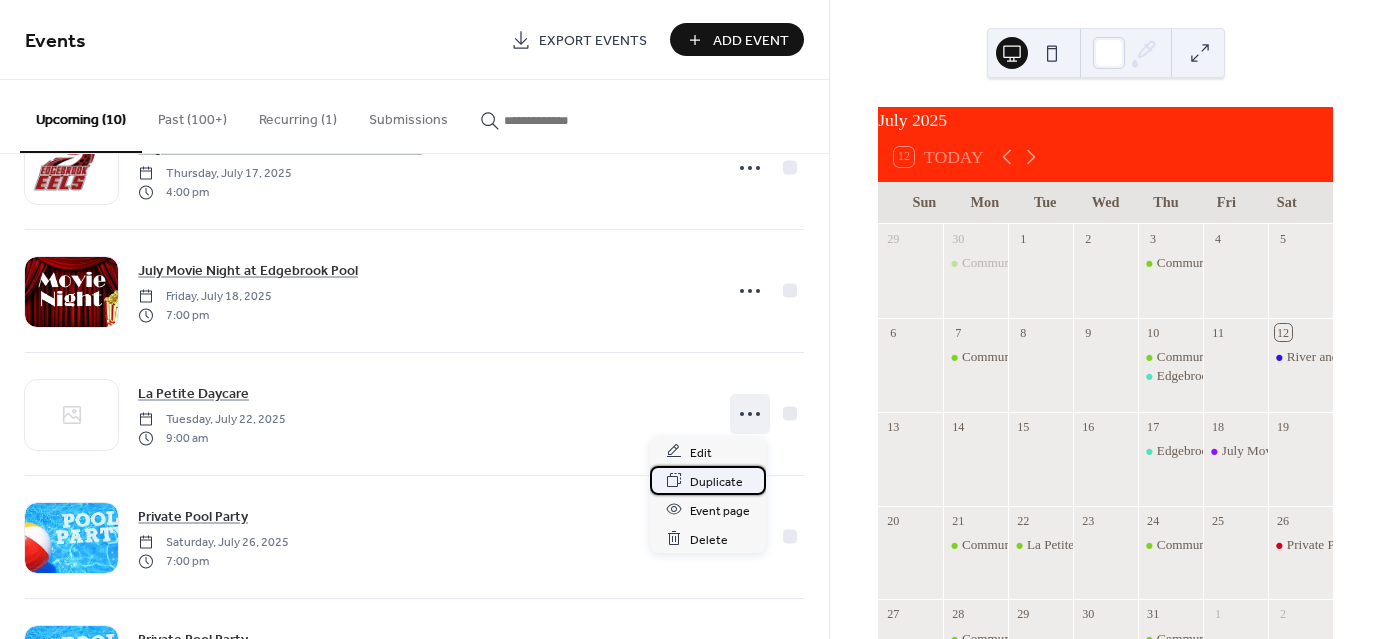click on "Duplicate" at bounding box center (716, 481) 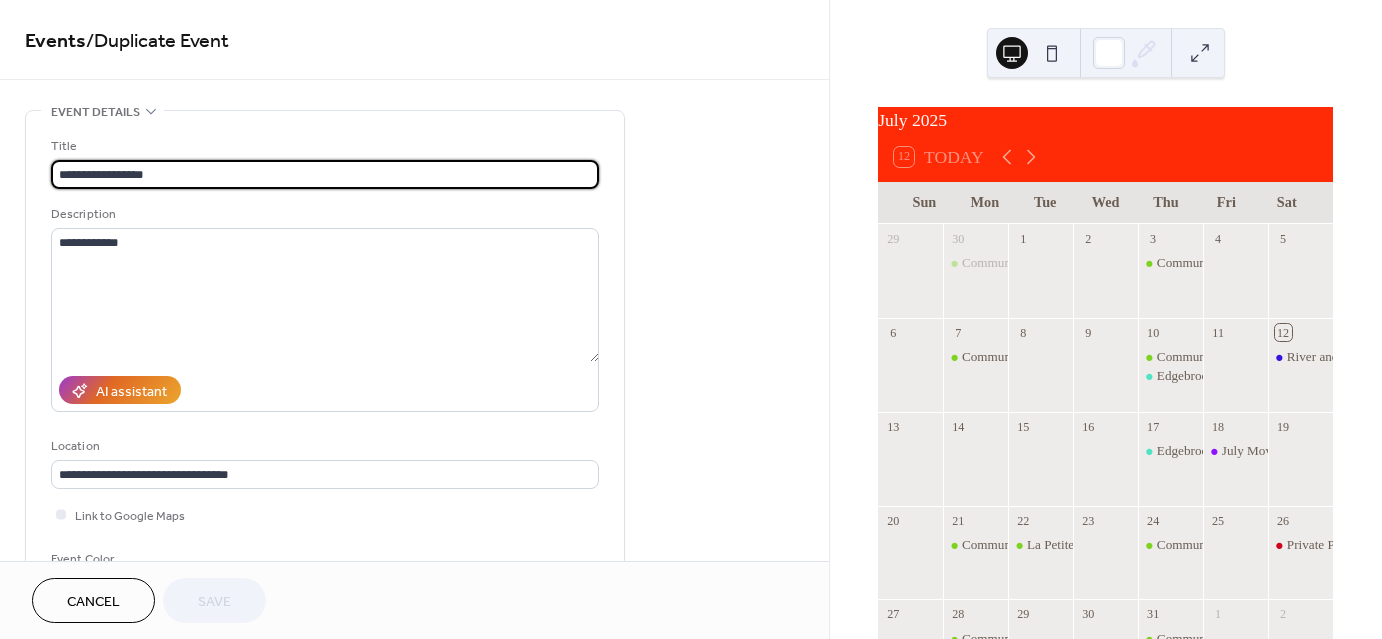 drag, startPoint x: 102, startPoint y: 173, endPoint x: -72, endPoint y: 166, distance: 174.14075 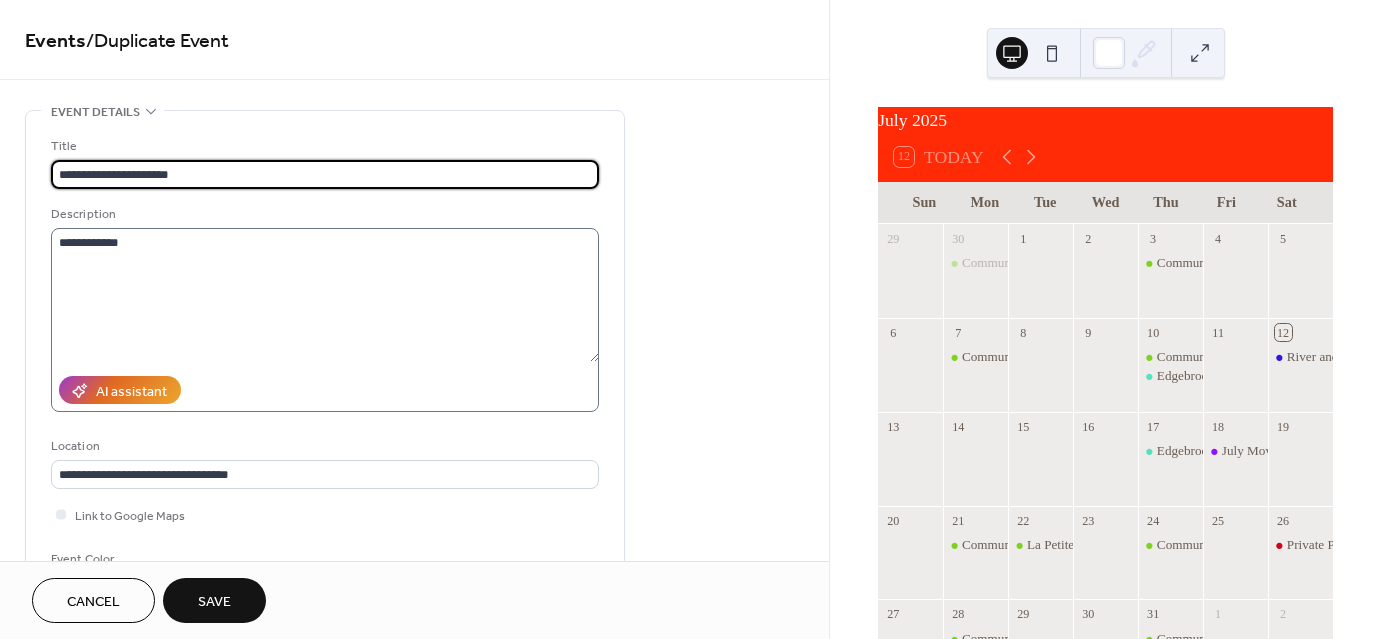type on "**********" 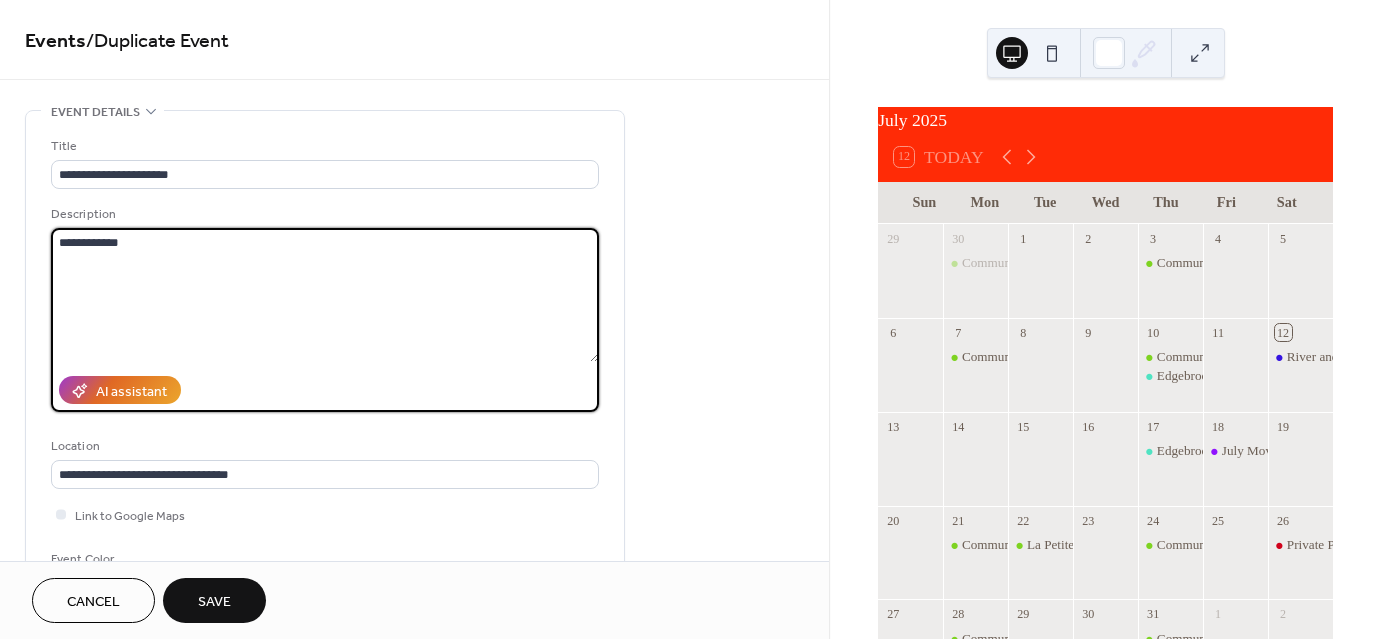 drag, startPoint x: 140, startPoint y: 245, endPoint x: 14, endPoint y: 234, distance: 126.47925 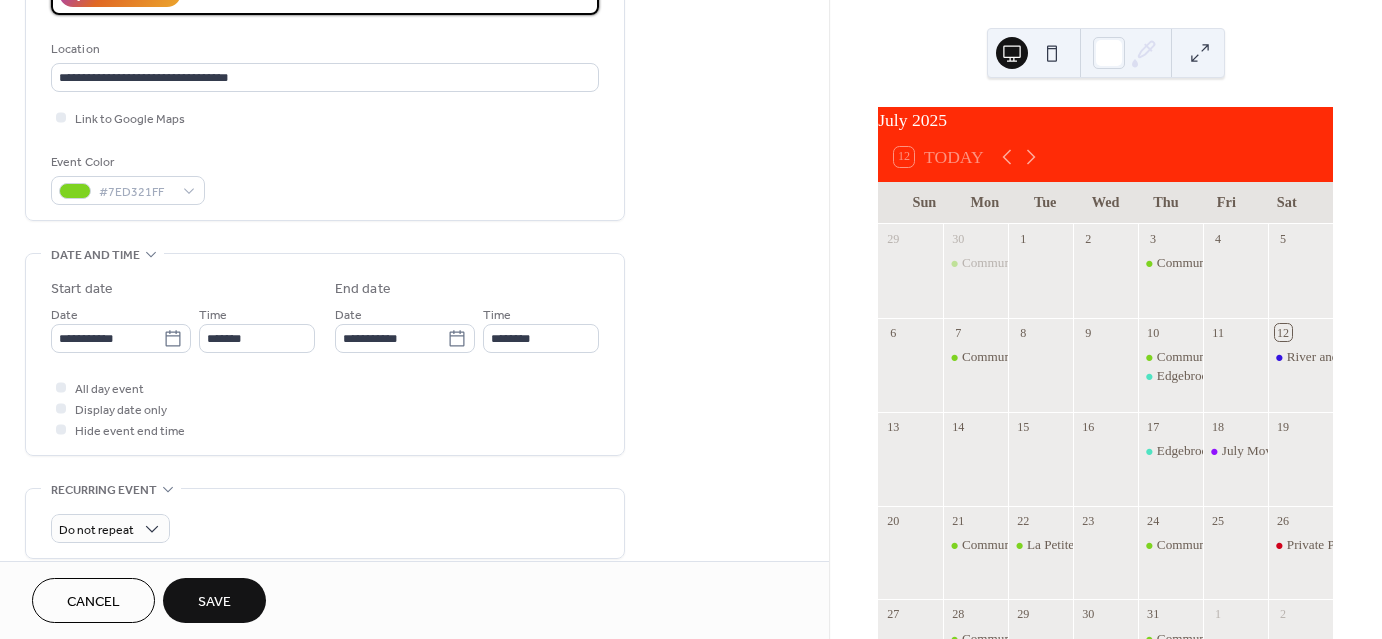 scroll, scrollTop: 400, scrollLeft: 0, axis: vertical 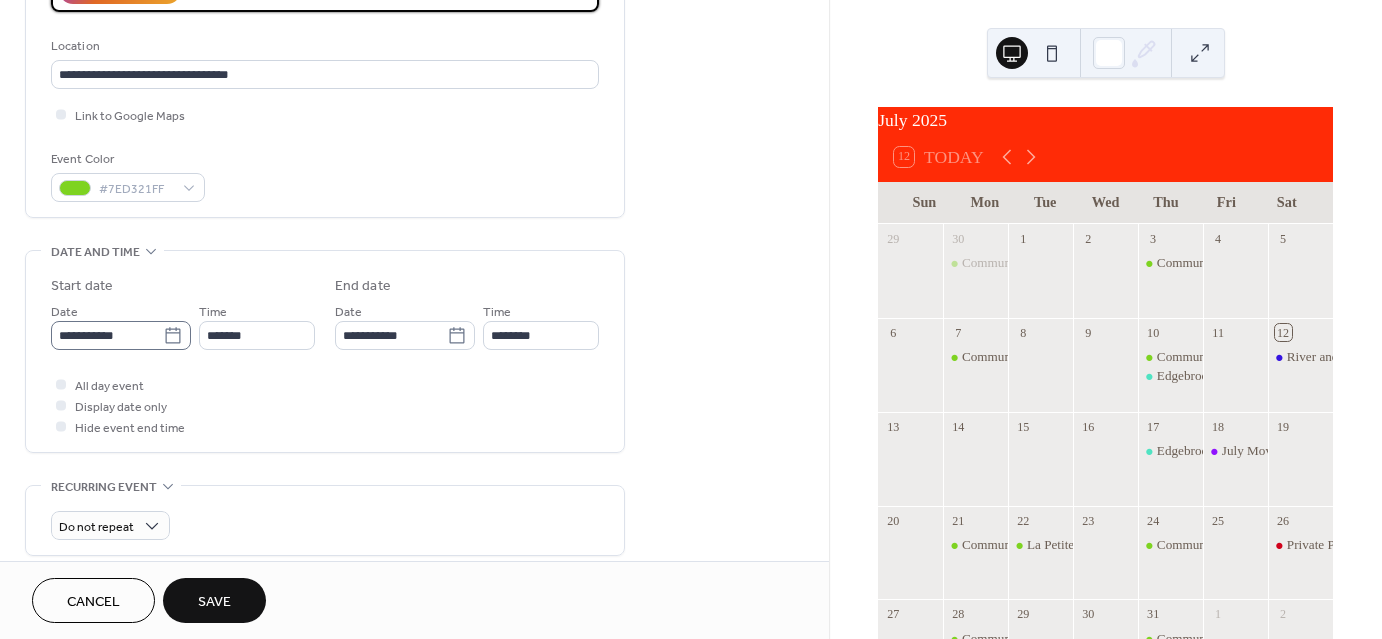 type on "**********" 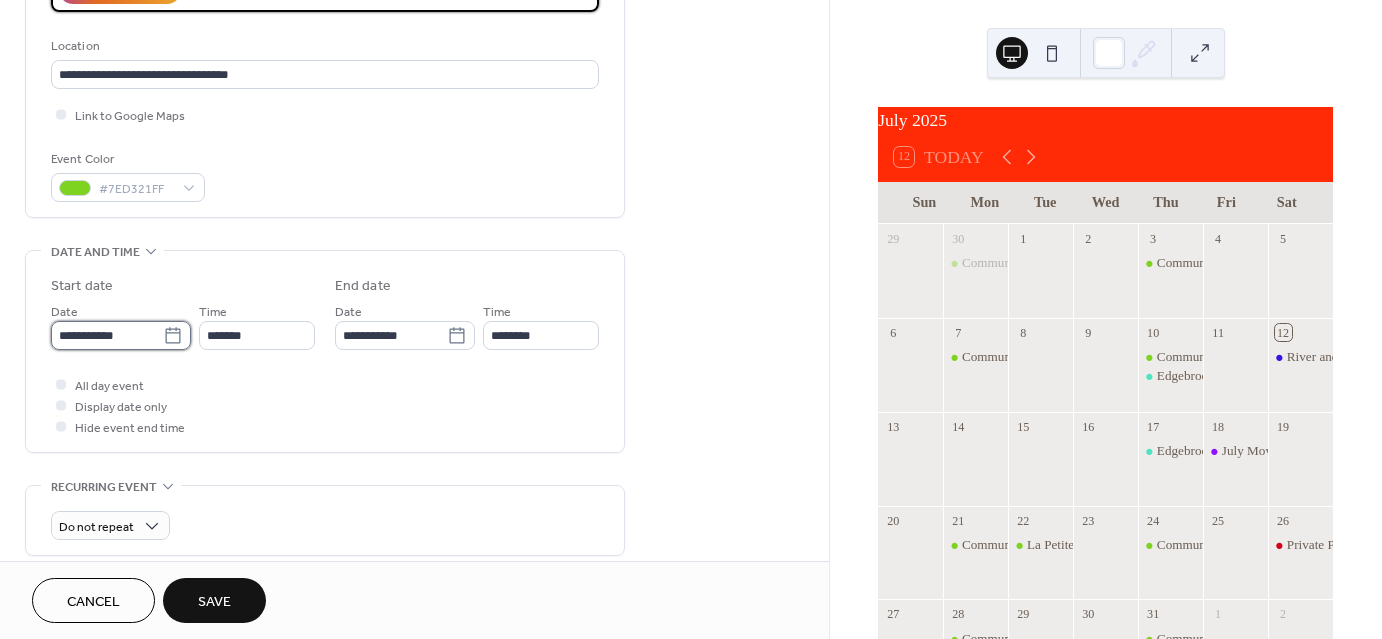 click on "**********" at bounding box center (107, 335) 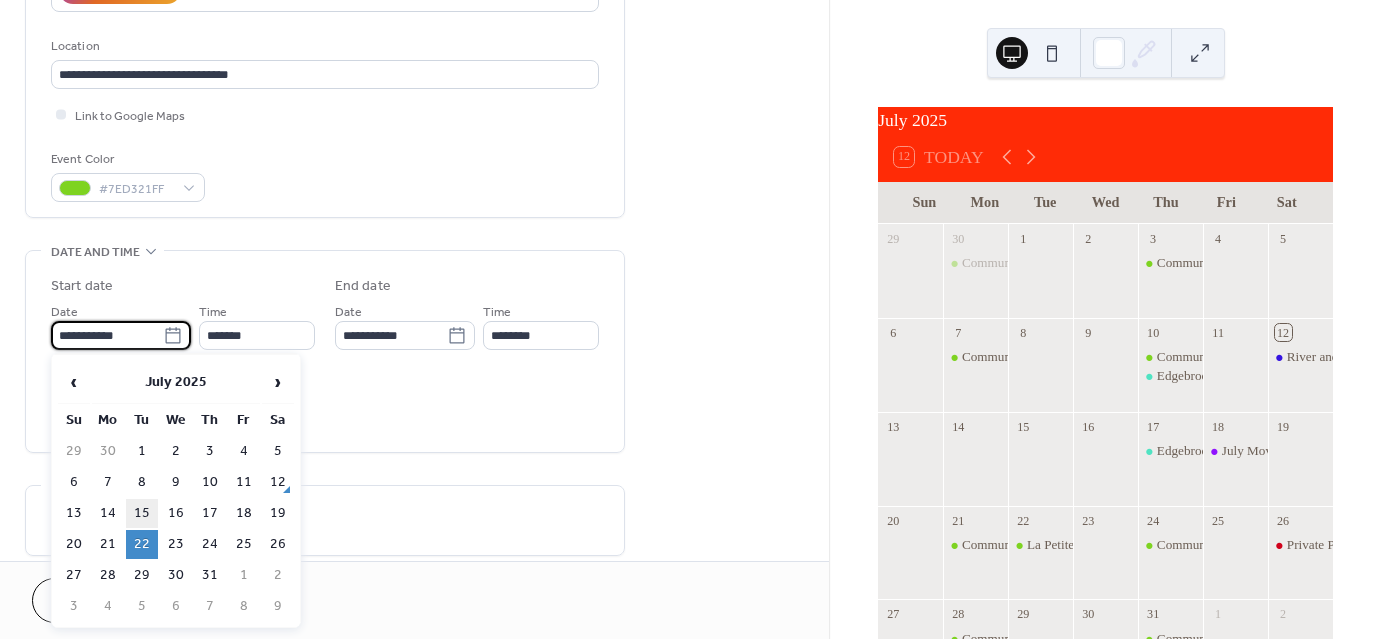 click on "15" at bounding box center [142, 513] 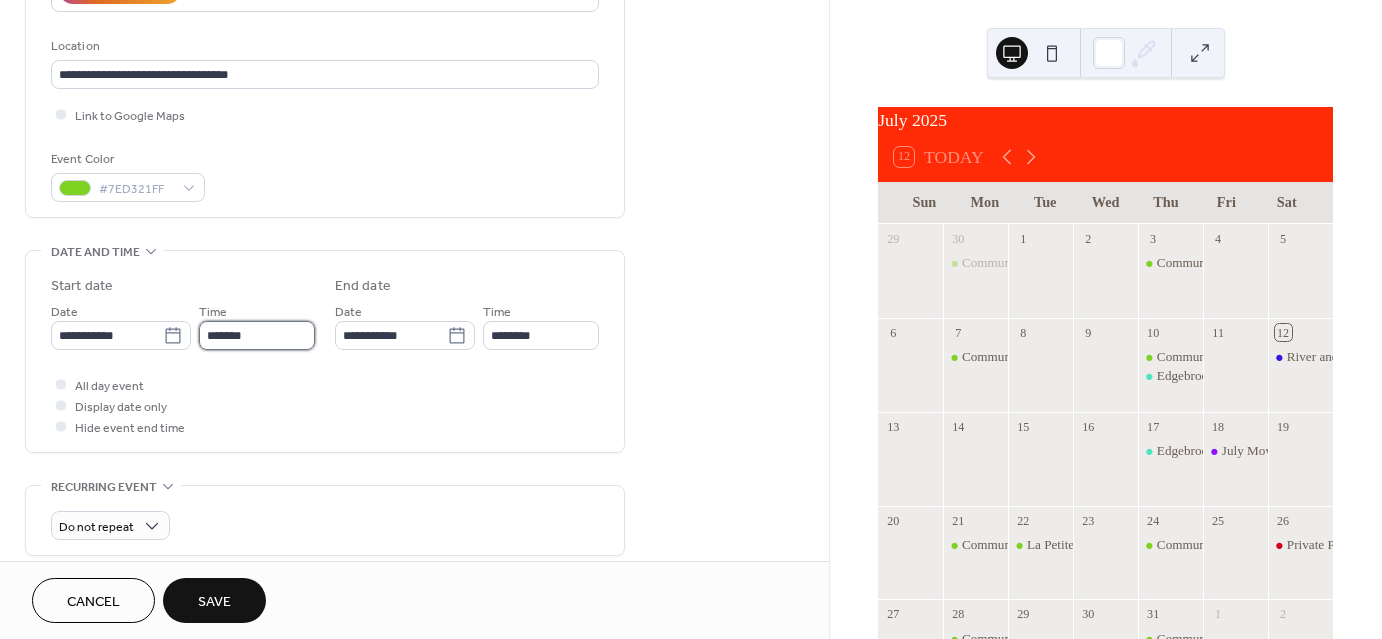 click on "*******" at bounding box center (257, 335) 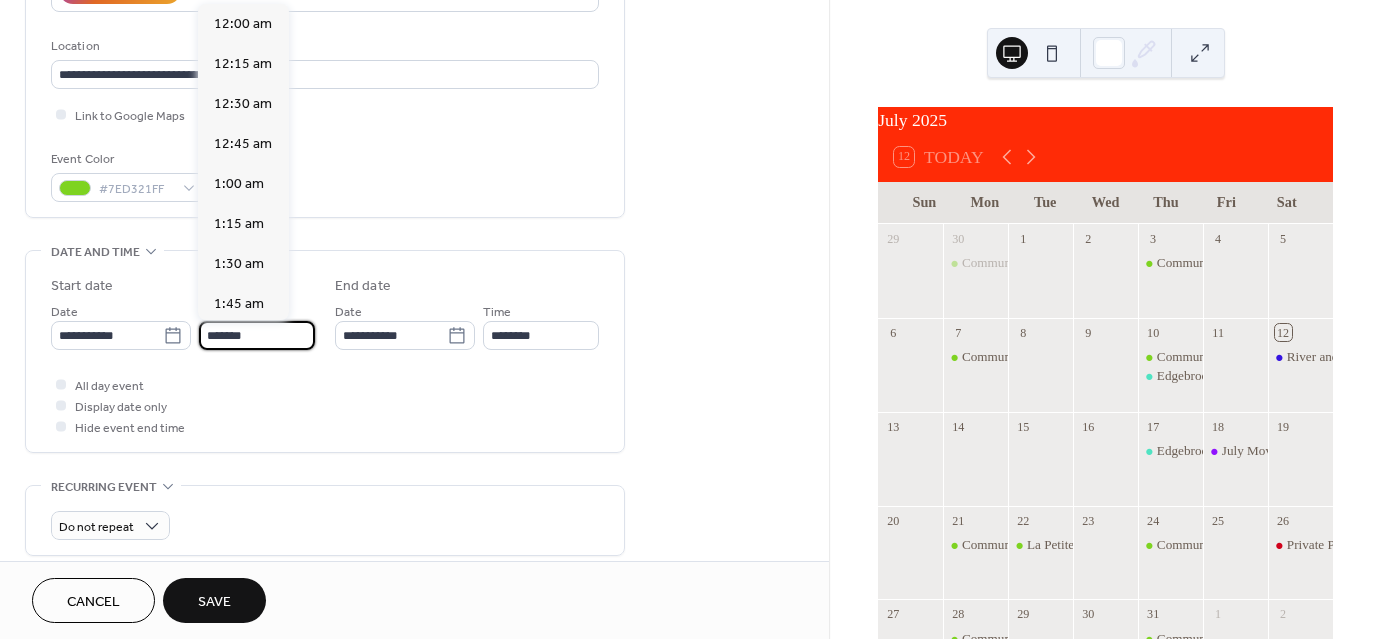 scroll, scrollTop: 1447, scrollLeft: 0, axis: vertical 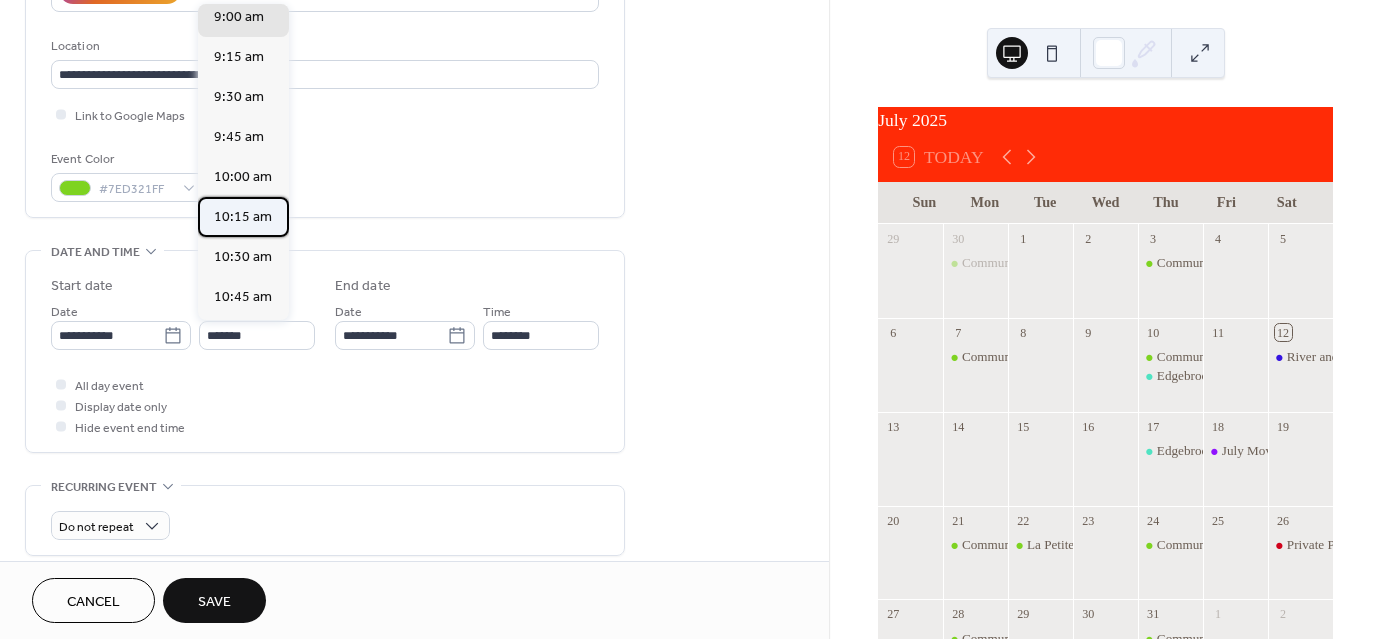 click on "10:15 am" at bounding box center (243, 217) 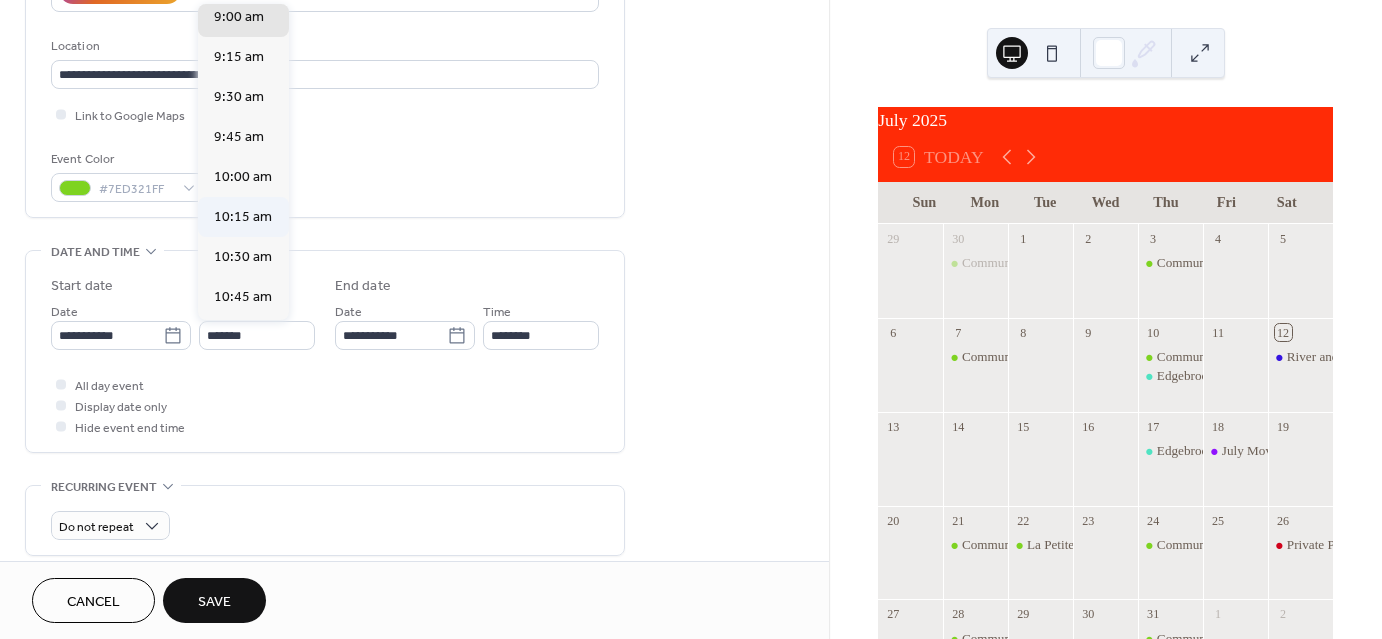 type on "********" 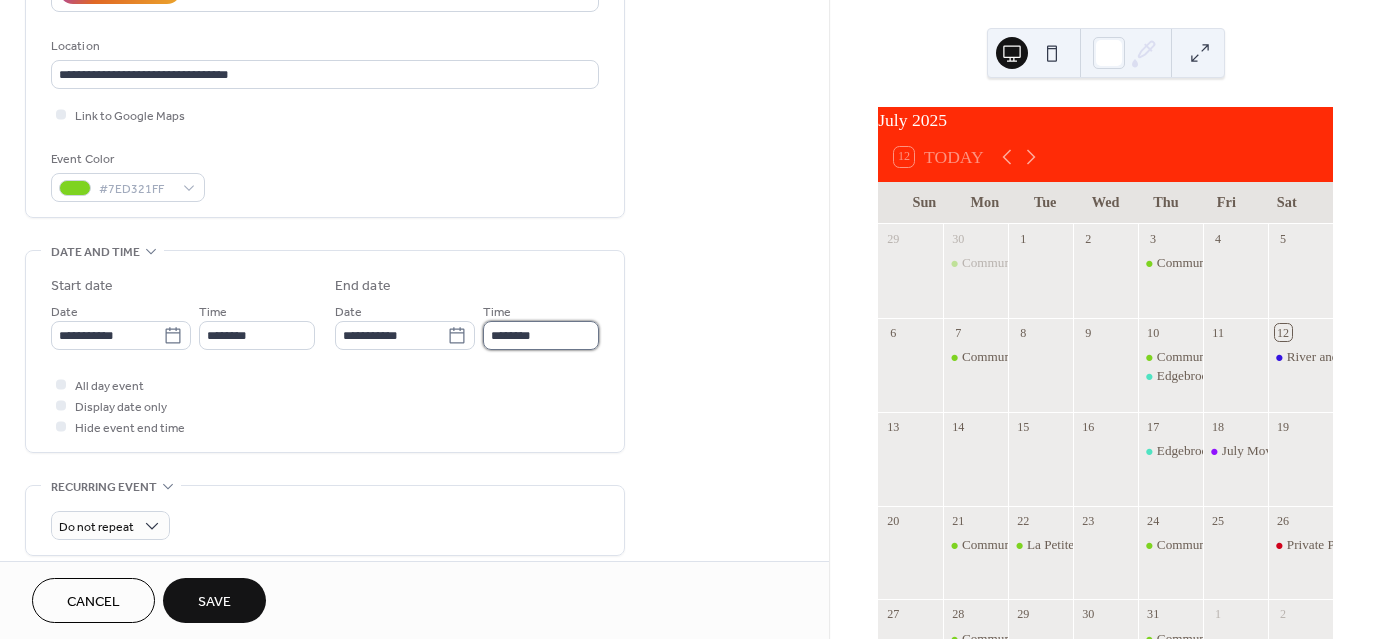 click on "********" at bounding box center [541, 335] 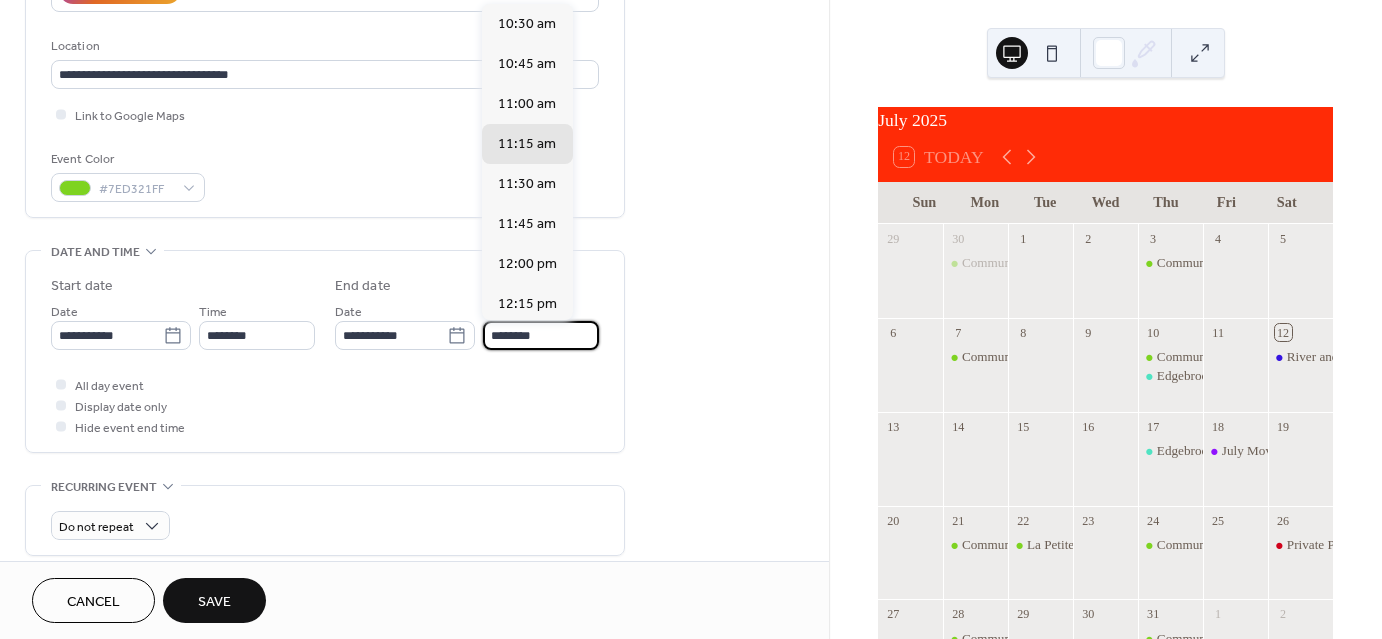 click on "********" at bounding box center [541, 335] 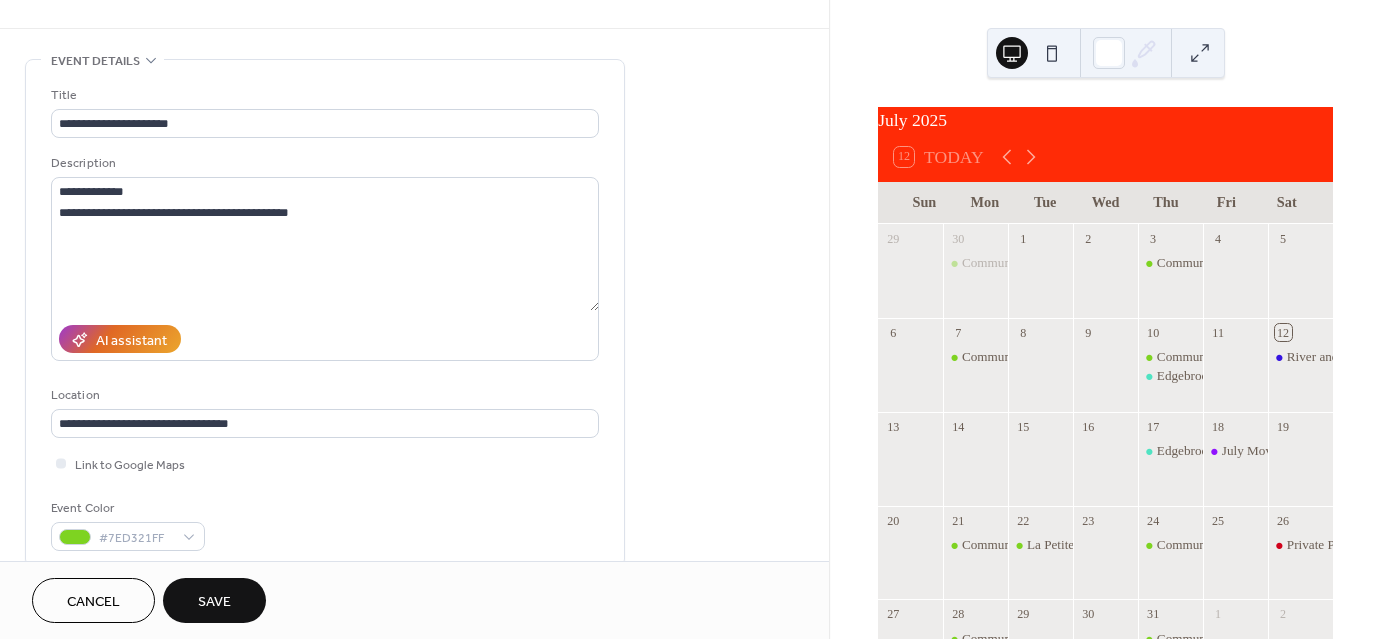 scroll, scrollTop: 0, scrollLeft: 0, axis: both 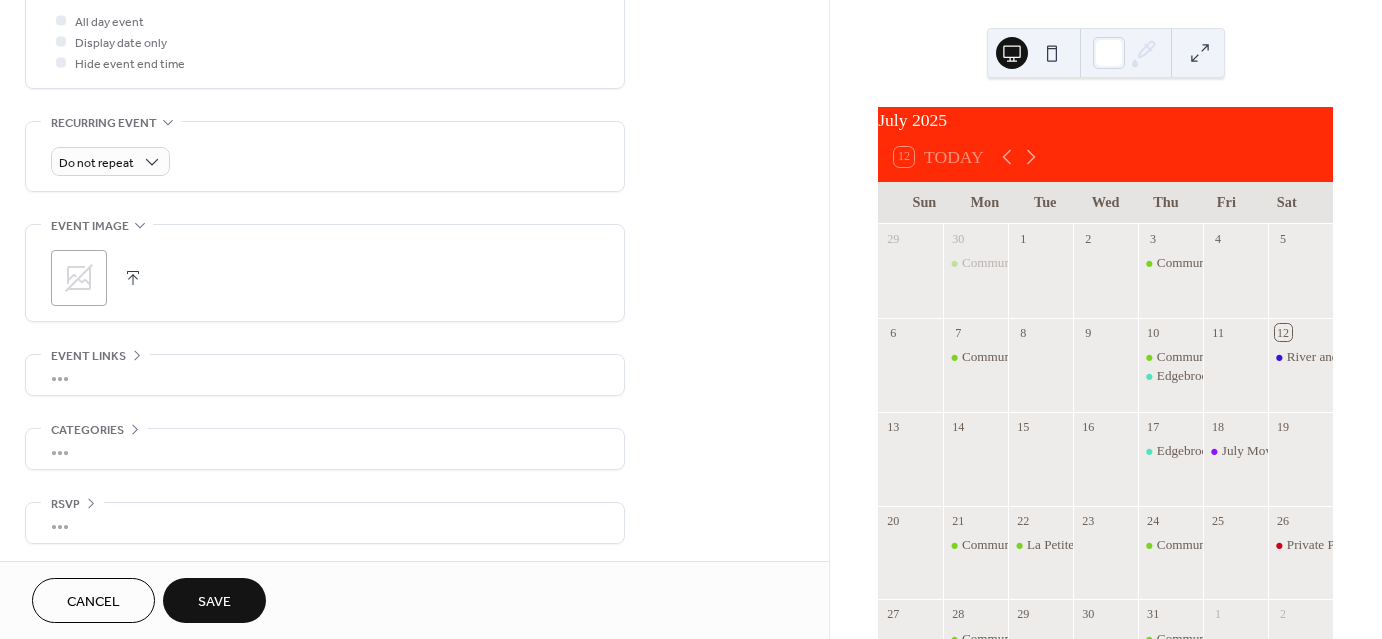 click on "Save" at bounding box center (214, 602) 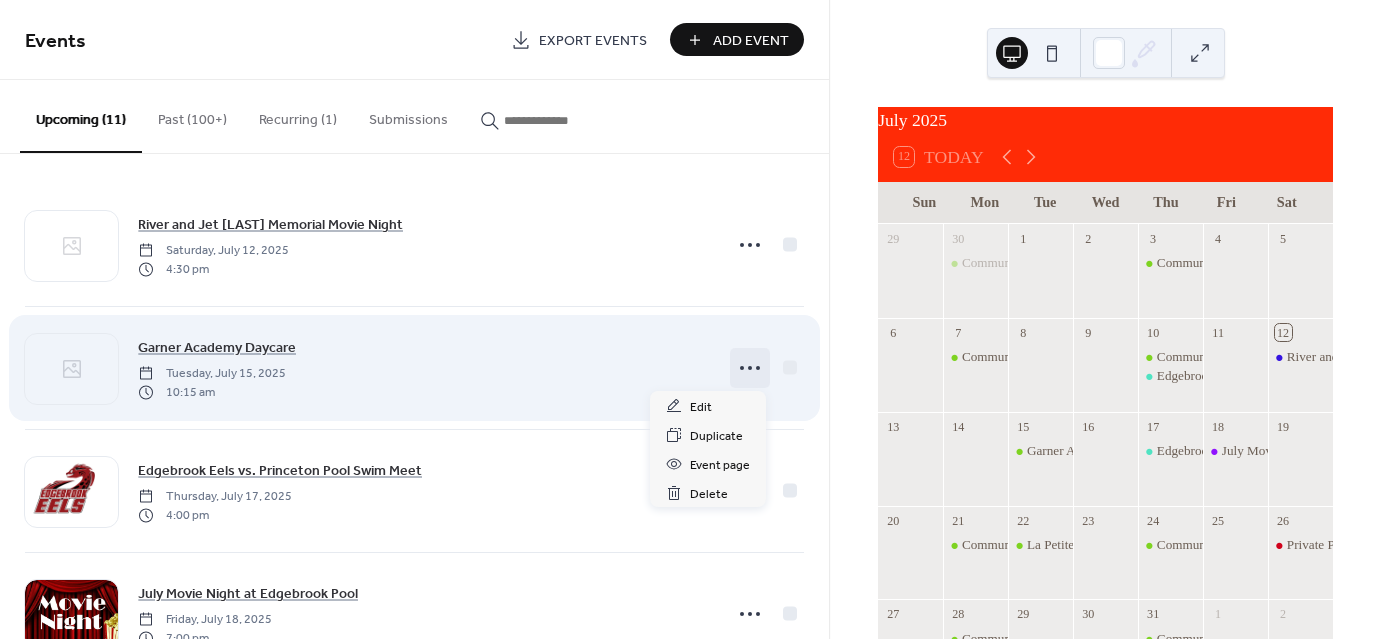 click 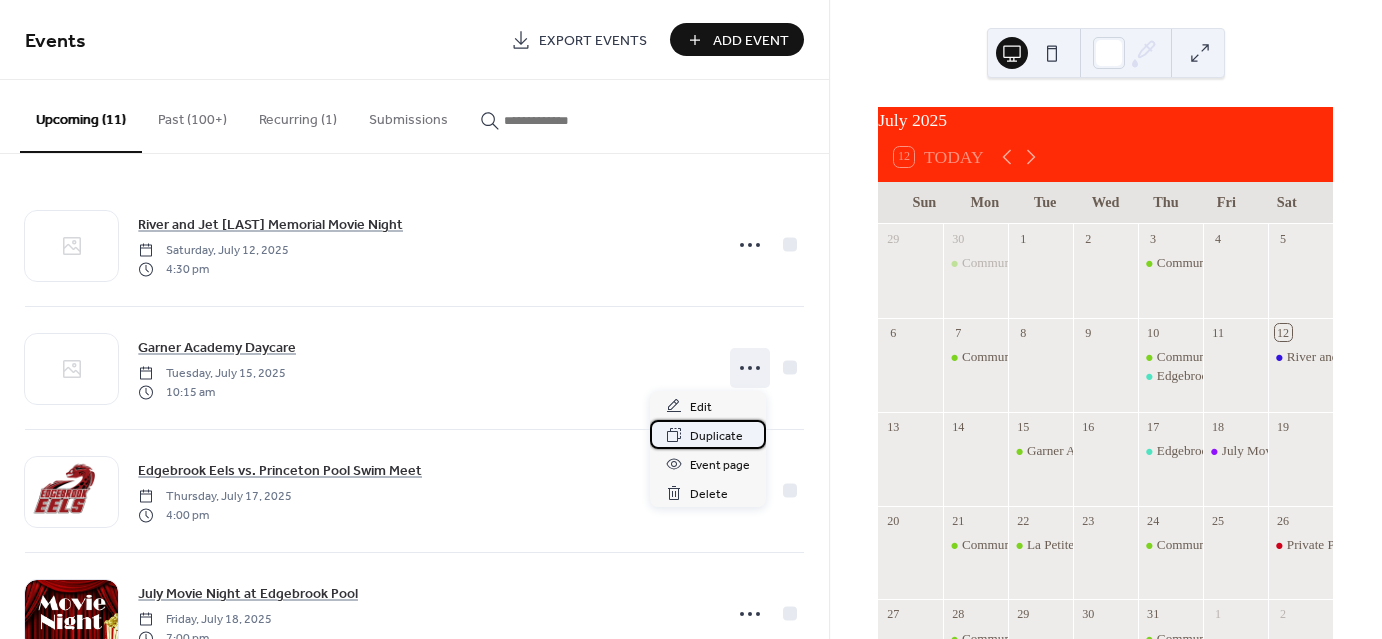 click on "Duplicate" at bounding box center (716, 436) 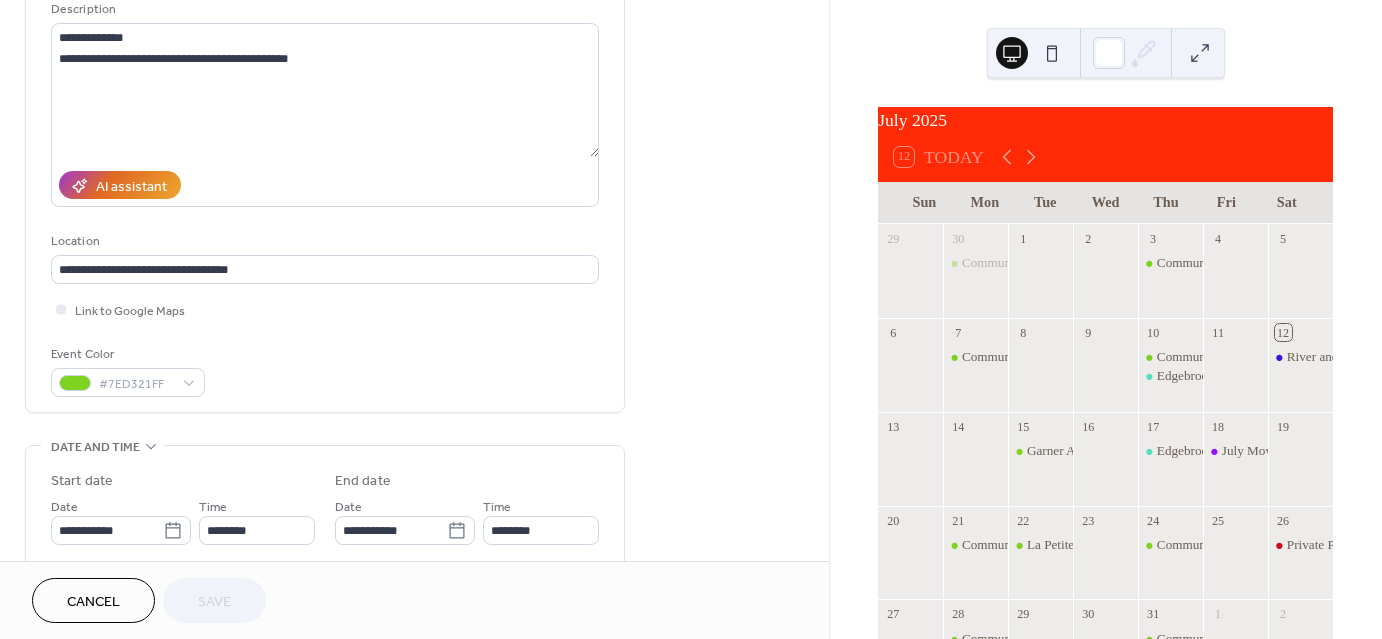 scroll, scrollTop: 300, scrollLeft: 0, axis: vertical 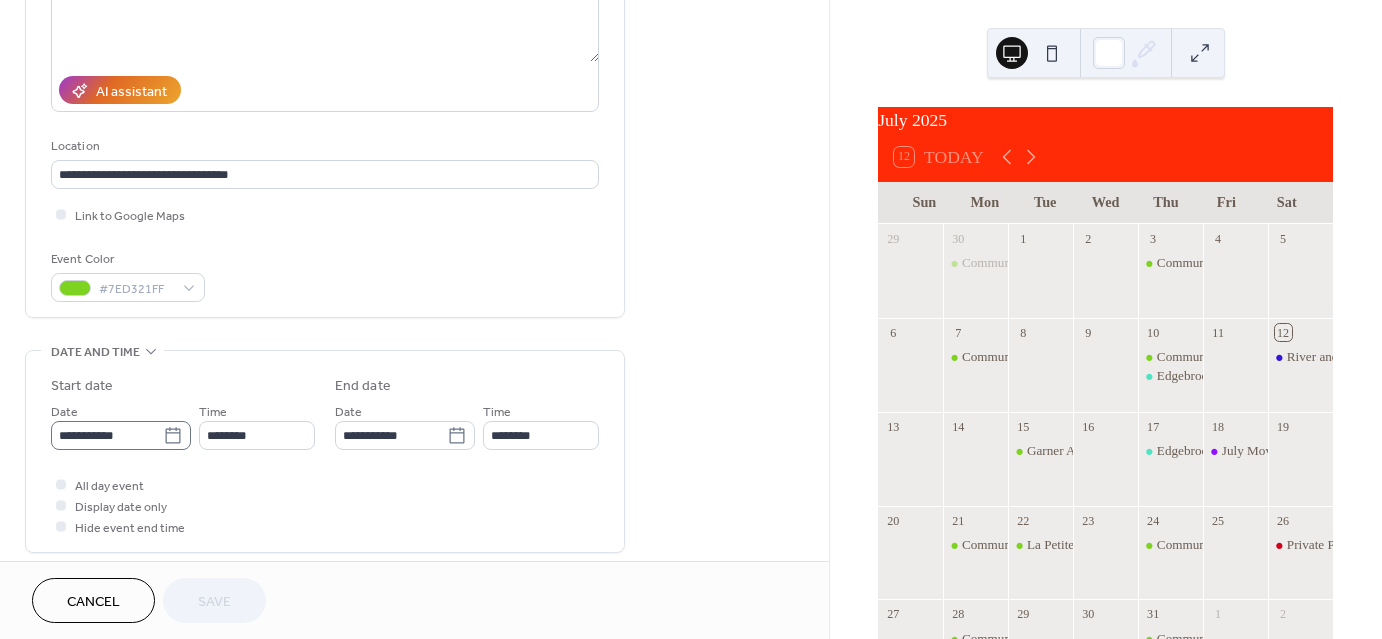 click 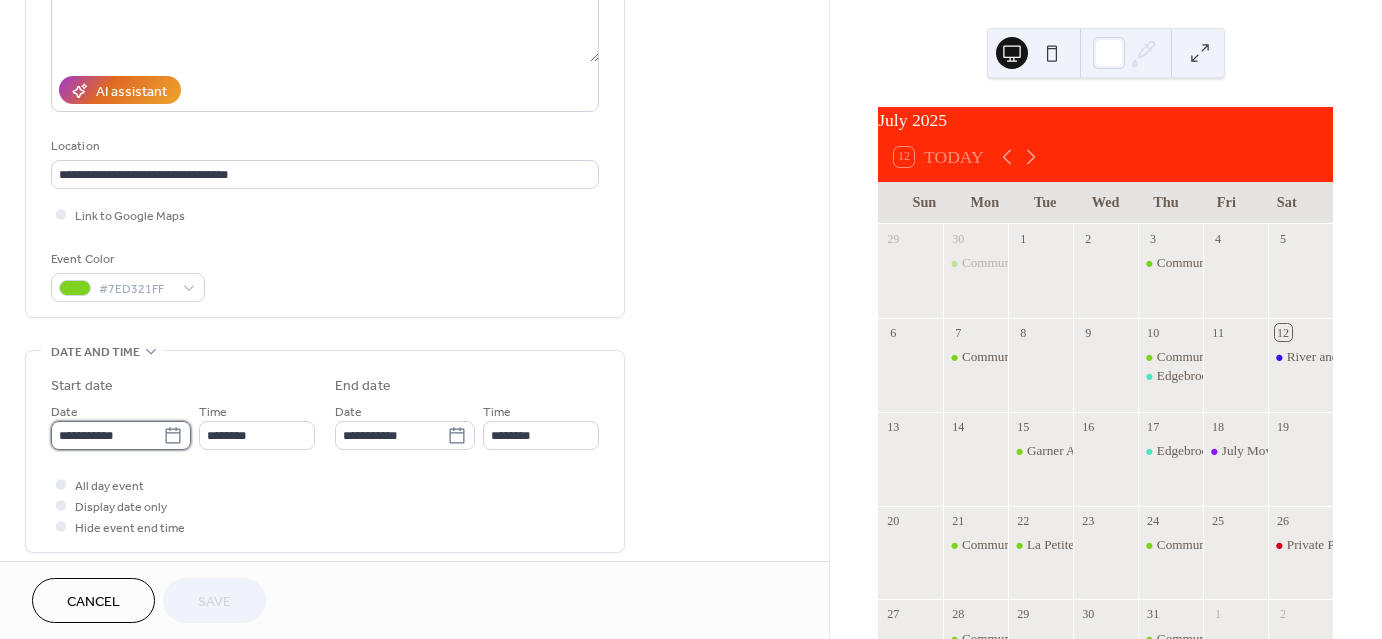 click on "**********" at bounding box center (107, 435) 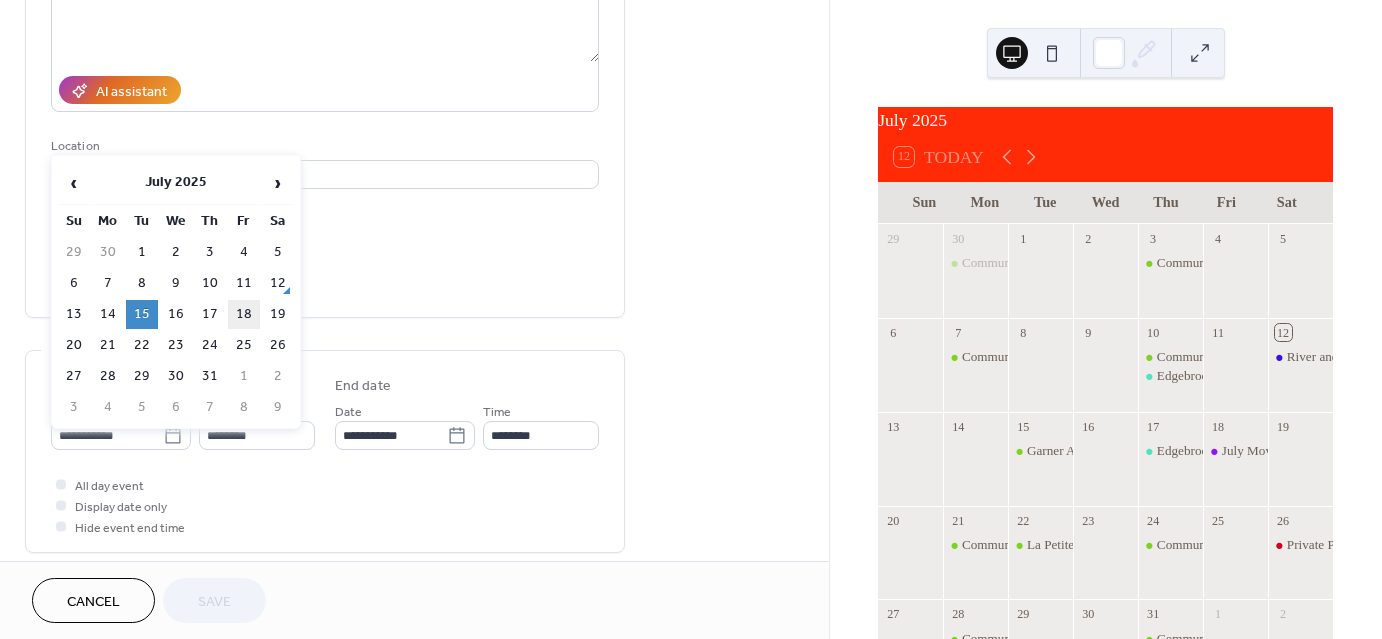 click on "18" at bounding box center [244, 314] 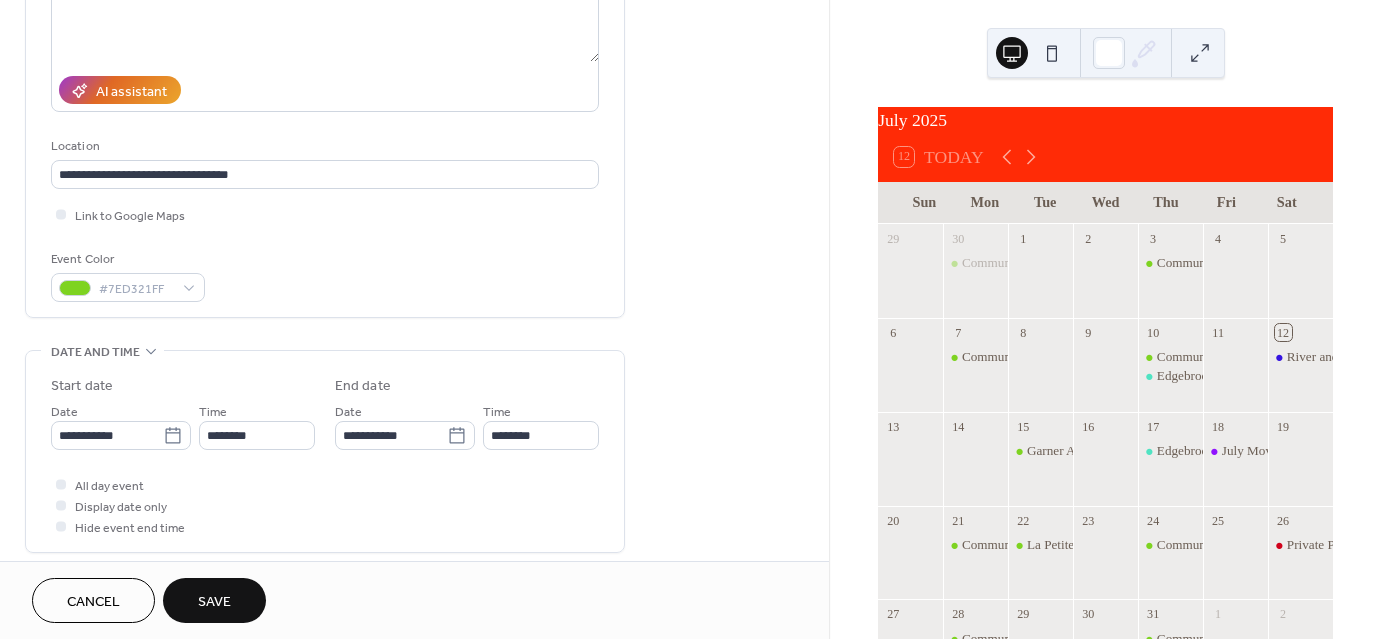 click on "Save" at bounding box center (214, 602) 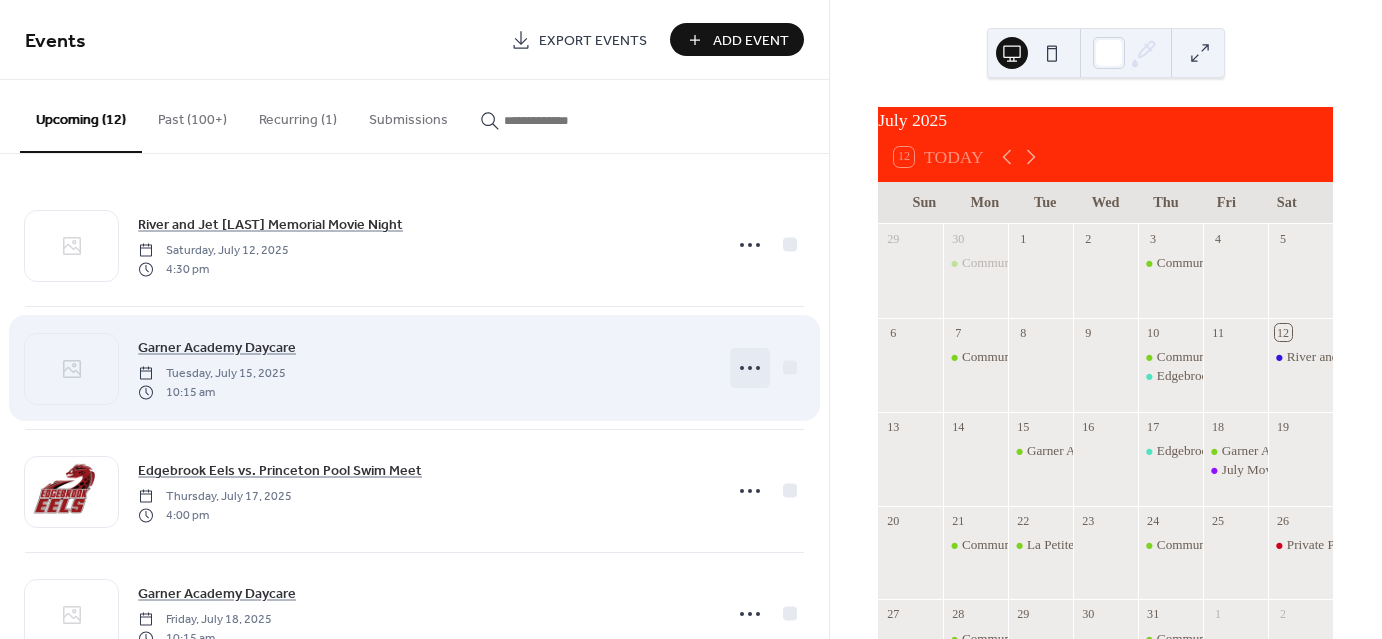 click 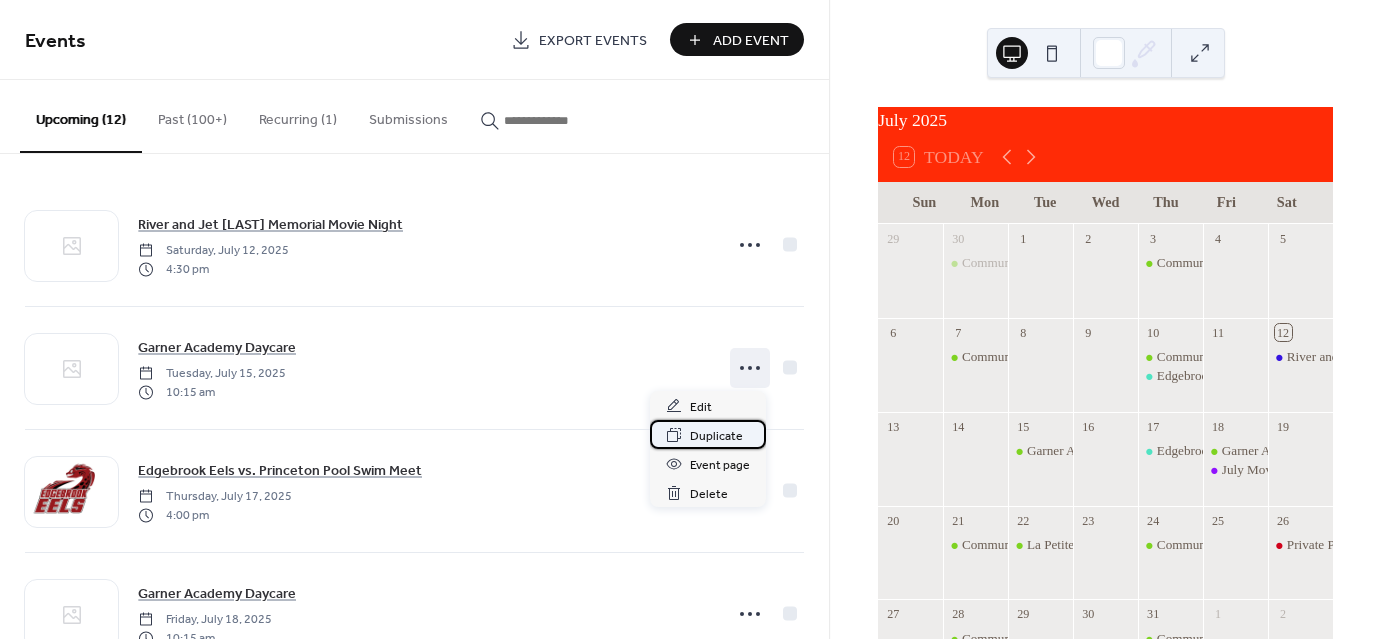 click on "Duplicate" at bounding box center (716, 436) 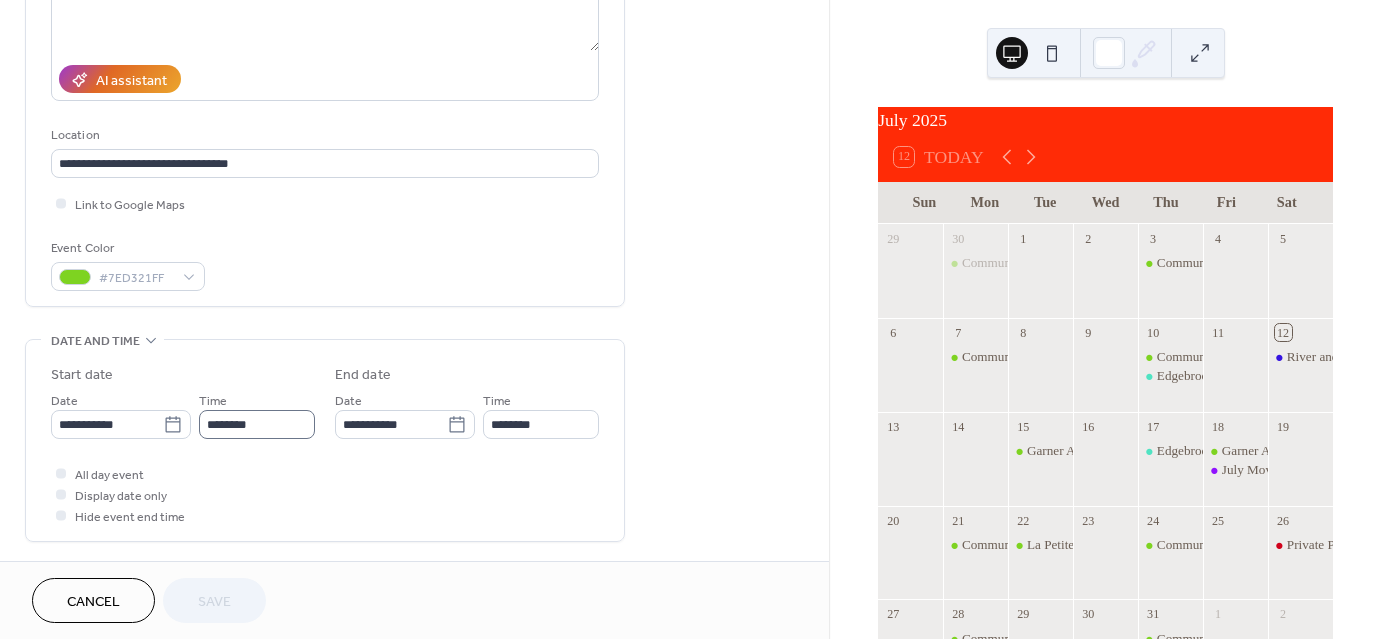 scroll, scrollTop: 400, scrollLeft: 0, axis: vertical 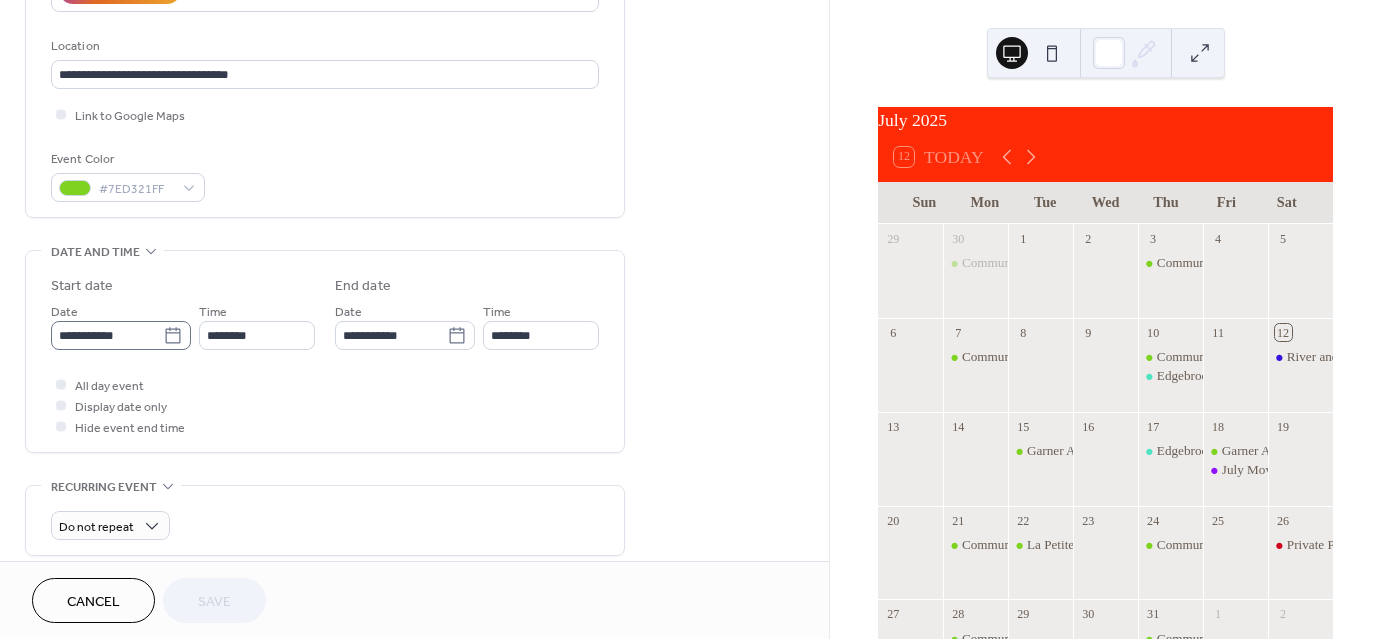 click 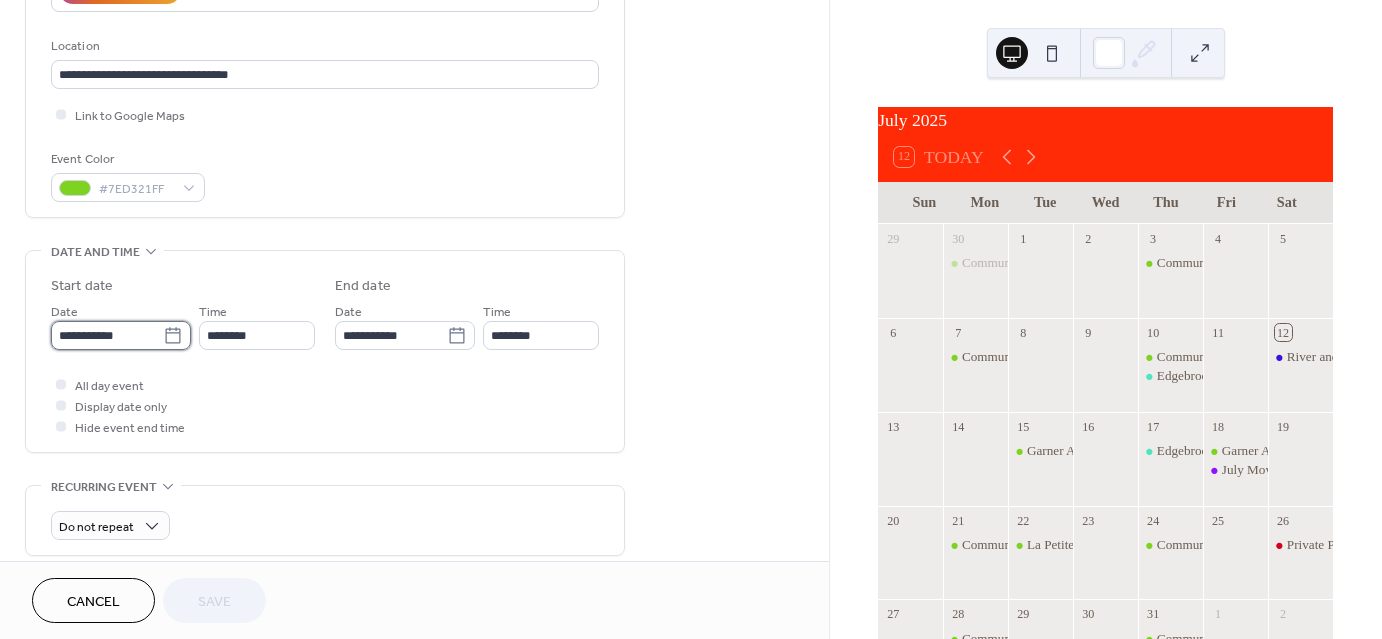 click on "**********" at bounding box center [107, 335] 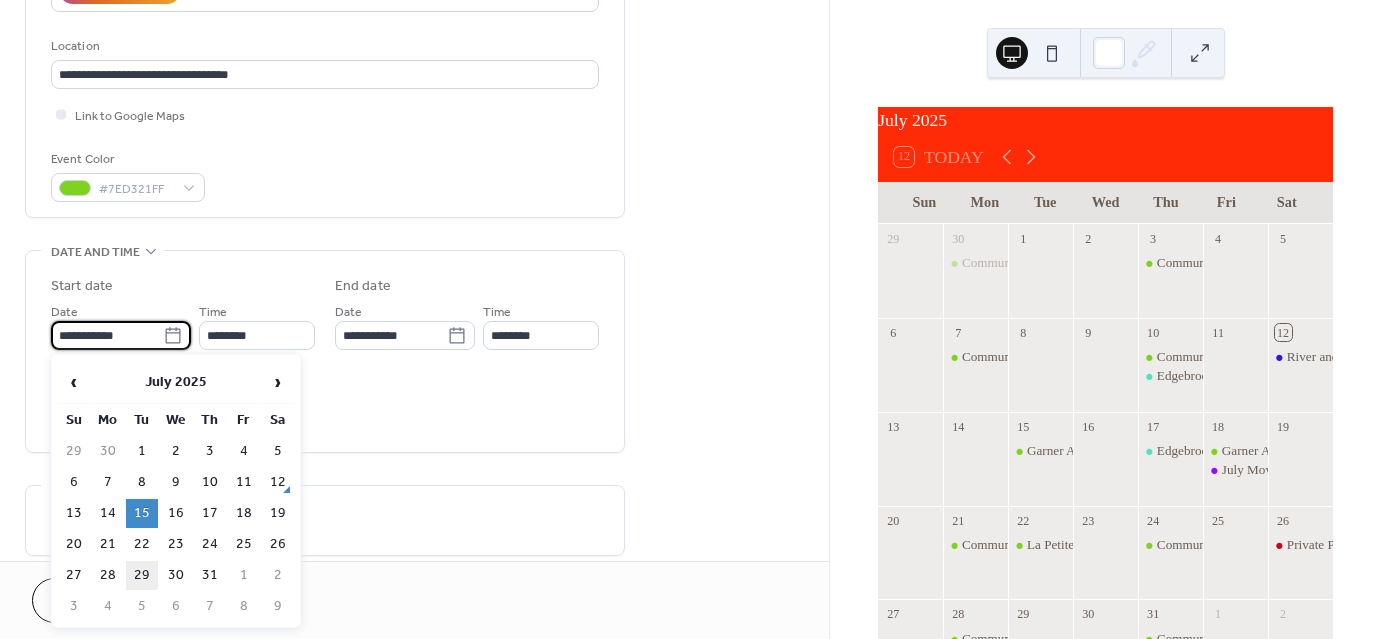 click on "29" at bounding box center [142, 575] 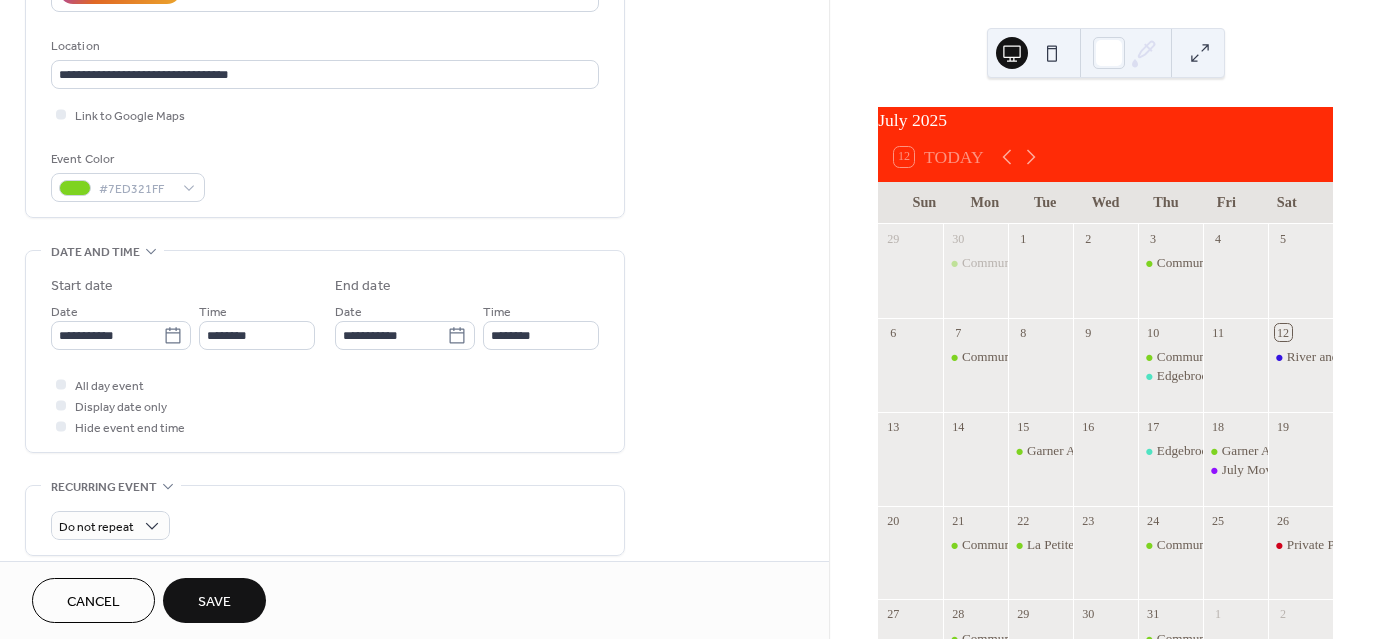 click on "Save" at bounding box center (214, 602) 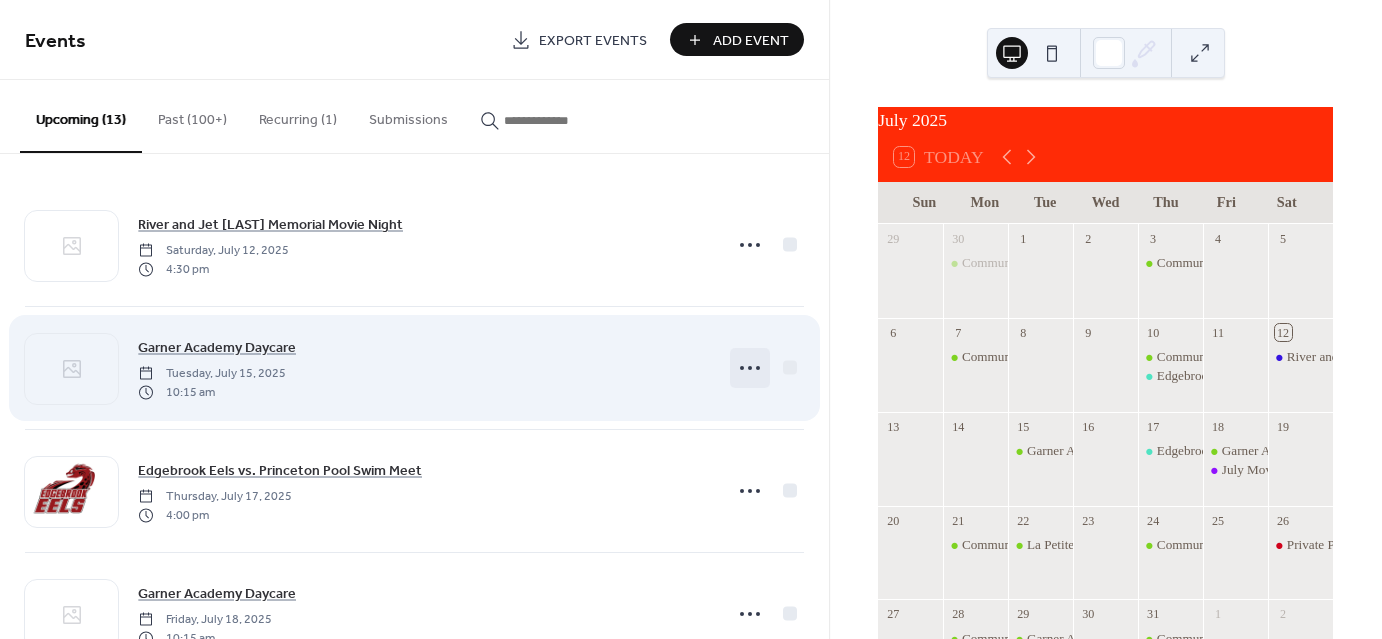 click 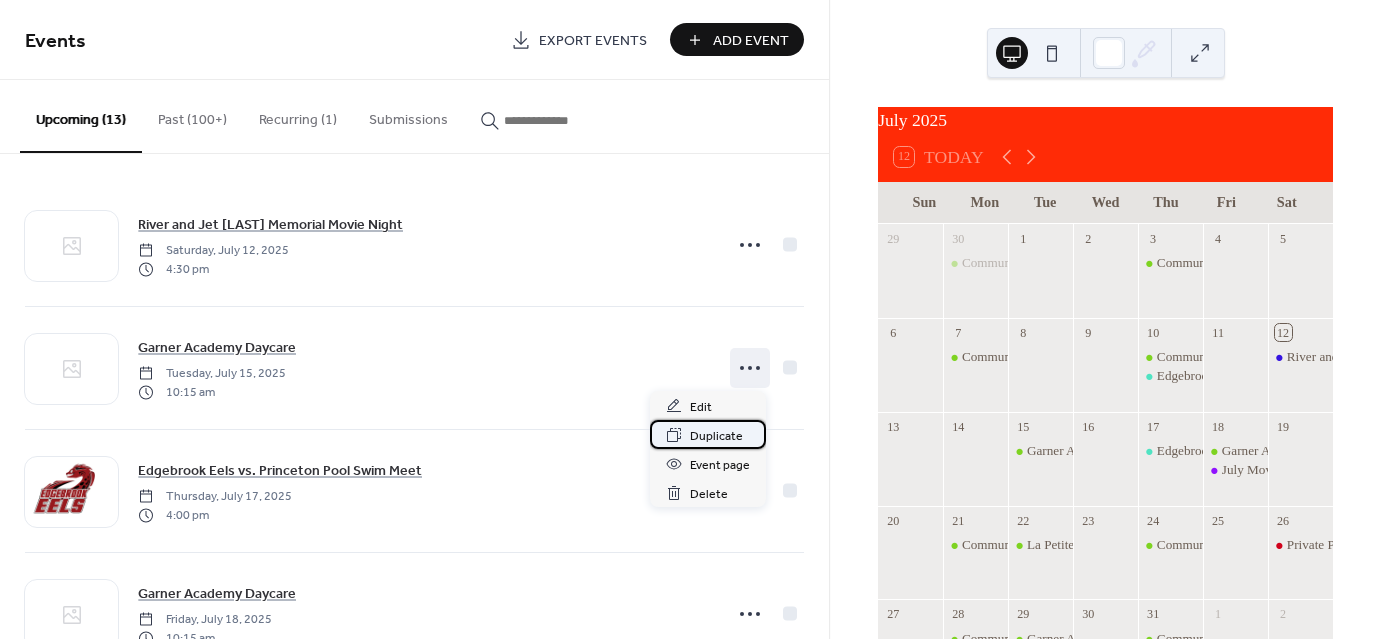 click on "Duplicate" at bounding box center [716, 436] 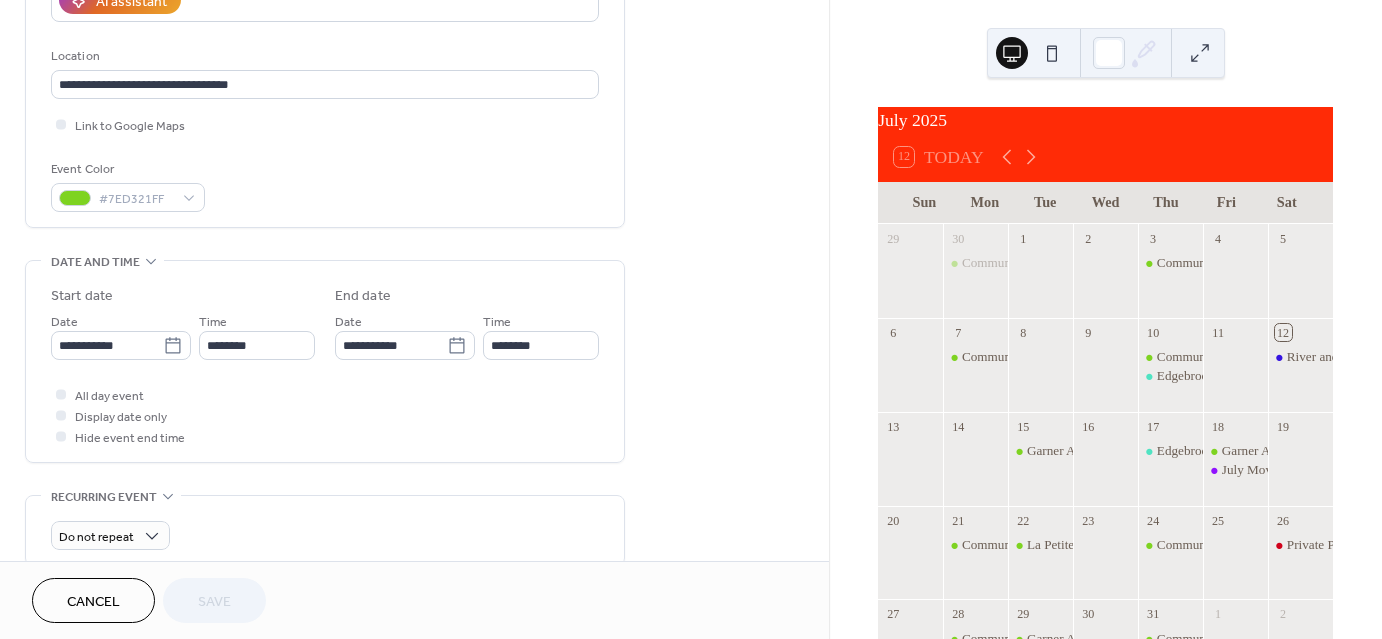 scroll, scrollTop: 400, scrollLeft: 0, axis: vertical 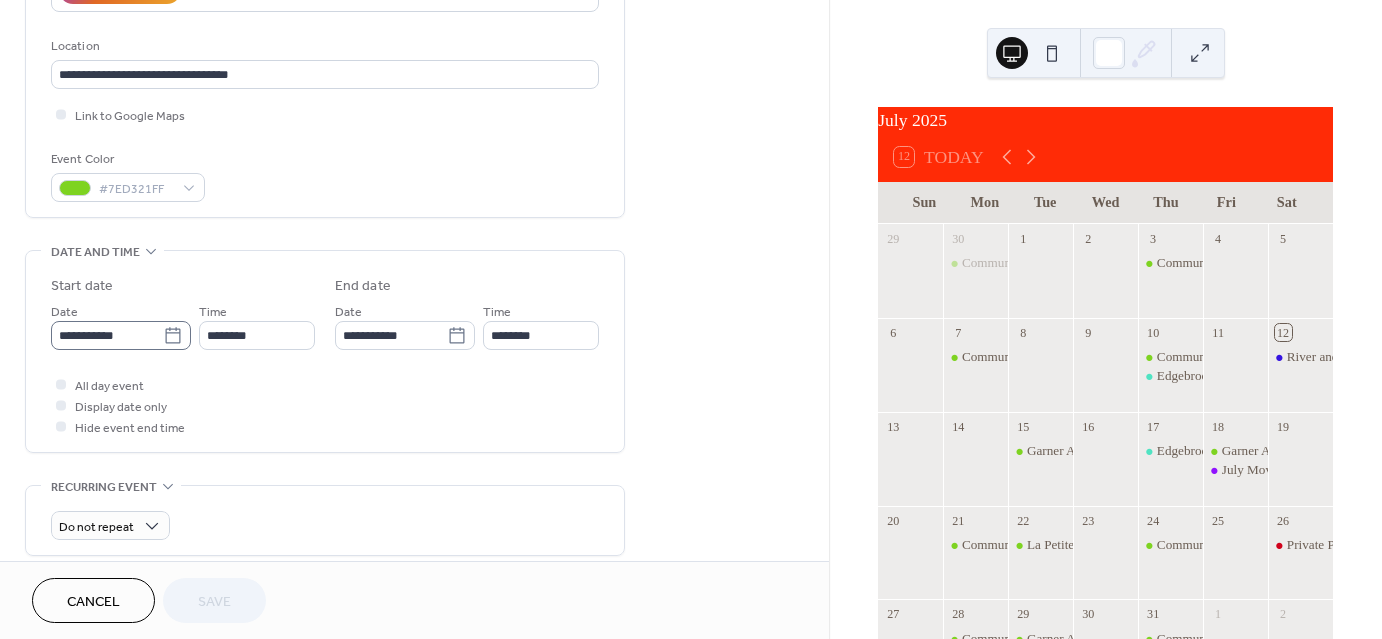 click 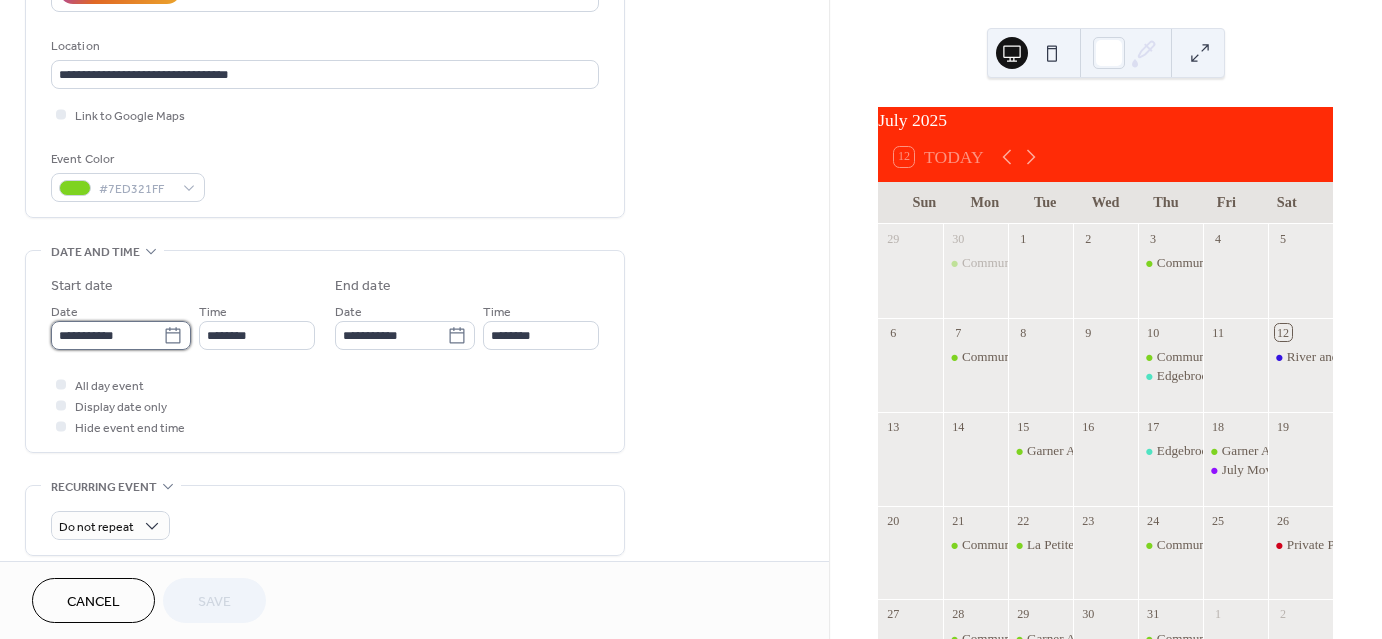 click on "**********" at bounding box center (107, 335) 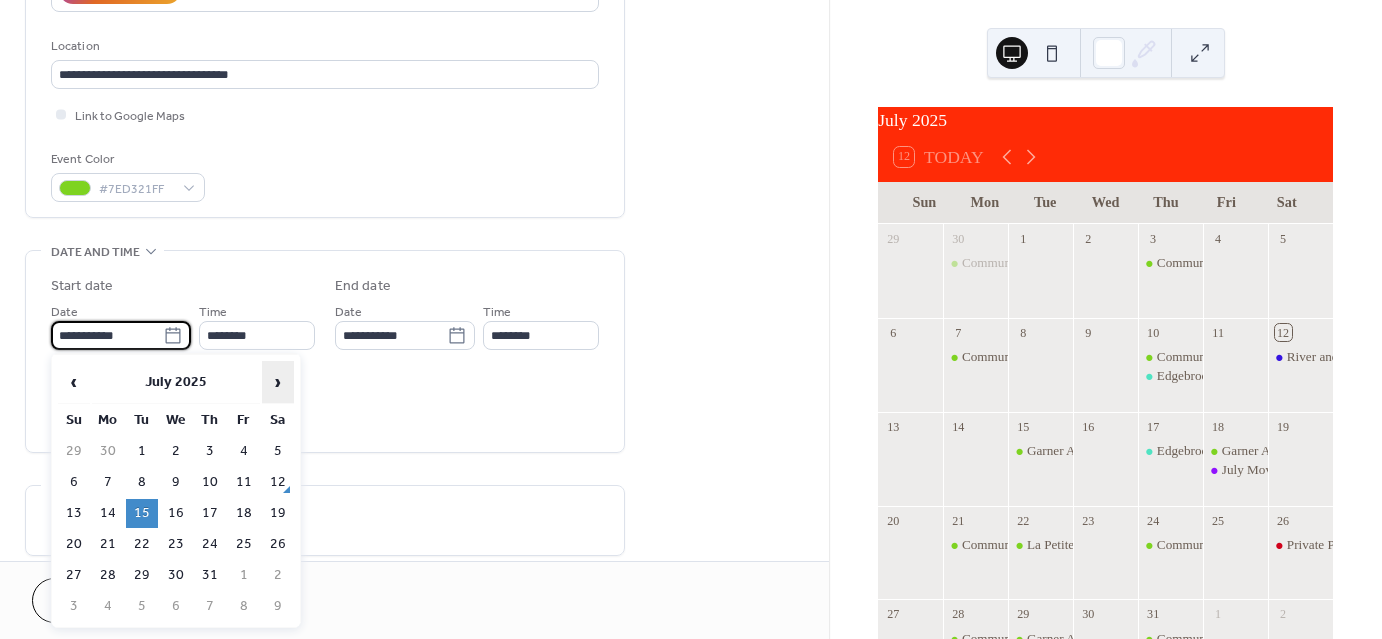 click on "›" at bounding box center [278, 382] 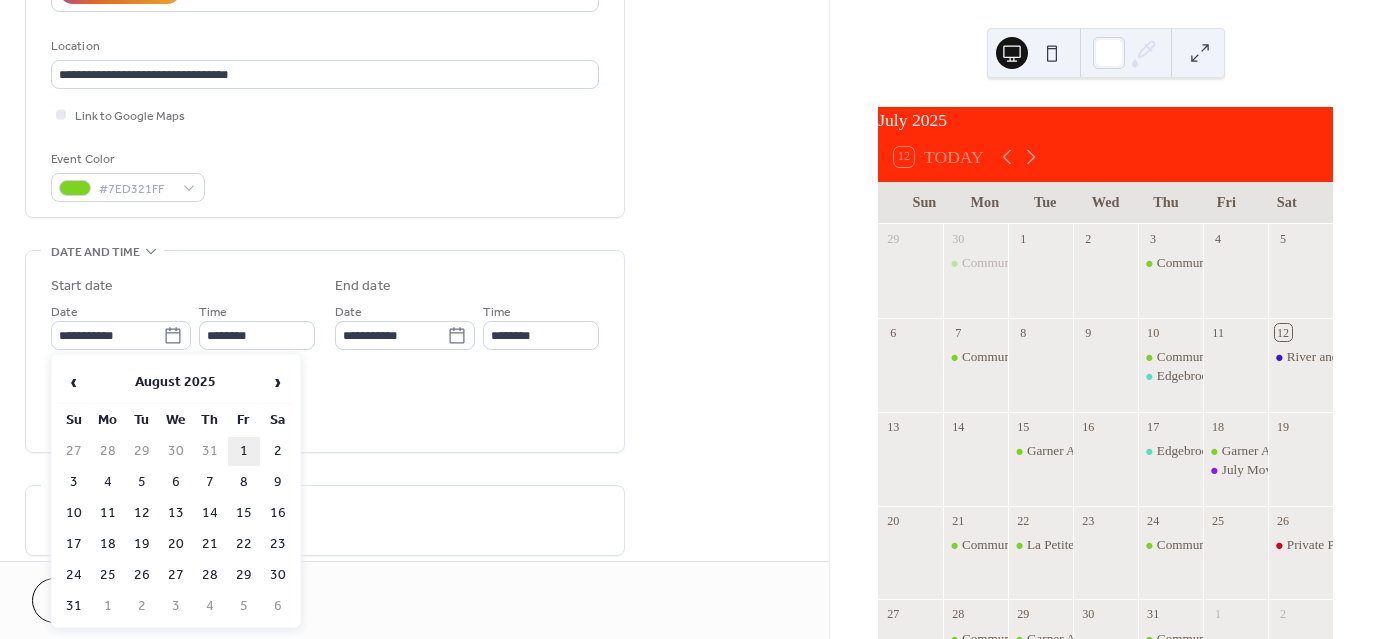 click on "1" at bounding box center [244, 451] 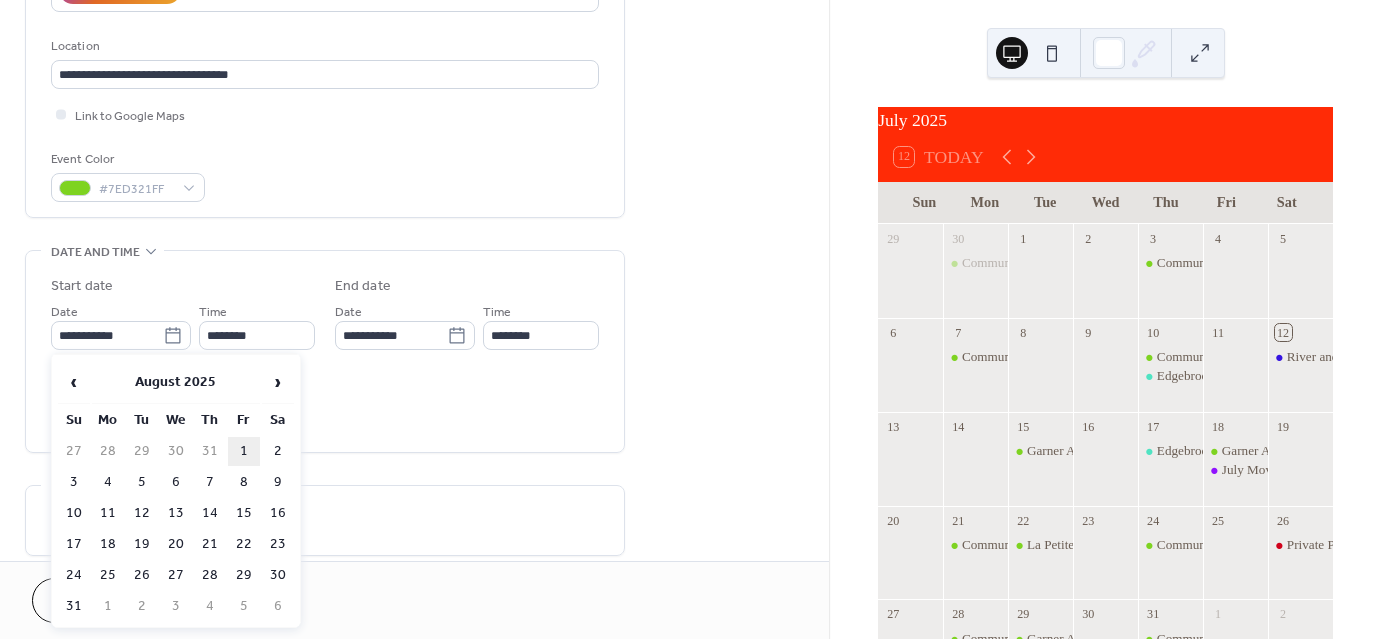 type on "**********" 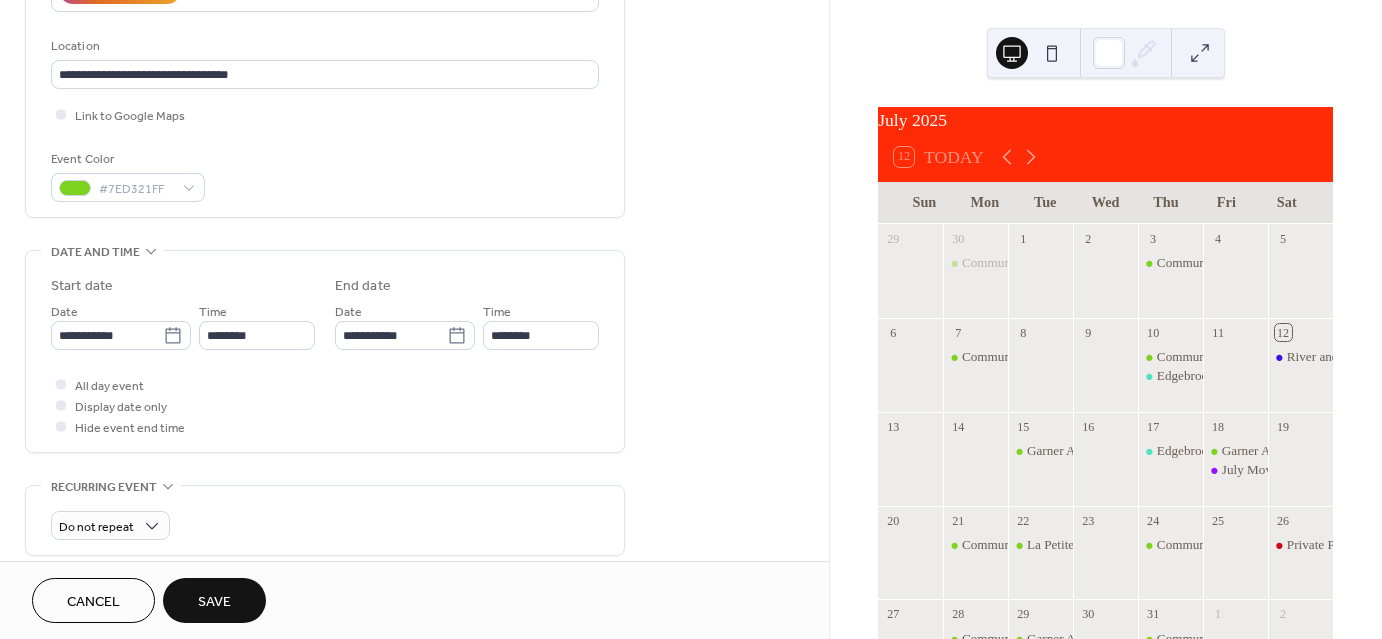 click on "Save" at bounding box center [214, 602] 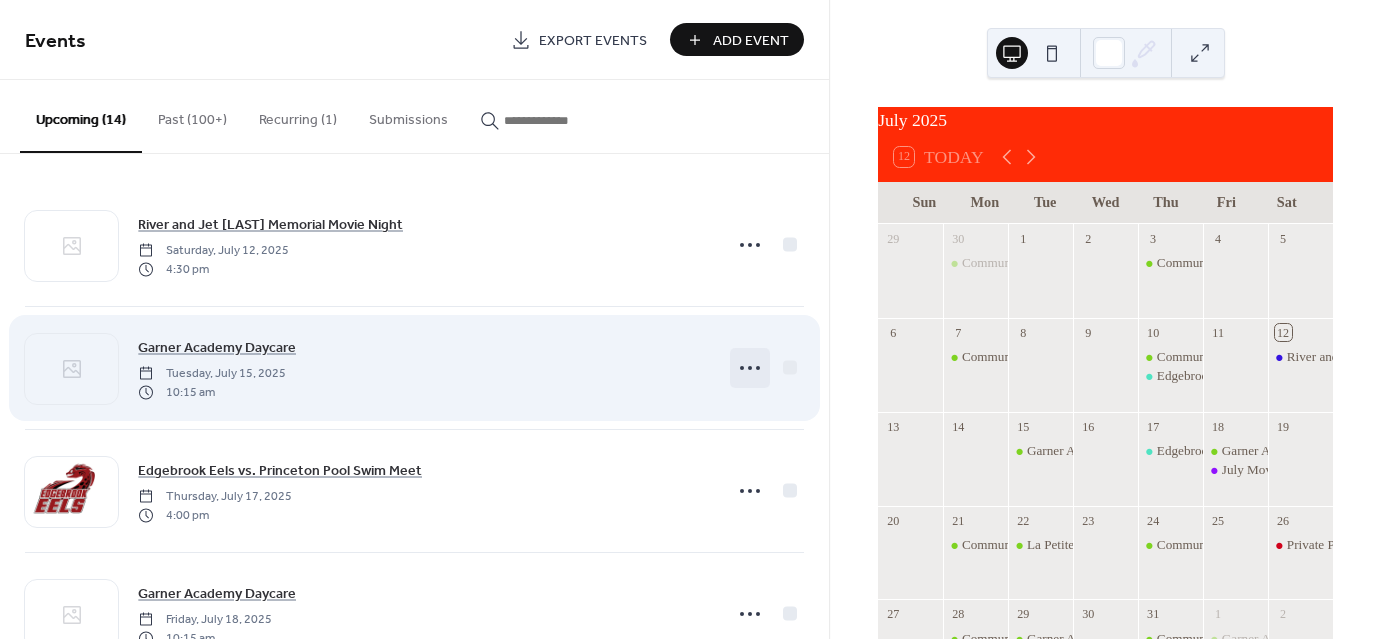 click 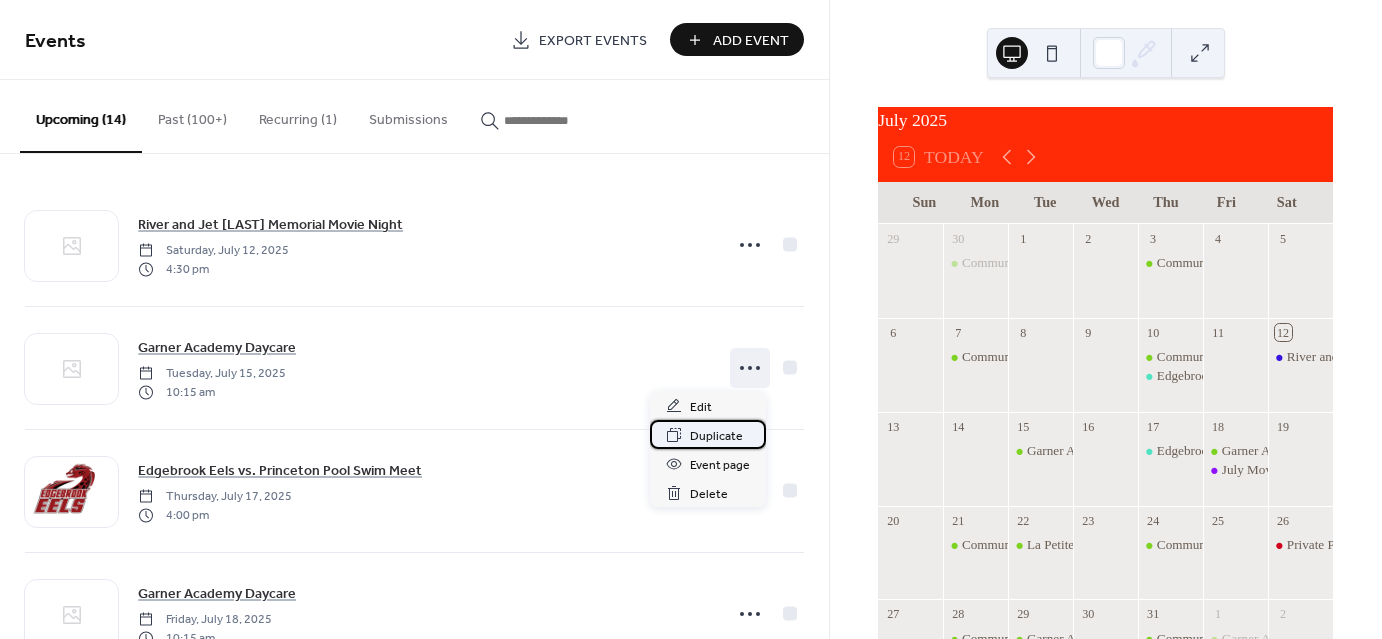 click on "Duplicate" at bounding box center (716, 436) 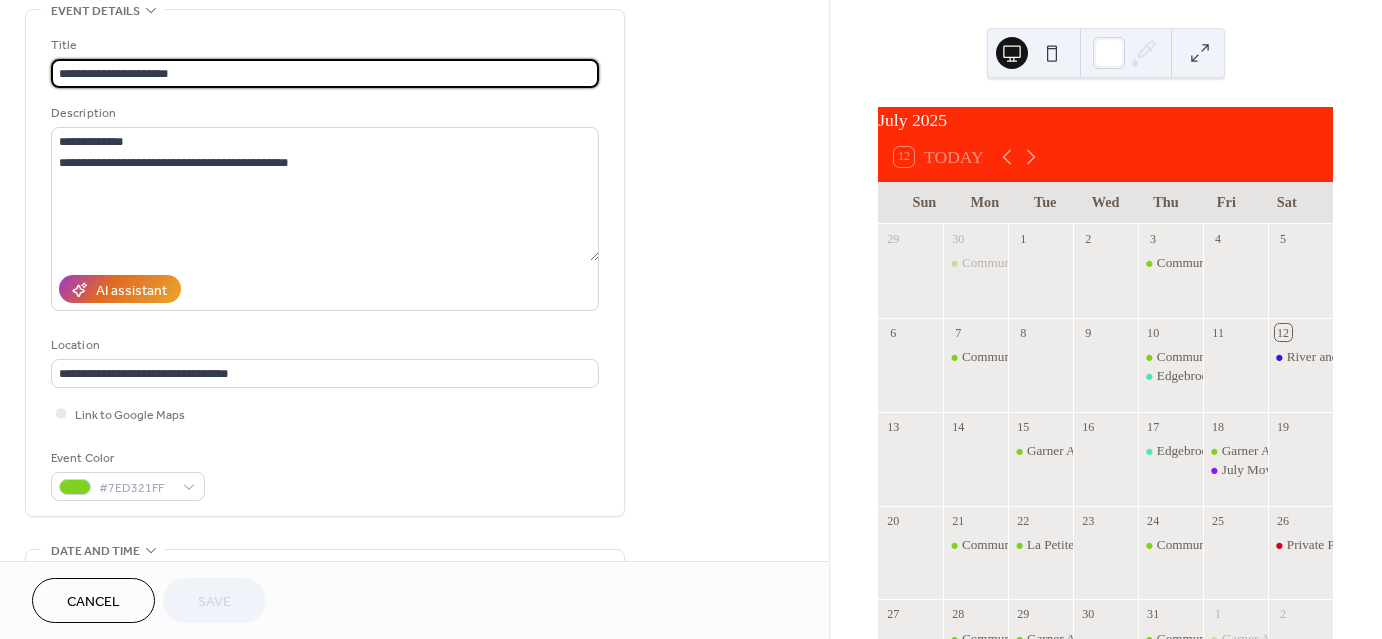 scroll, scrollTop: 400, scrollLeft: 0, axis: vertical 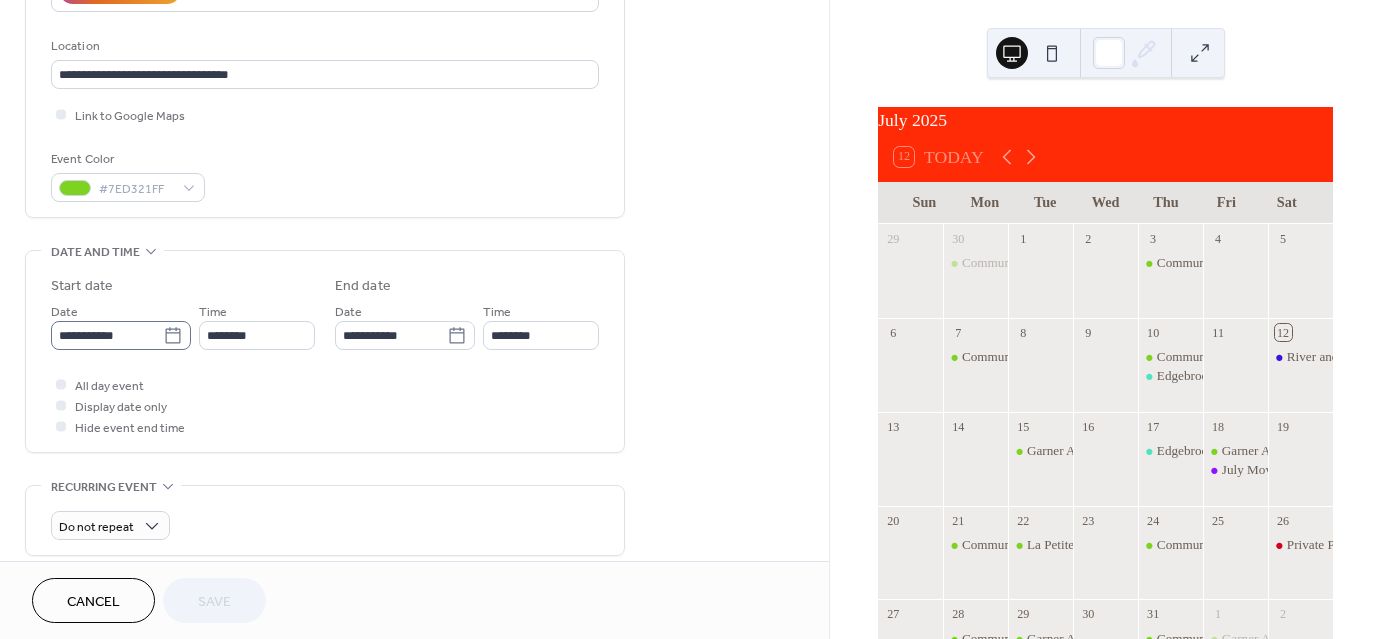 click 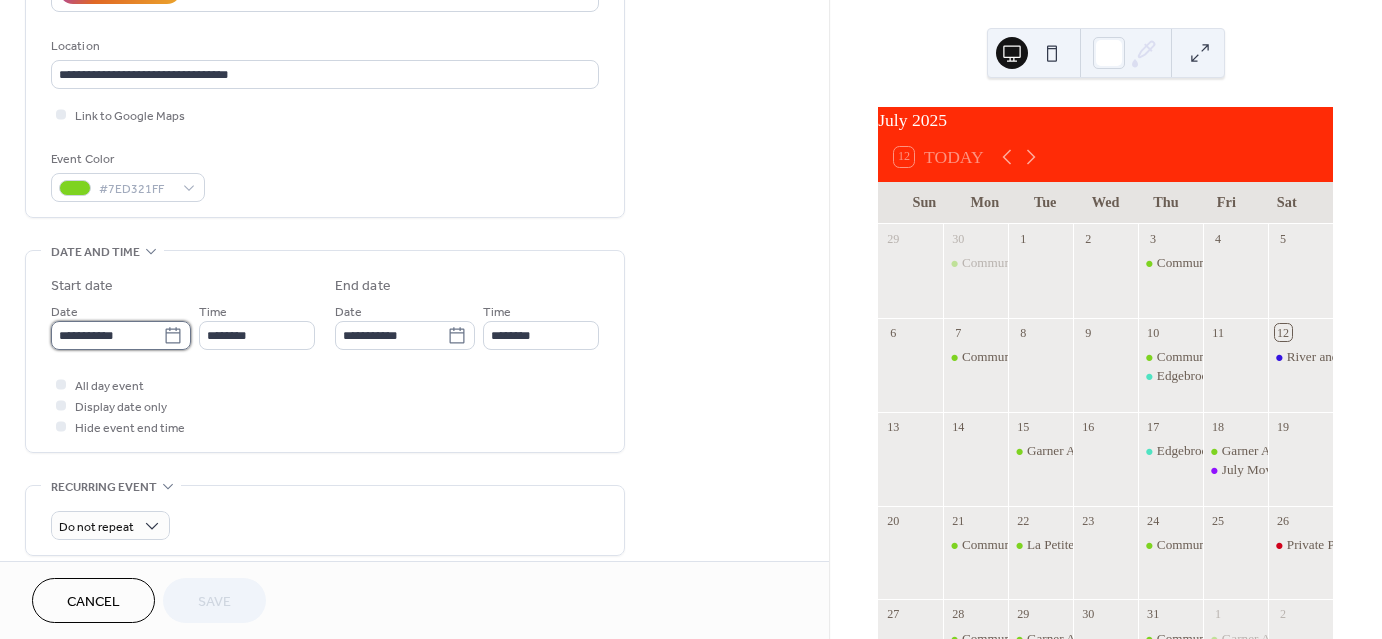 click on "**********" at bounding box center [107, 335] 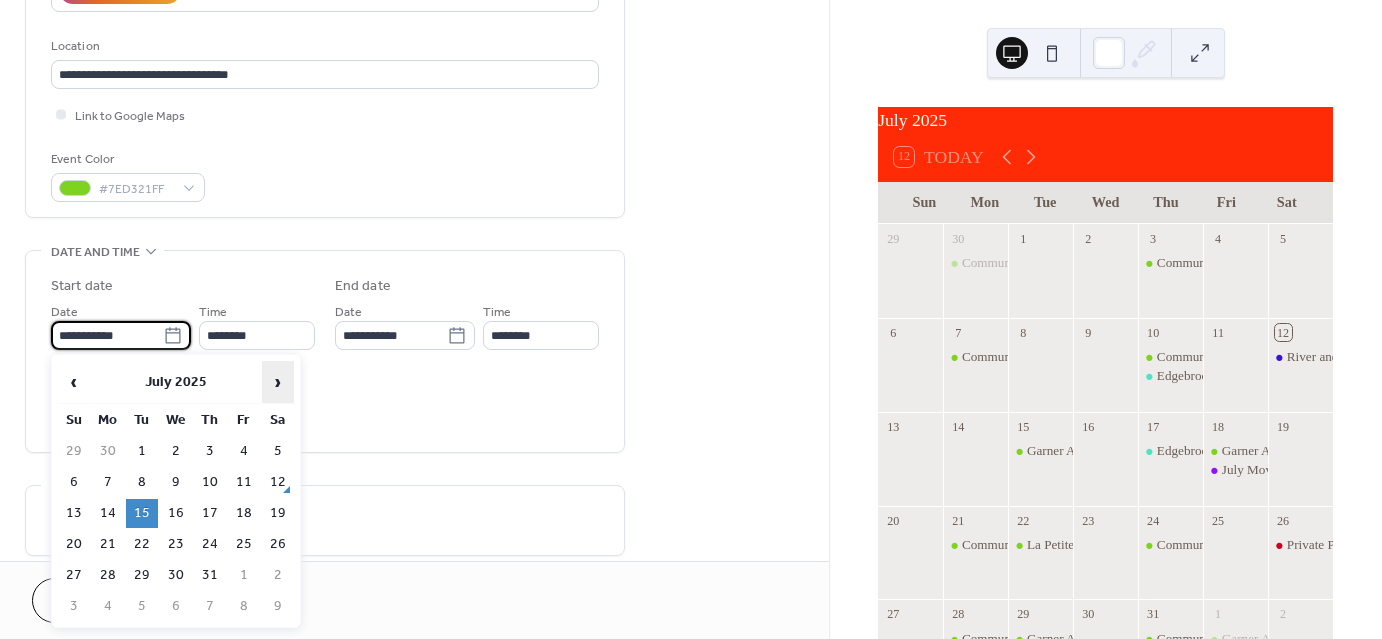 click on "›" at bounding box center (278, 382) 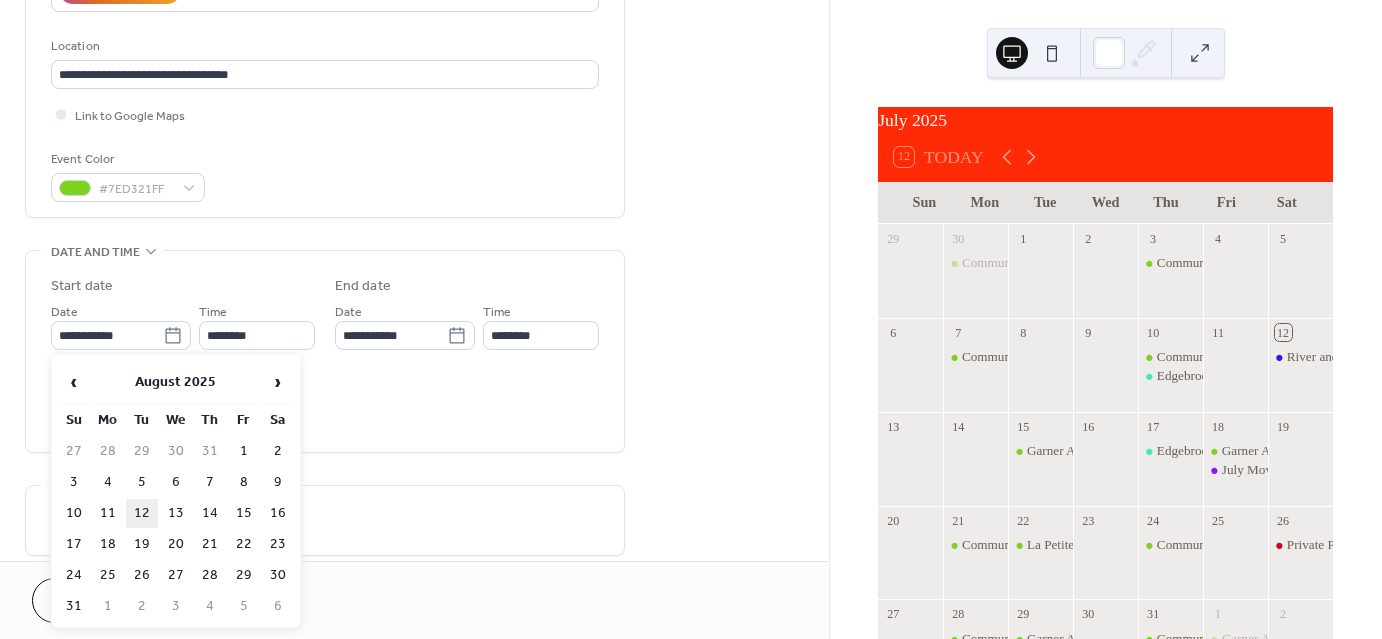 click on "12" at bounding box center (142, 513) 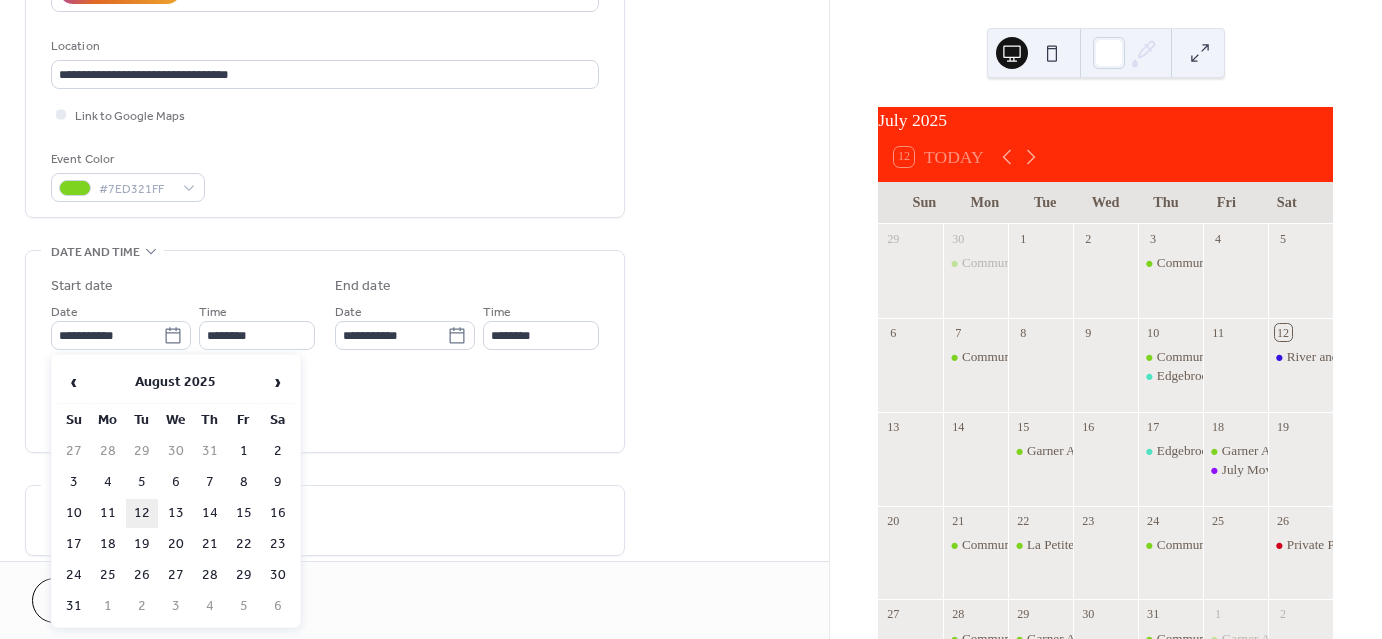 type on "**********" 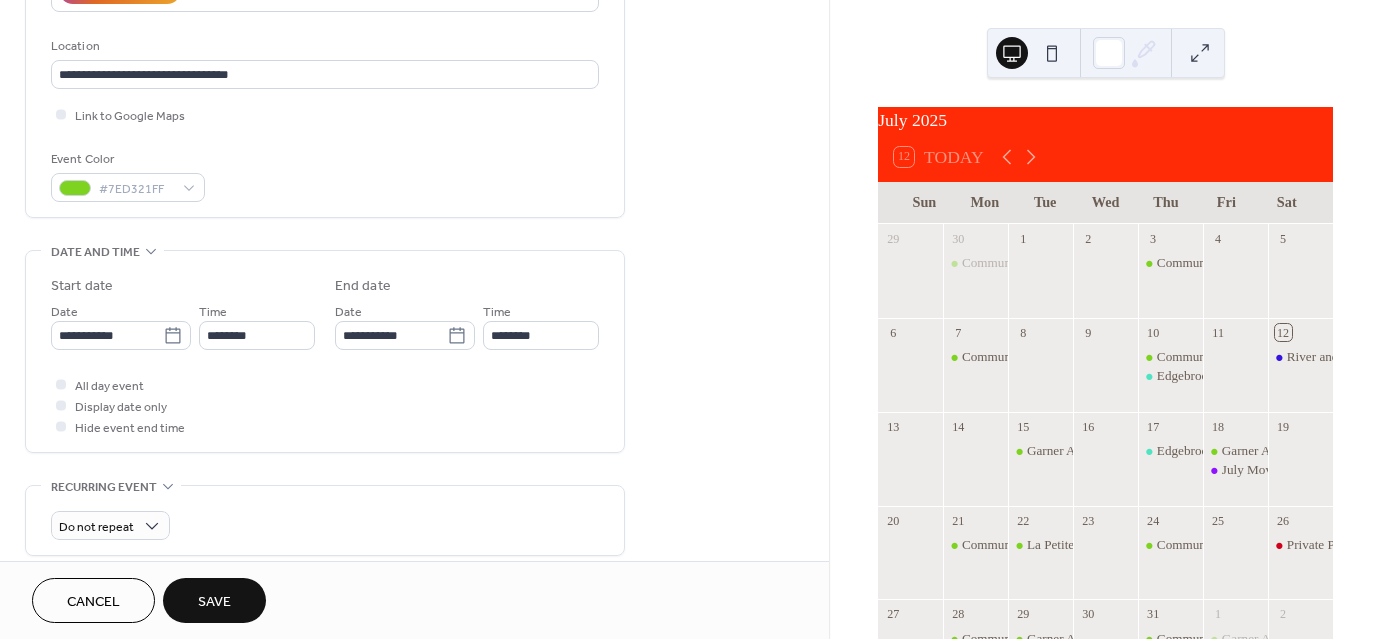 click on "Save" at bounding box center [214, 602] 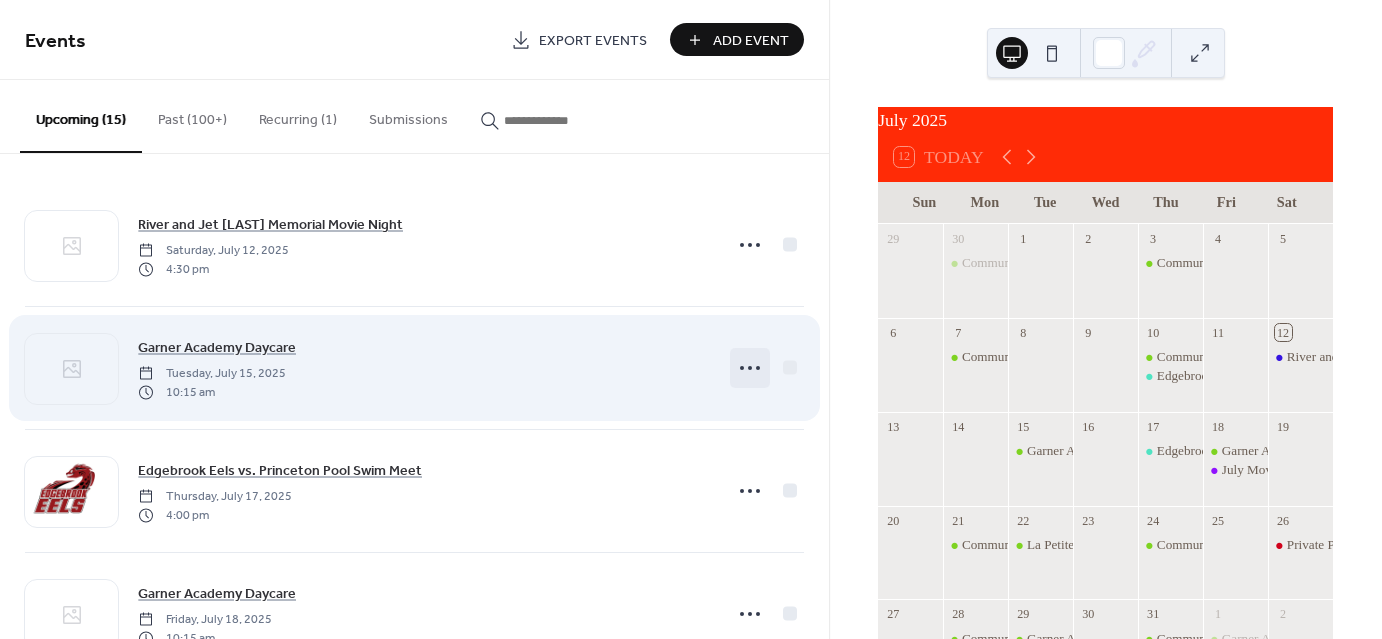 click 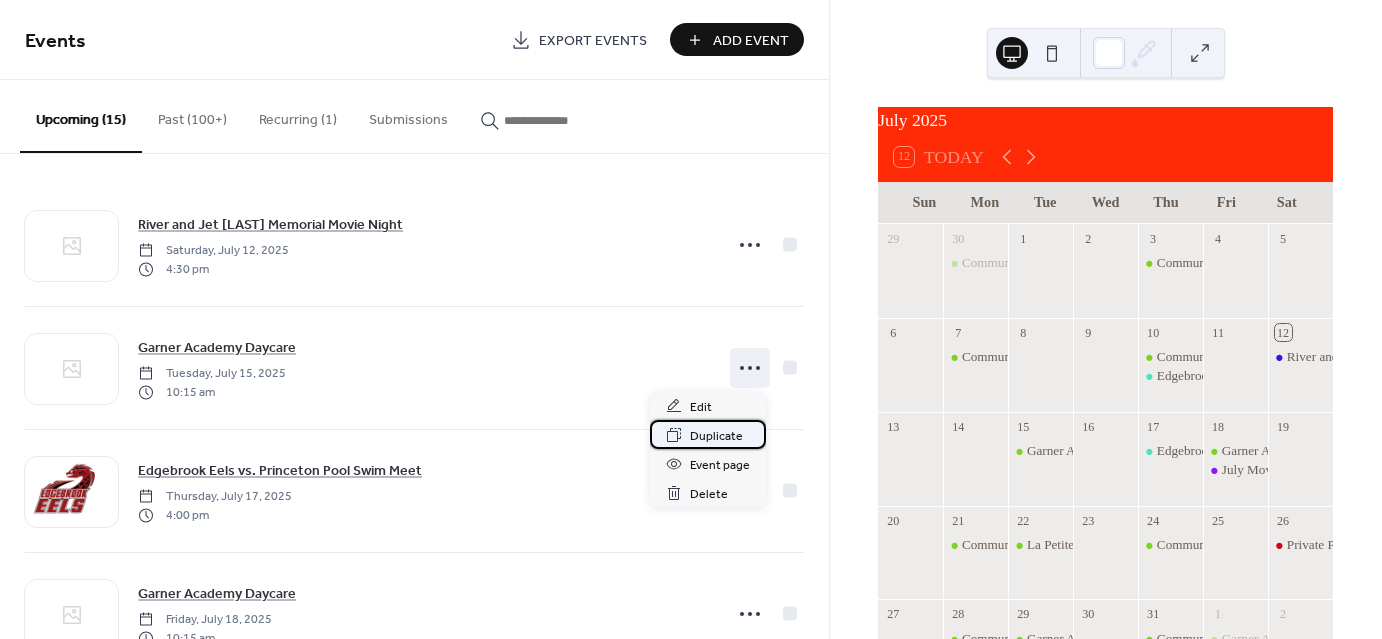 click on "Duplicate" at bounding box center (716, 436) 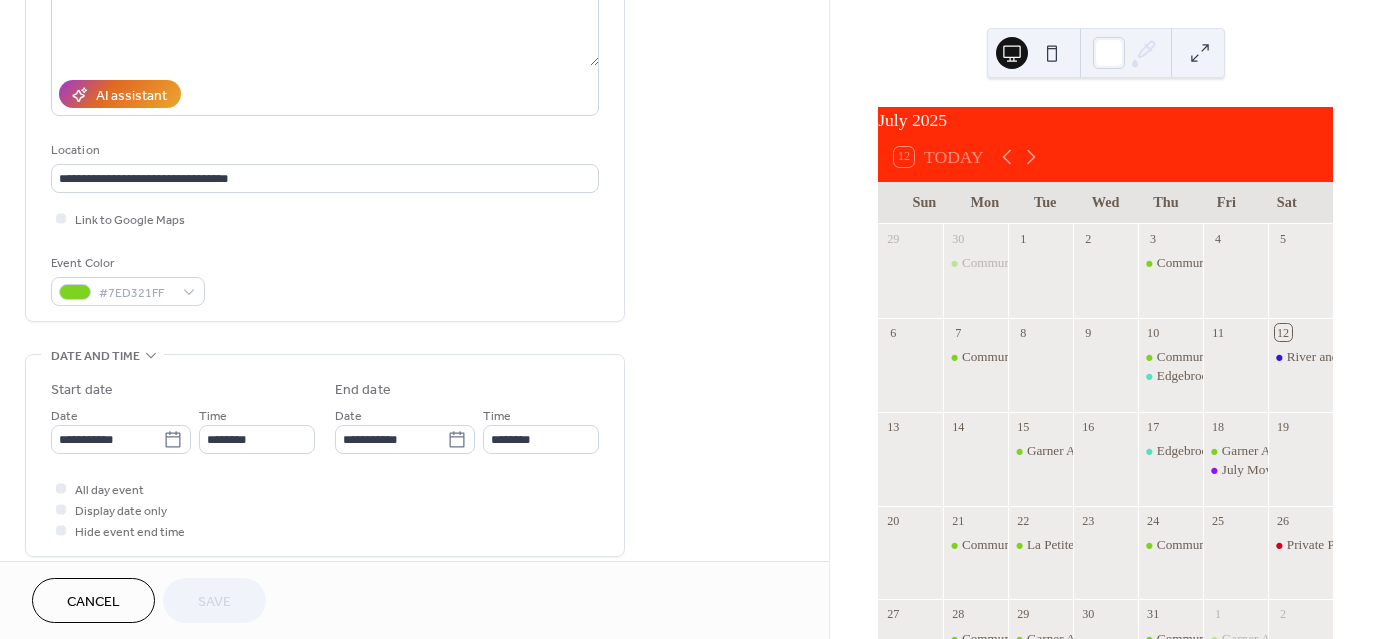 scroll, scrollTop: 300, scrollLeft: 0, axis: vertical 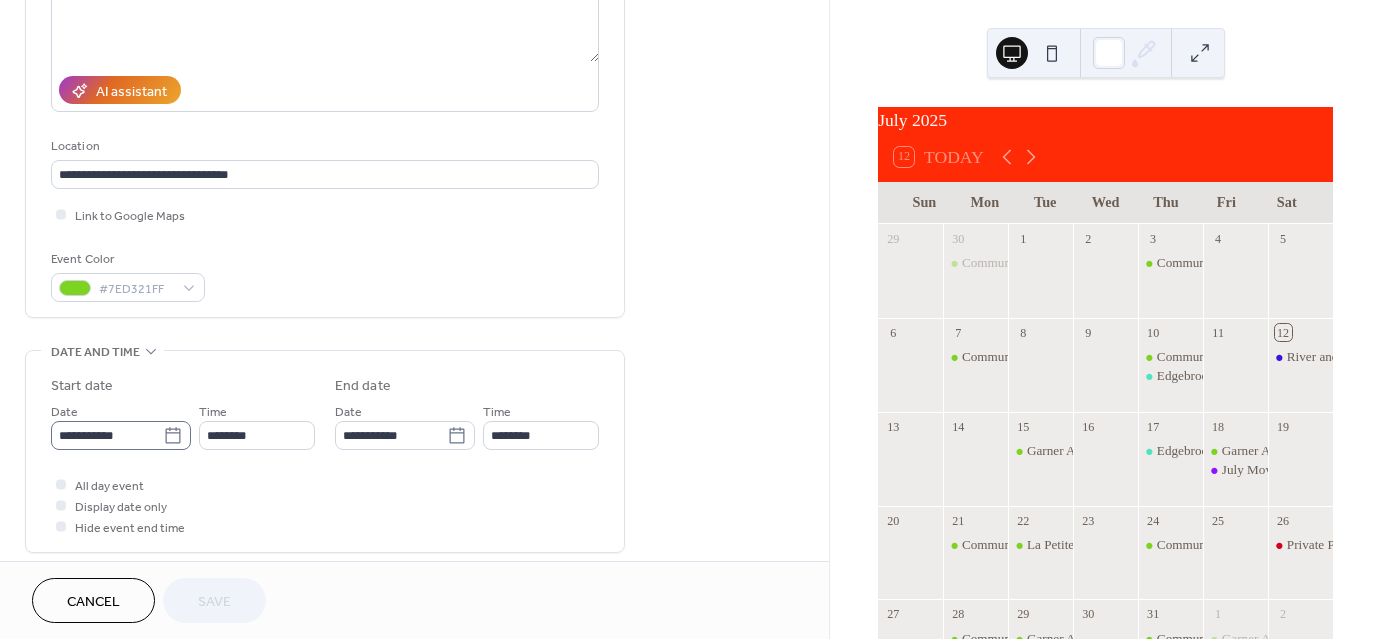click 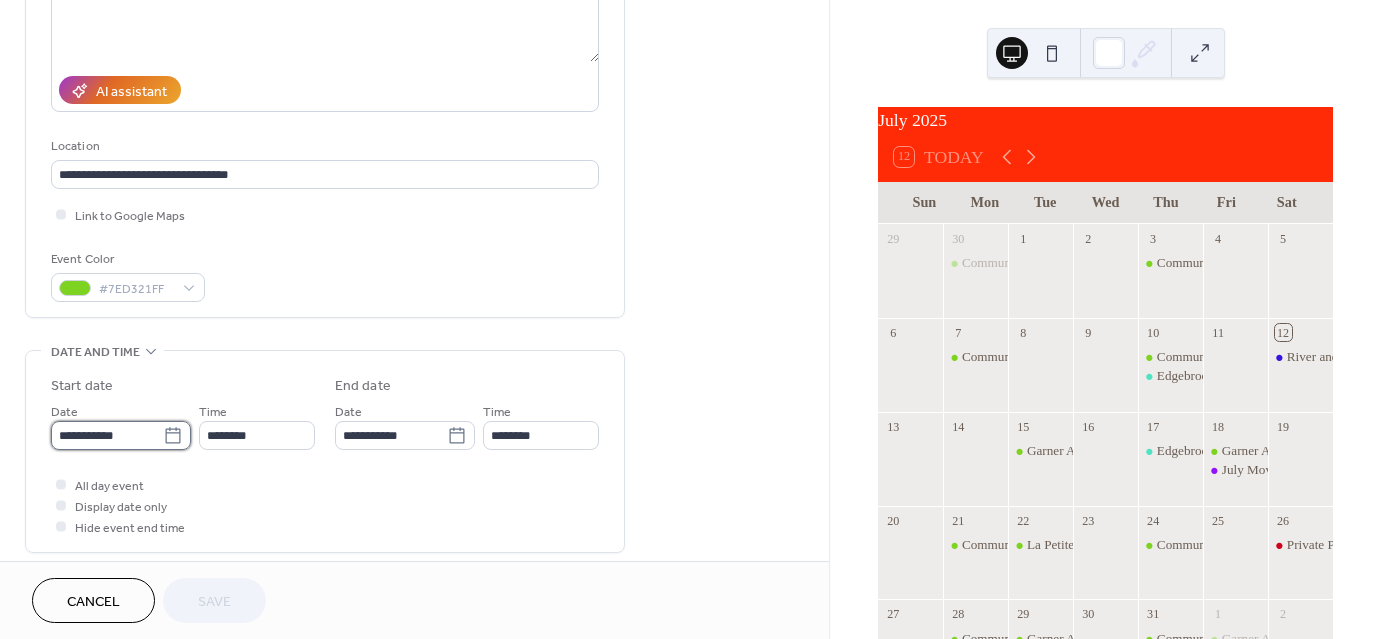 click on "**********" at bounding box center (107, 435) 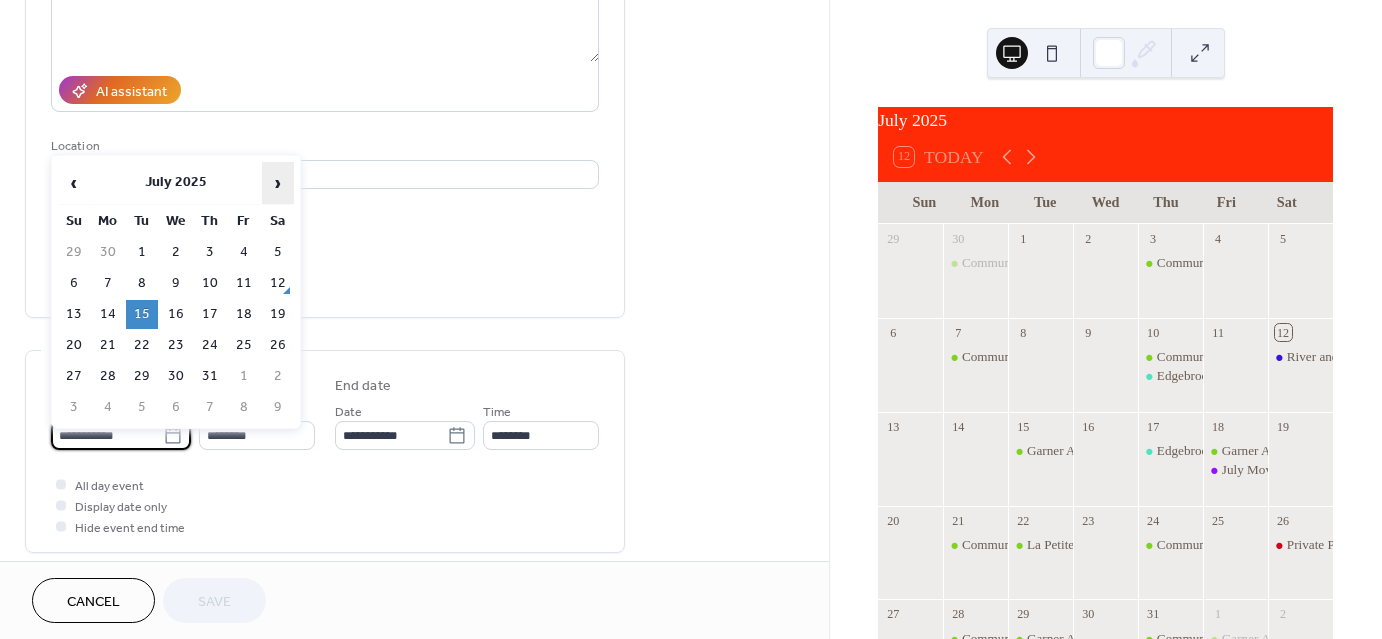 click on "›" at bounding box center (278, 183) 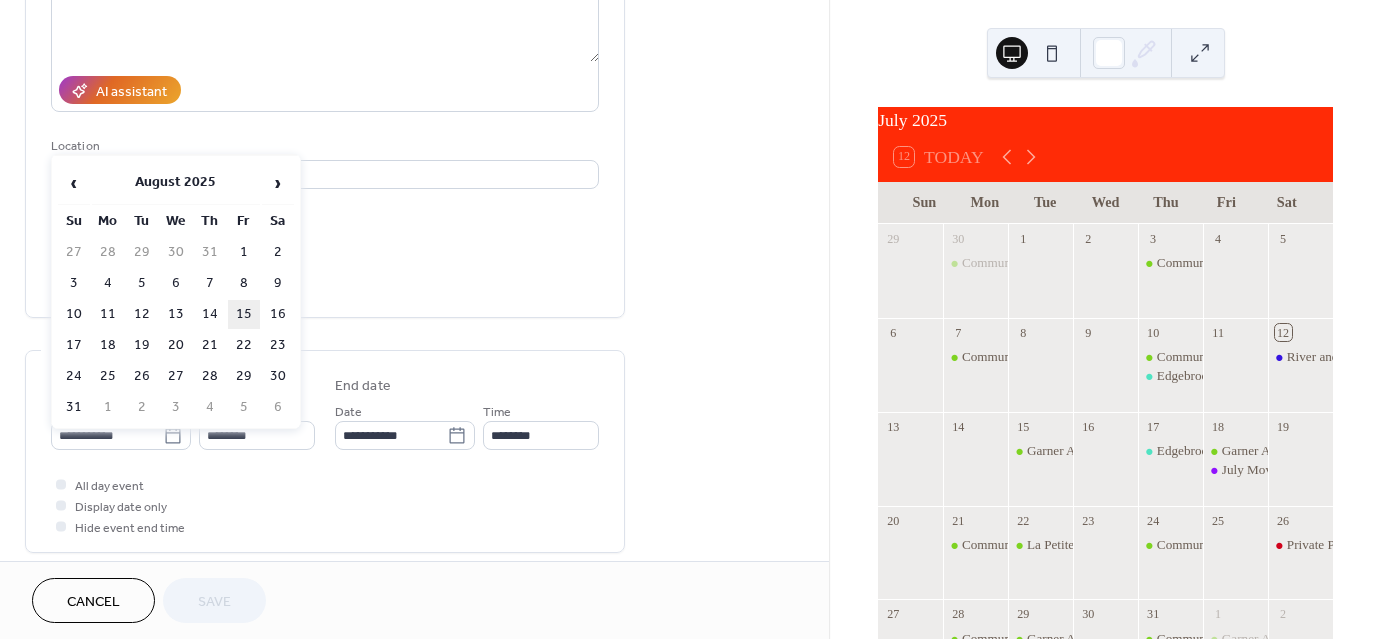 click on "15" at bounding box center [244, 314] 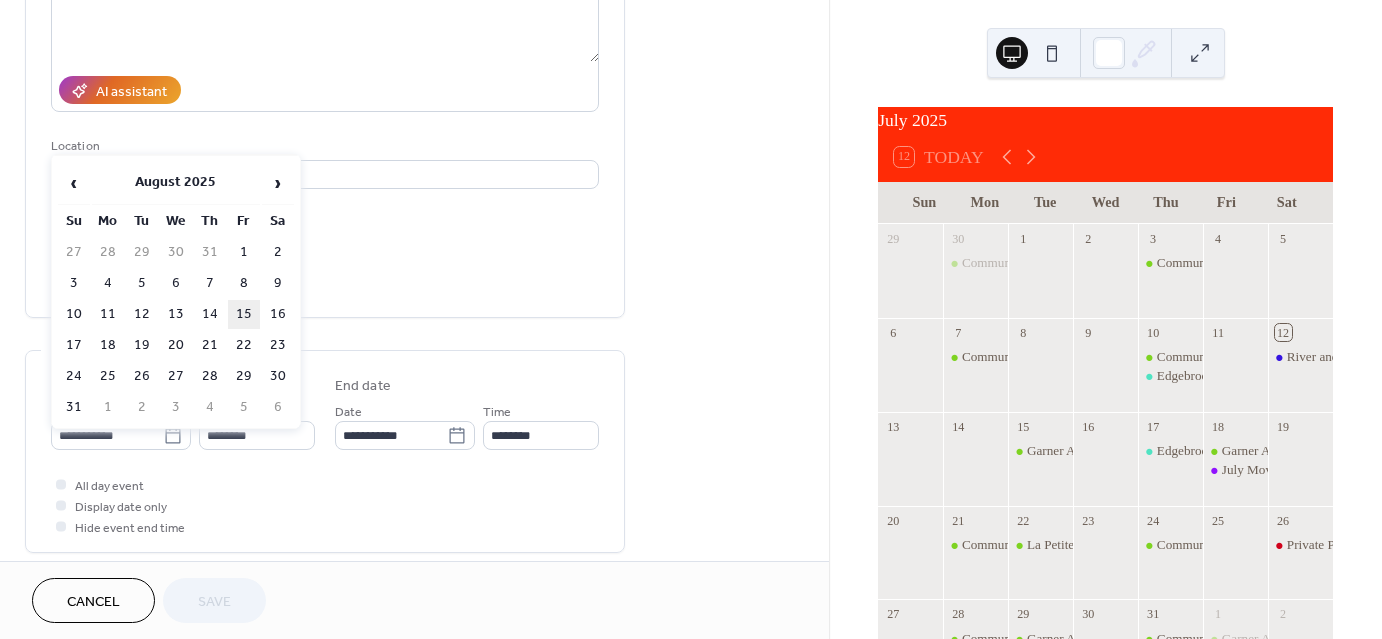 type on "**********" 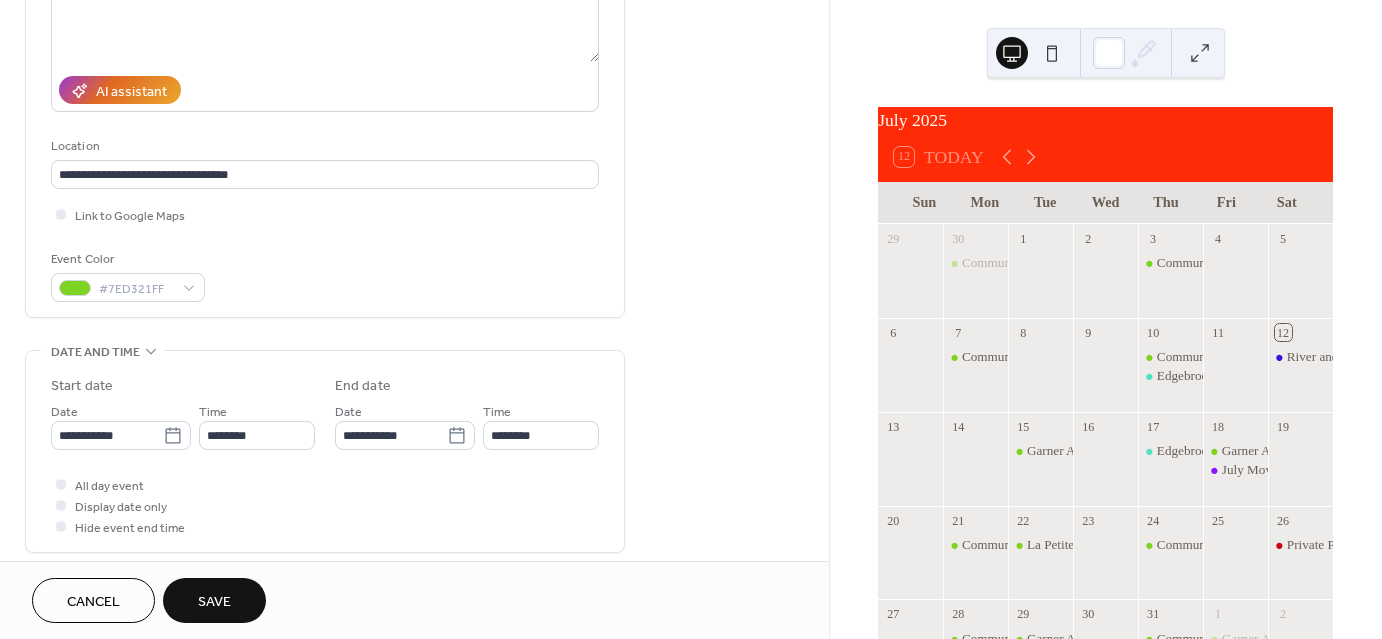 click on "Save" at bounding box center [214, 602] 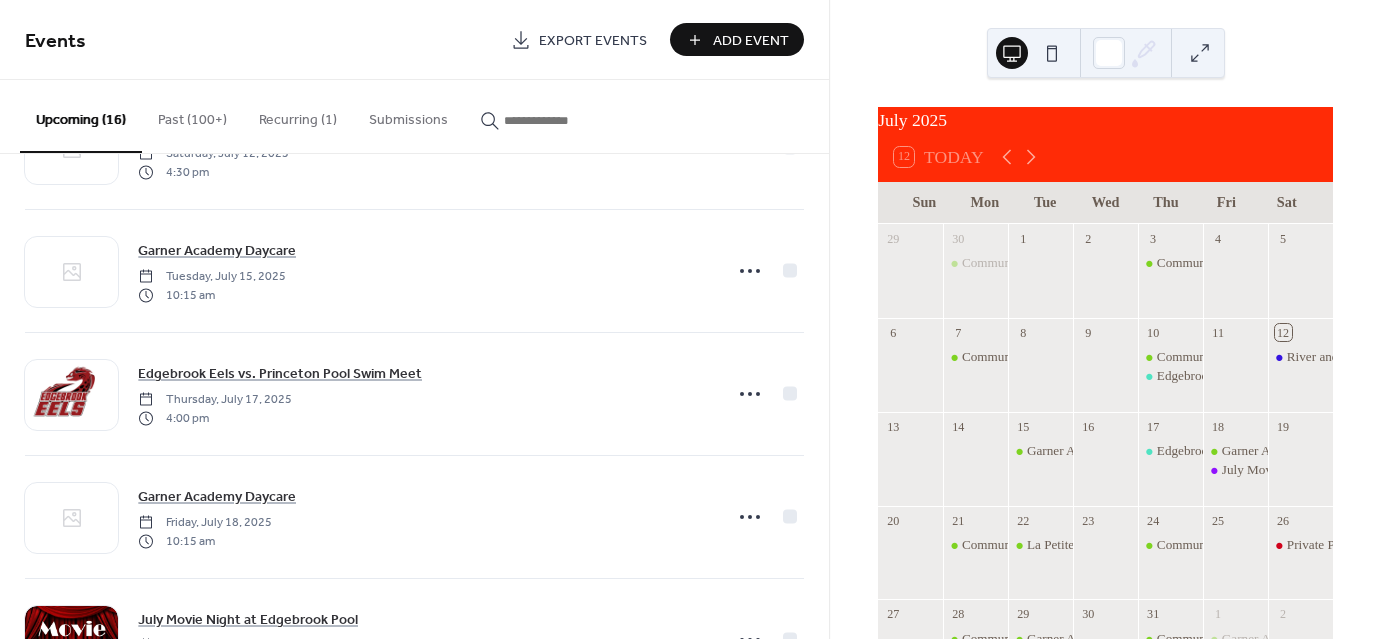 scroll, scrollTop: 0, scrollLeft: 0, axis: both 